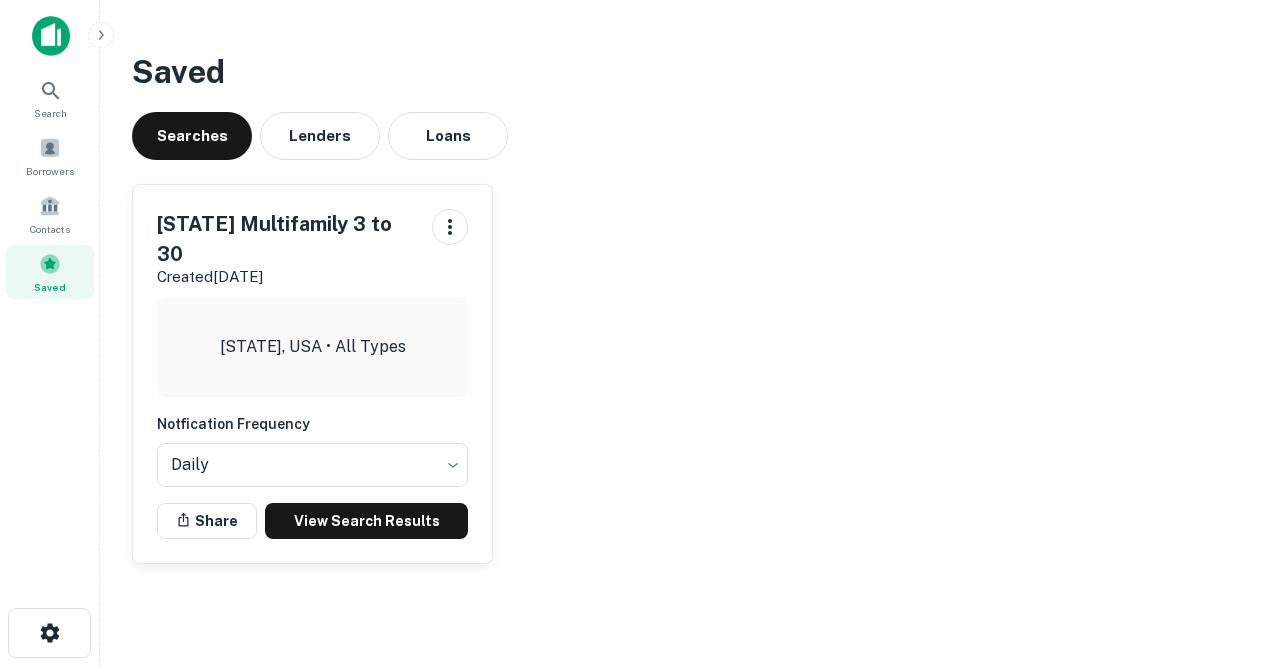 scroll, scrollTop: 0, scrollLeft: 0, axis: both 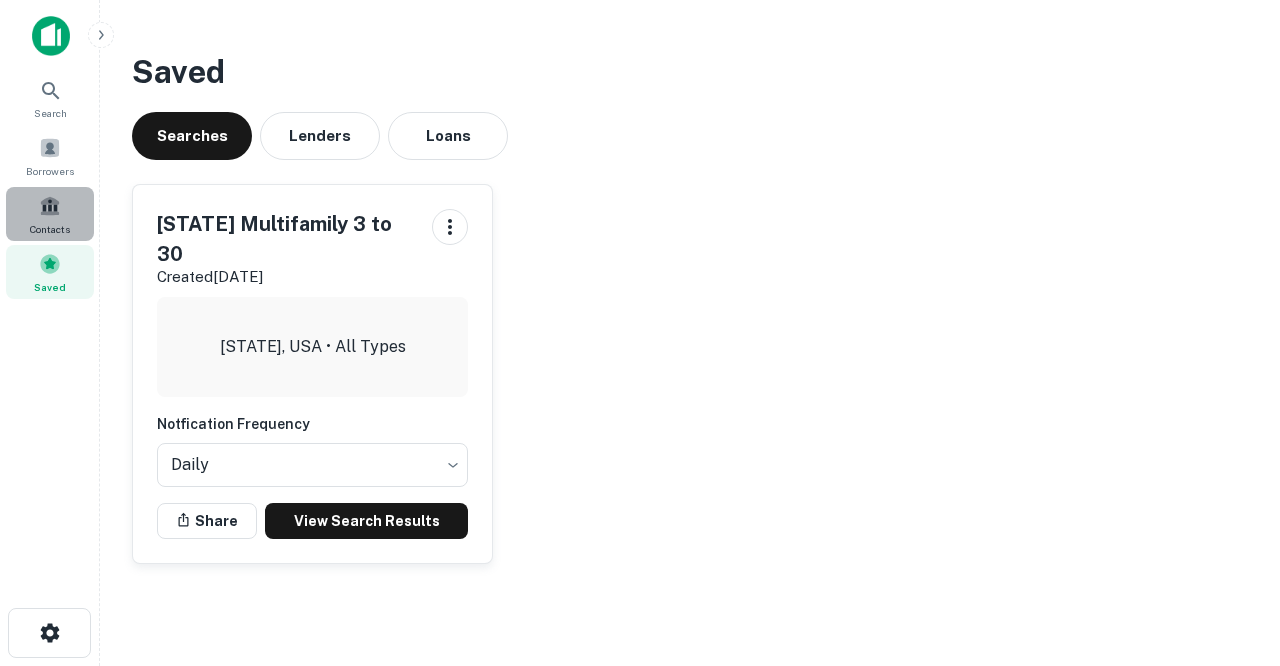 click at bounding box center (50, 206) 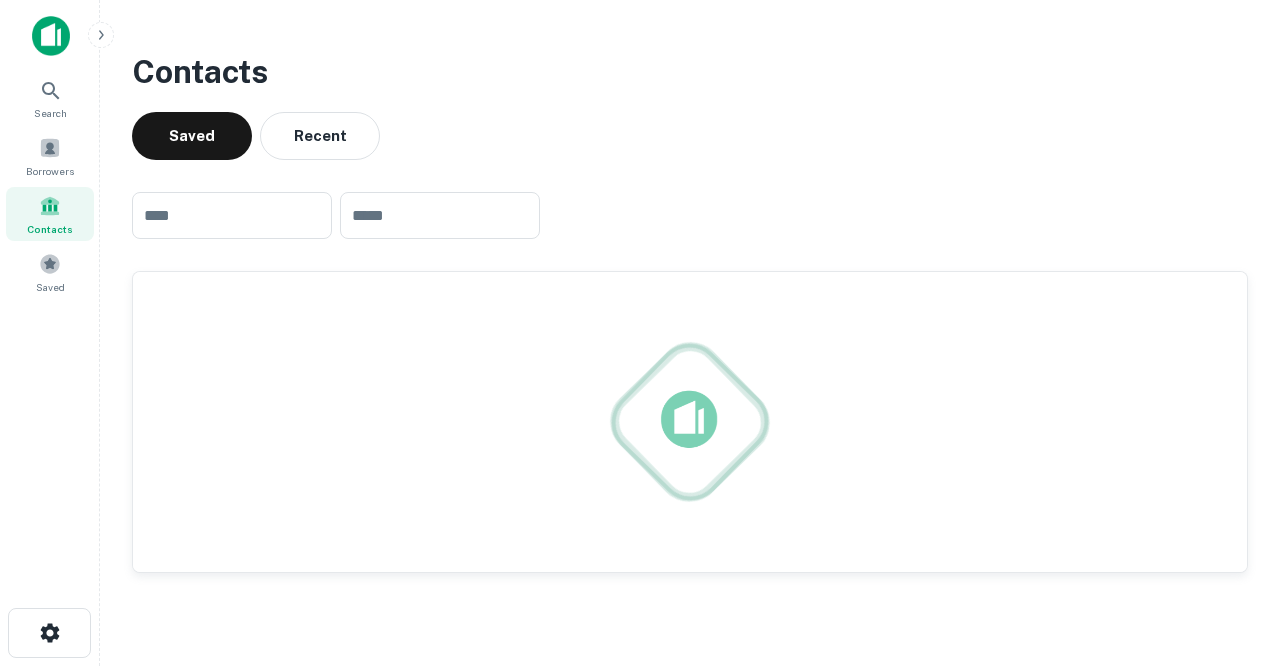 scroll, scrollTop: 0, scrollLeft: 0, axis: both 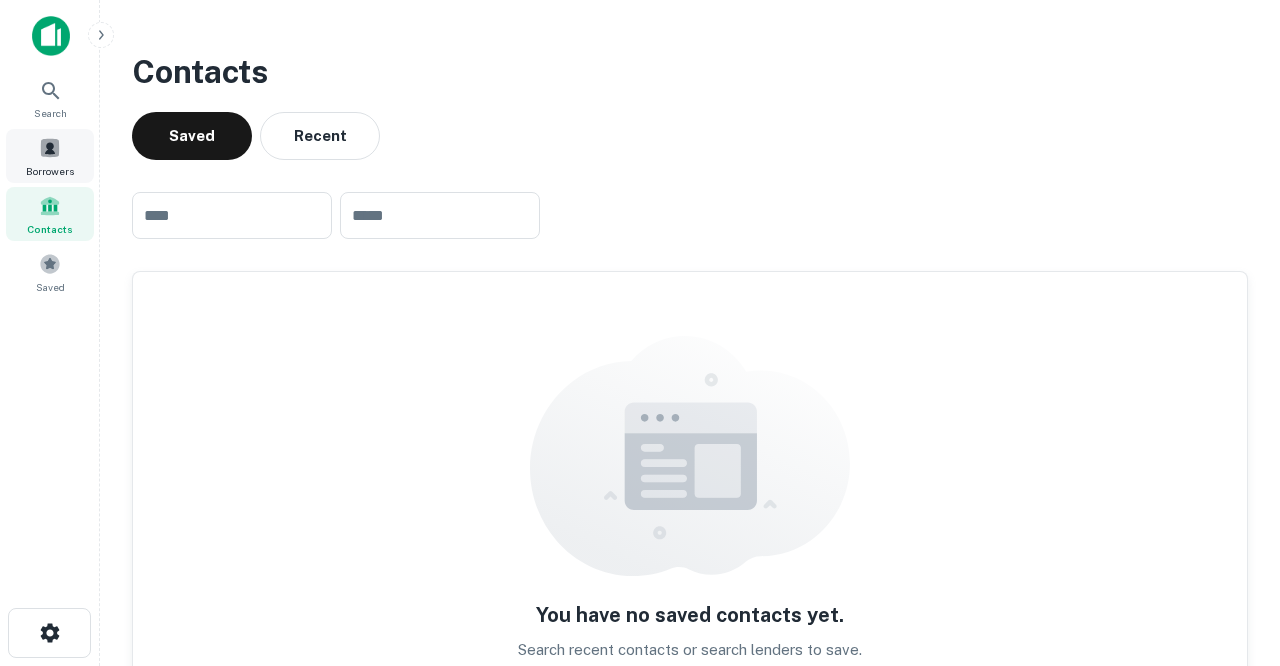click at bounding box center (50, 148) 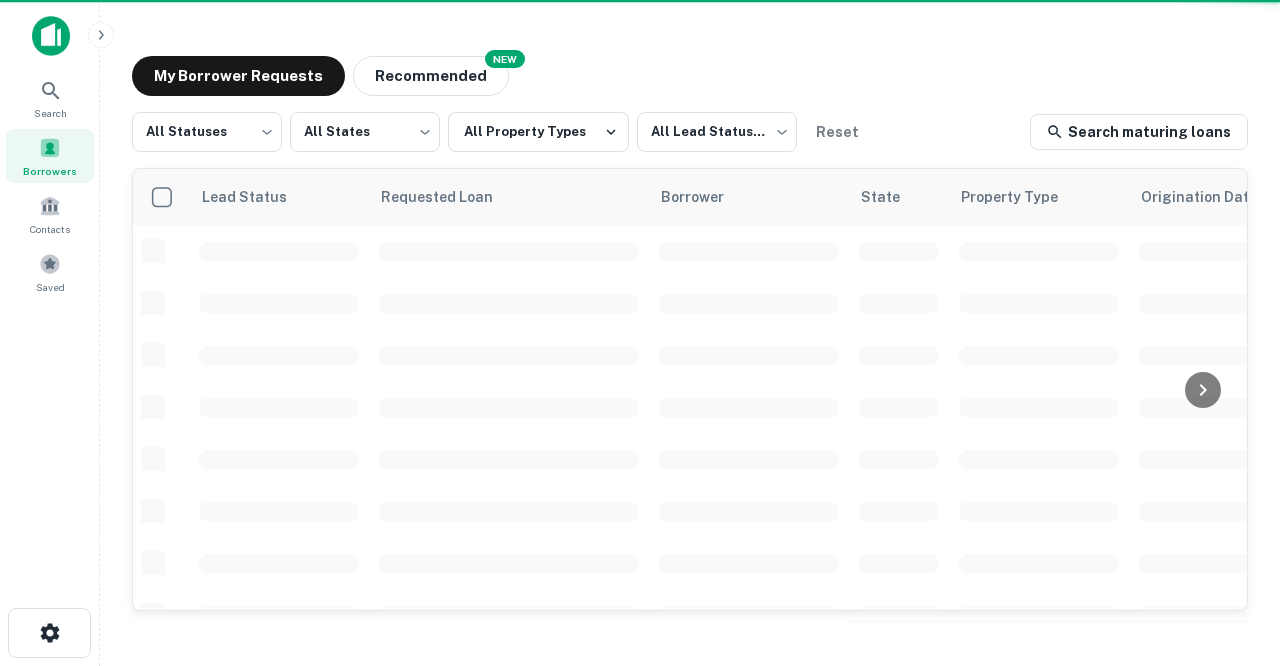 scroll, scrollTop: 0, scrollLeft: 0, axis: both 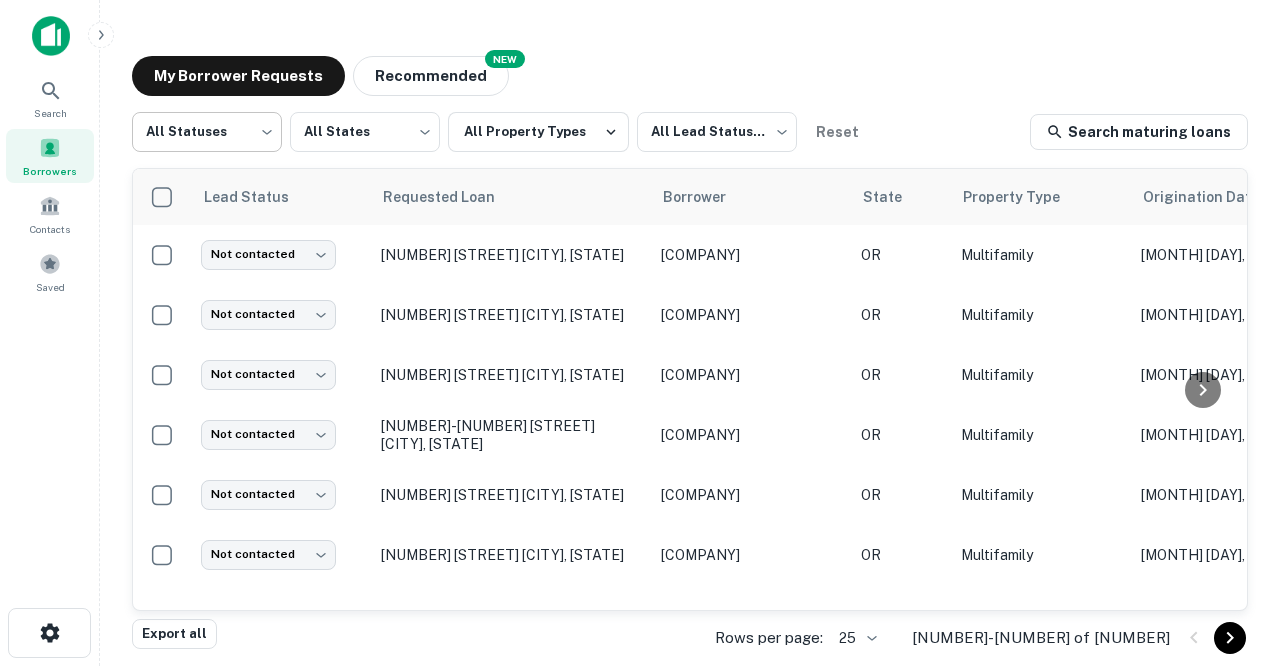 click on "Search         Borrowers         Contacts         Saved     My Borrower Requests NEW Recommended All Statuses *** ​ All States *** ​ All Property Types All Lead Statuses *** ​ Reset Search maturing loans Lead Status Requested Loan Borrower State Property Type Origination Date Maturity Date Mortgage Amount Requested Date sorted descending Lender Request Status Not contacted **** ​ [NUMBER] [STREET] [CITY], [STATE]  [COMPANY] OR Multifamily [MONTH] [DAY], [YEAR] [MONTH] [DAY], [YEAR] $[AMOUNT] [MONTH] [DAY], [YEAR] [COMPANY] Fulfilled Not contacted **** ​ [NUMBER] [STREET] [CITY], [STATE]  [COMPANY] OR Multifamily [MONTH] [DAY], [YEAR] [MONTH] [DAY], [YEAR] $[AMOUNT] [MONTH] [DAY], [YEAR] [COMPANY] Pending Not contacted **** ​ [NUMBER] [STREET] [CITY], [STATE]  [COMPANY] OR Multifamily [MONTH] [DAY], [YEAR] [MONTH] [DAY], [YEAR] $[AMOUNT] [MONTH] [DAY], [YEAR] [COMPANY] Pending Not contacted **** ​ [NUMBER]-[NUMBER] [STREET] [CITY], [STATE]  [COMPANY] OR Multifamily [MONTH] [DAY], [YEAR] [MONTH] [DAY], [YEAR] $[AMOUNT] [MONTH] [DAY], [YEAR] Fulfilled" at bounding box center [640, 333] 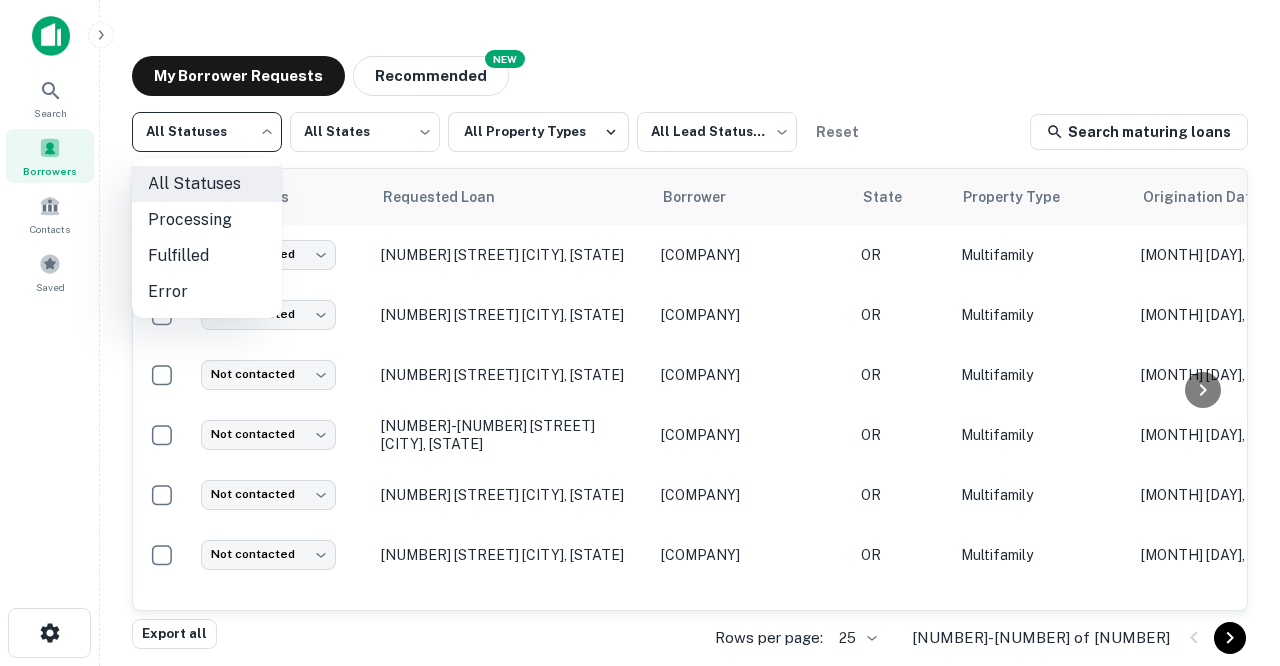 click at bounding box center [640, 333] 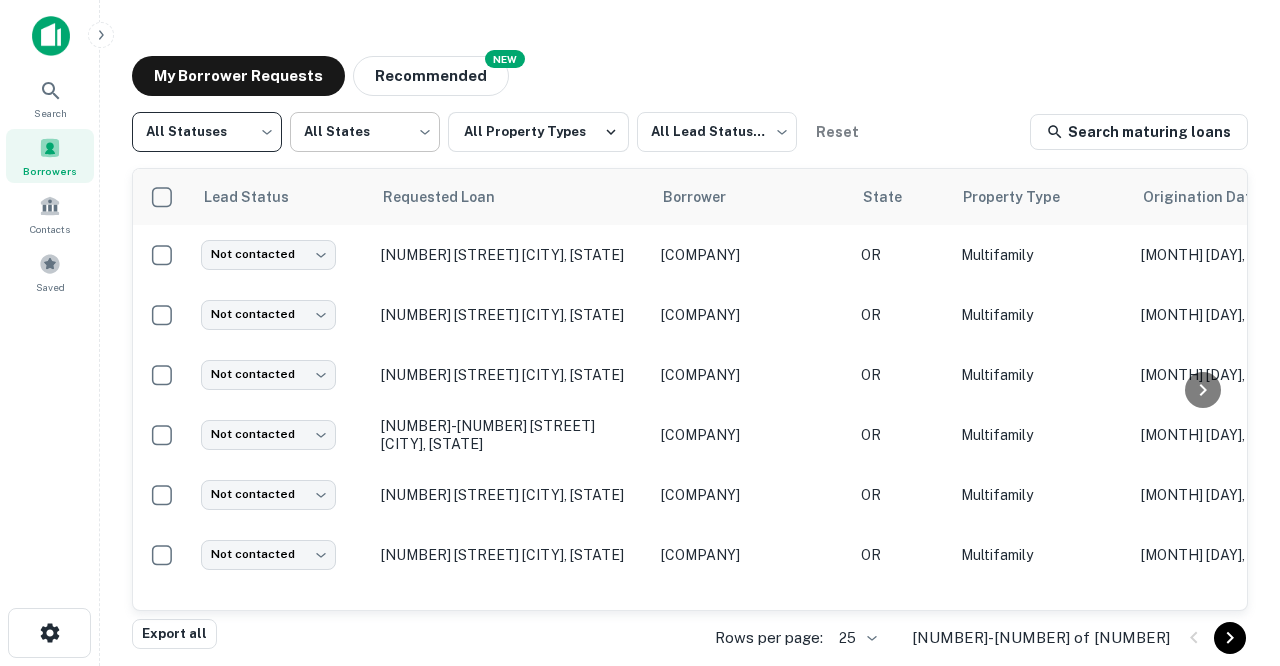 click on "Search         Borrowers         Contacts         Saved     My Borrower Requests NEW Recommended All Statuses *** ​ All States *** ​ All Property Types All Lead Statuses *** ​ Reset Search maturing loans Lead Status Requested Loan Borrower State Property Type Origination Date Maturity Date Mortgage Amount Requested Date sorted descending Lender Request Status Not contacted **** ​ 500 Ferry St Eugene, OR97401  erd block 7 llc OR Multifamily Apr 26, 2023 Apr 26, 2026 $25.2M Aug 01, 2025 Zions Bancorporation Fulfilled Not contacted **** ​ 5952 Park Ct Se Salem, OR97306  merchant battlecreek llc OR Multifamily Apr 25, 2021 Apr 25, 2026 $5.5M Aug 01, 2025 J.p. Morgan Pending Not contacted **** ​ 760 Nw 21st St Corvallis, OR97330  gorge crest llc OR Multifamily Apr 11, 2021 Apr 11, 2026 $9.3M Aug 01, 2025 Wafd Bank Pending Not contacted **** ​ 1103-1121 Sw Harvey Milk St Portland, OR97205  fairfield psh limited partners OR Multifamily Apr 05, 2023 Apr 05, 2026 $16.2M Aug 01, 2025 Fulfilled" at bounding box center (640, 333) 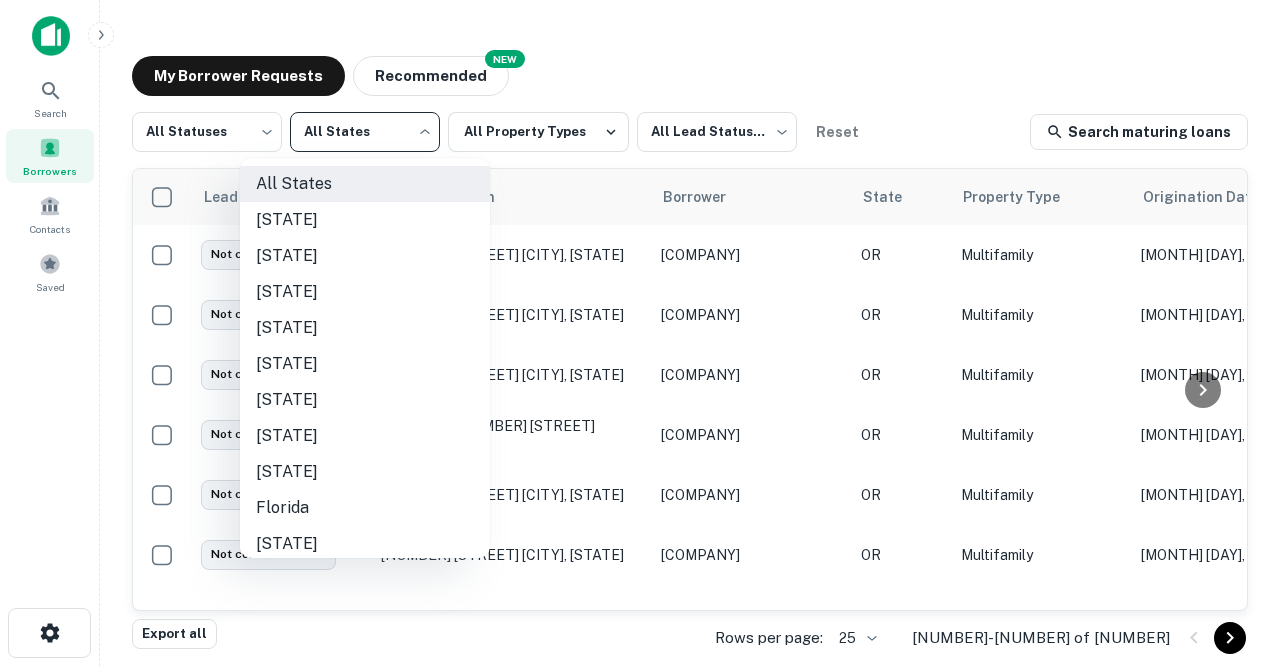 click at bounding box center (640, 333) 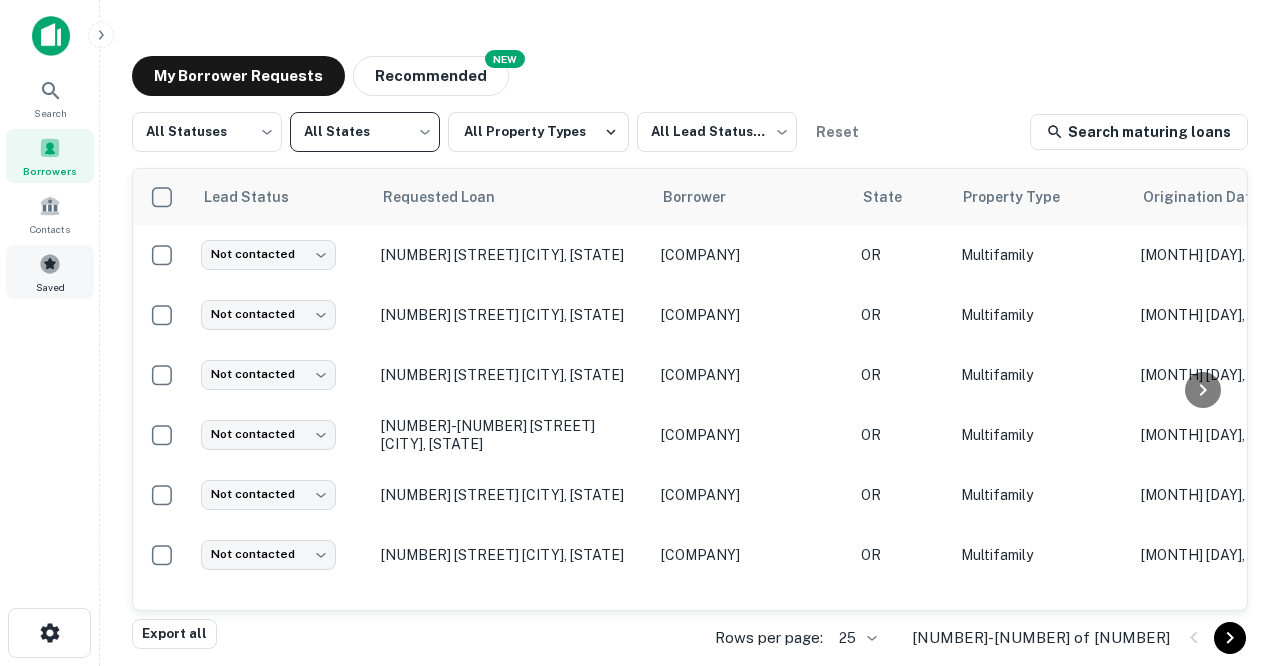 click at bounding box center (50, 264) 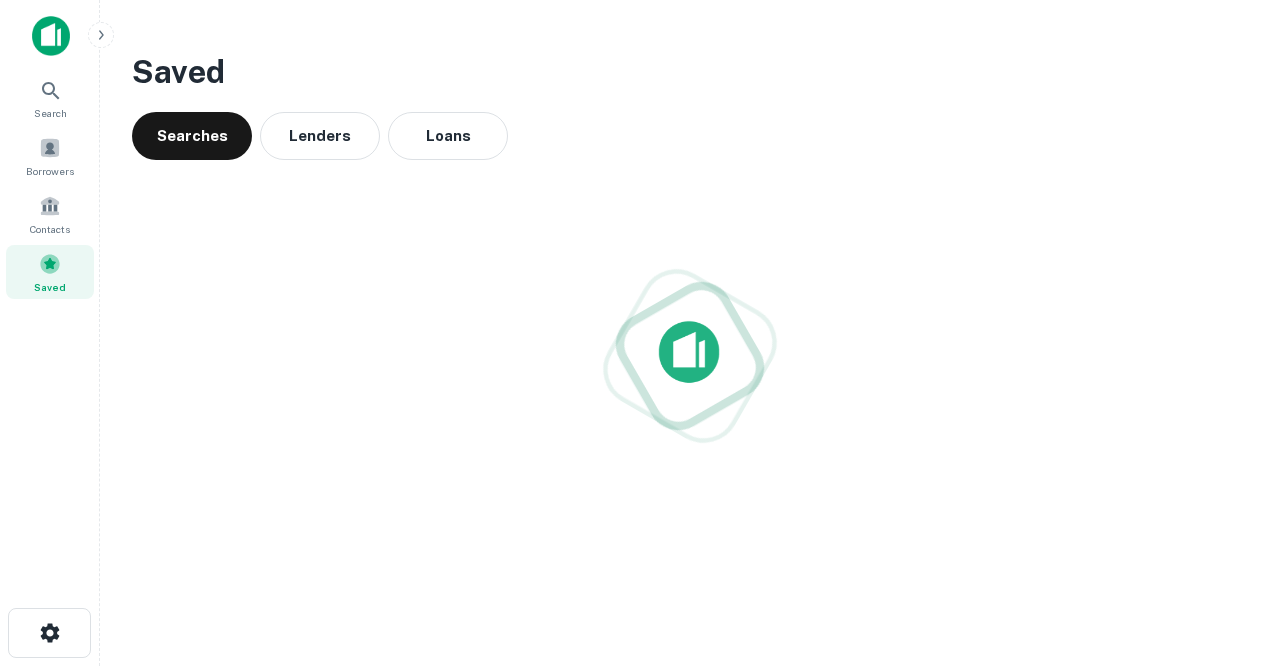 scroll, scrollTop: 0, scrollLeft: 0, axis: both 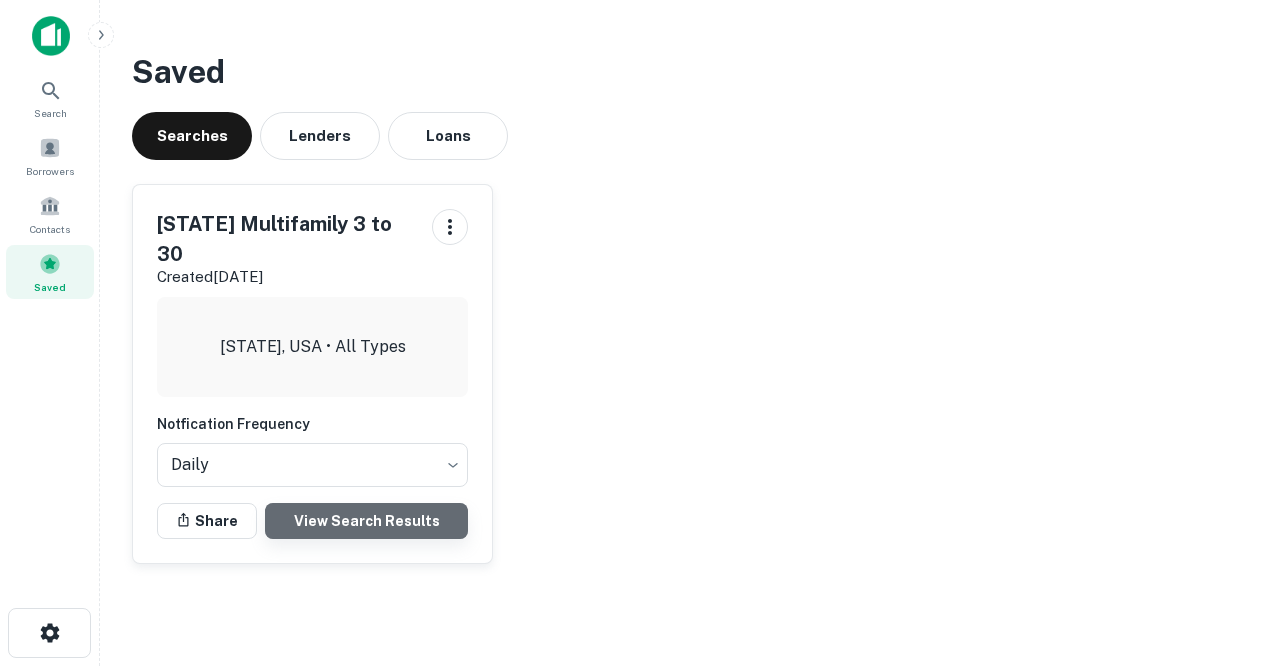 click on "View Search Results" at bounding box center [366, 521] 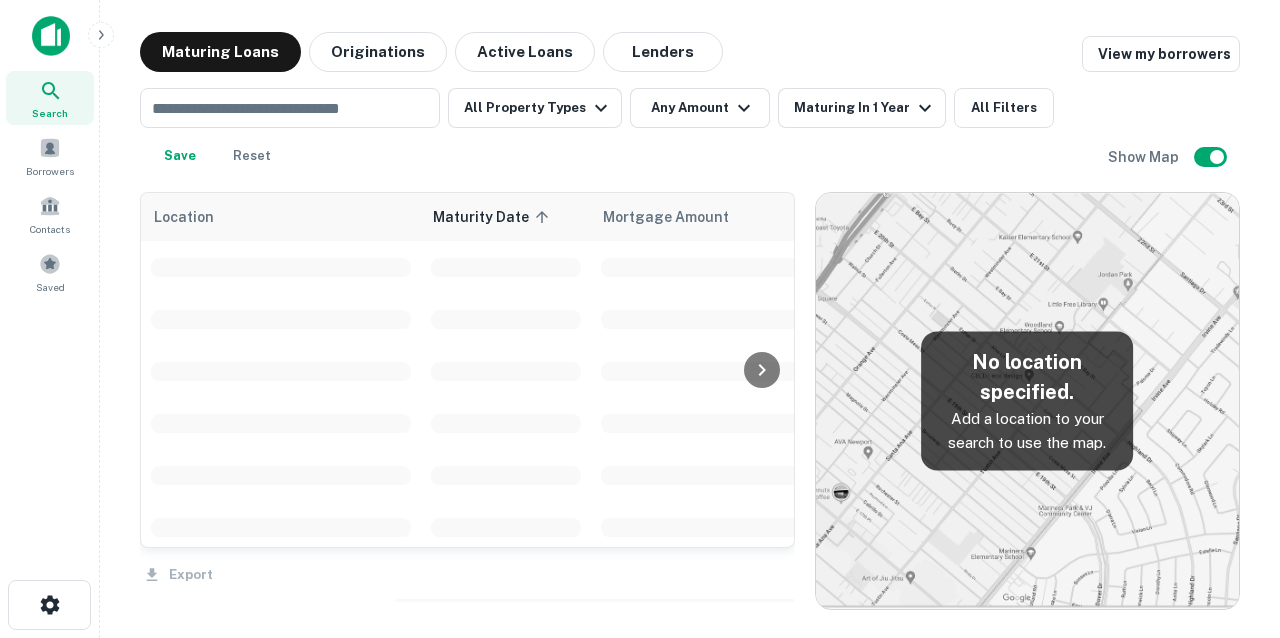 scroll, scrollTop: 0, scrollLeft: 0, axis: both 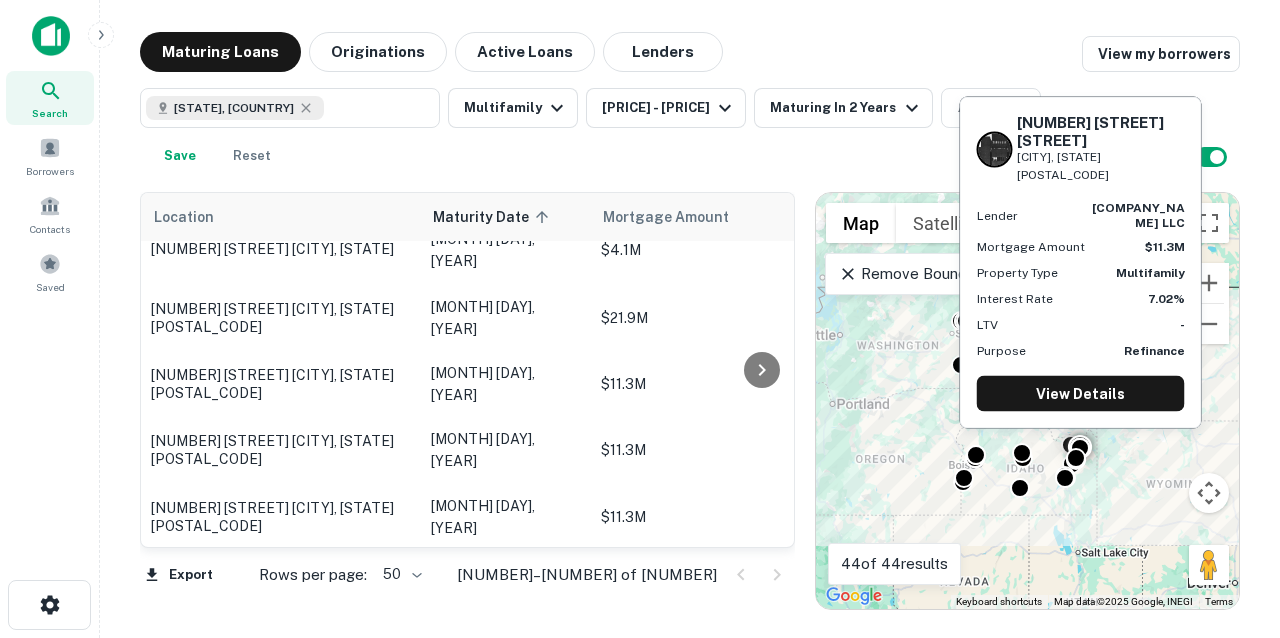 click on "[NUMBER] [STREET] [CITY], [STATE][POSTAL_CODE]" at bounding box center (281, 583) 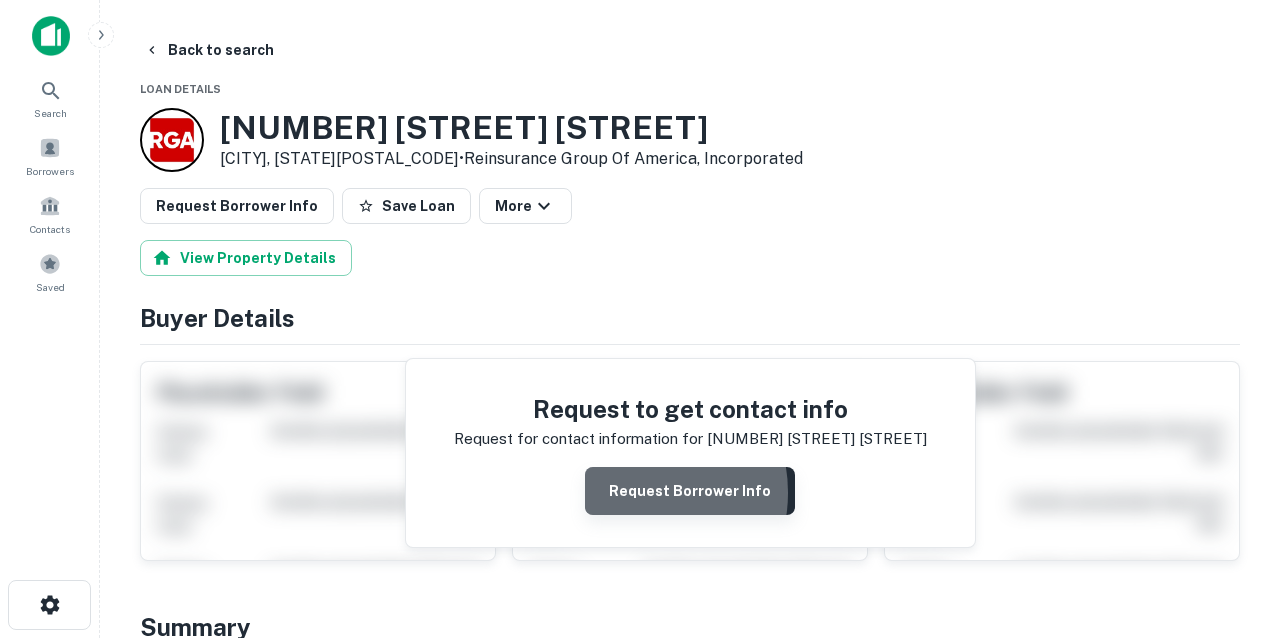 click on "Request Borrower Info" at bounding box center (690, 491) 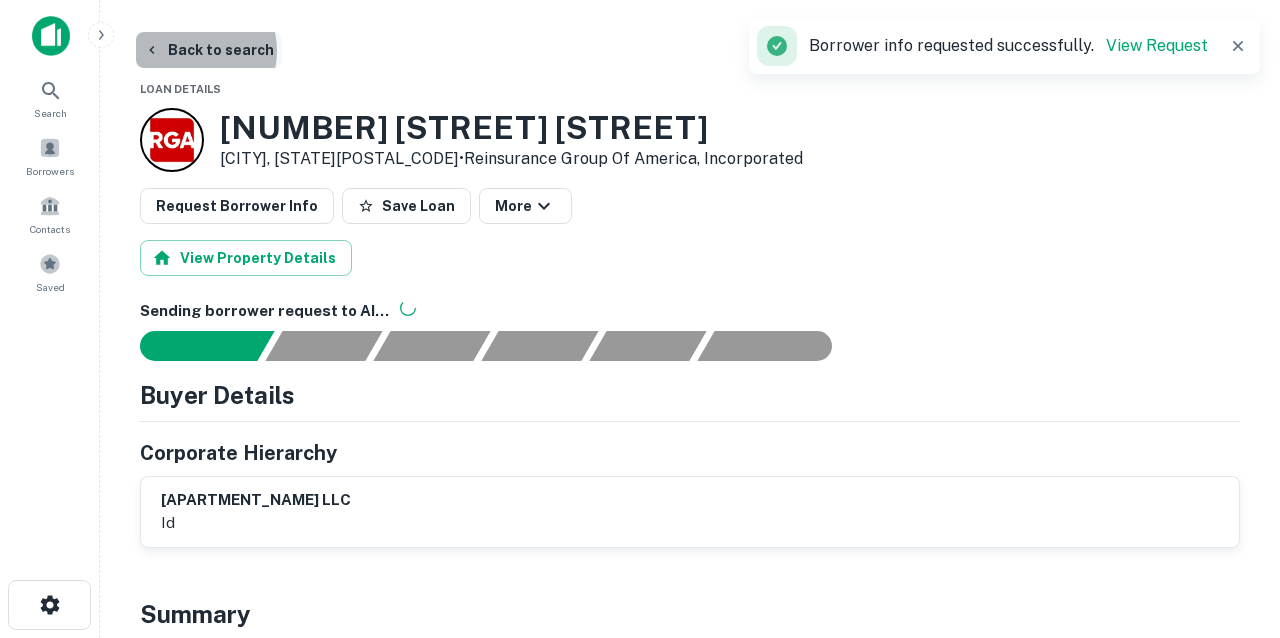 click on "Back to search" at bounding box center (209, 50) 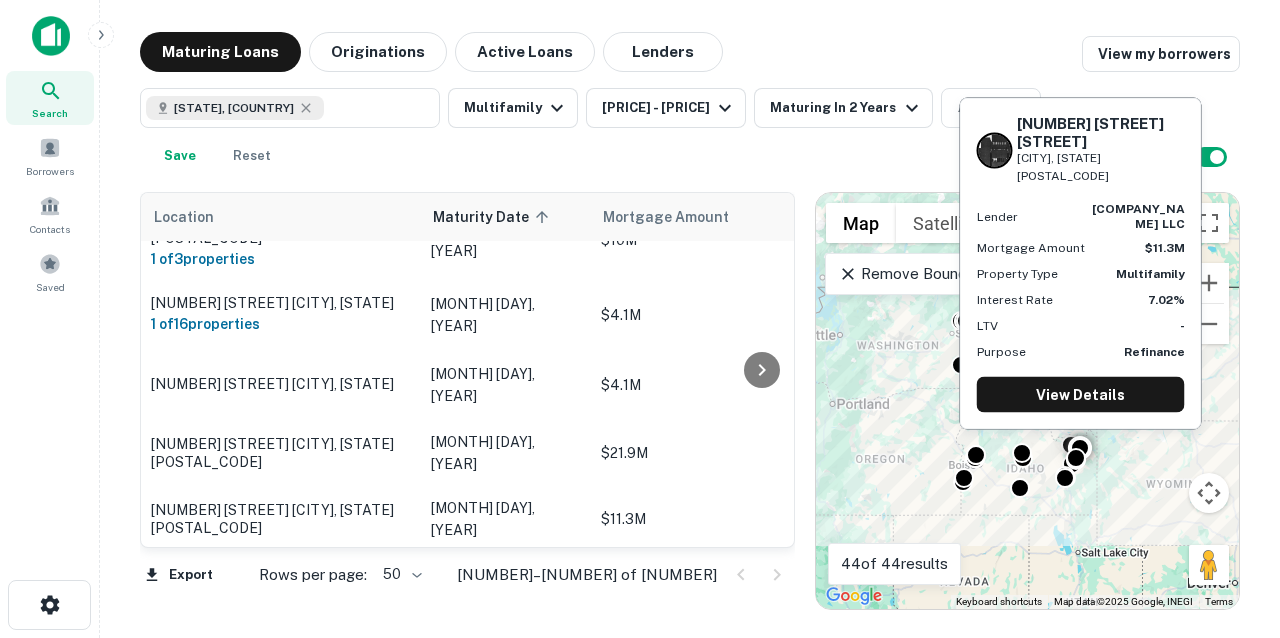 scroll, scrollTop: 2628, scrollLeft: 0, axis: vertical 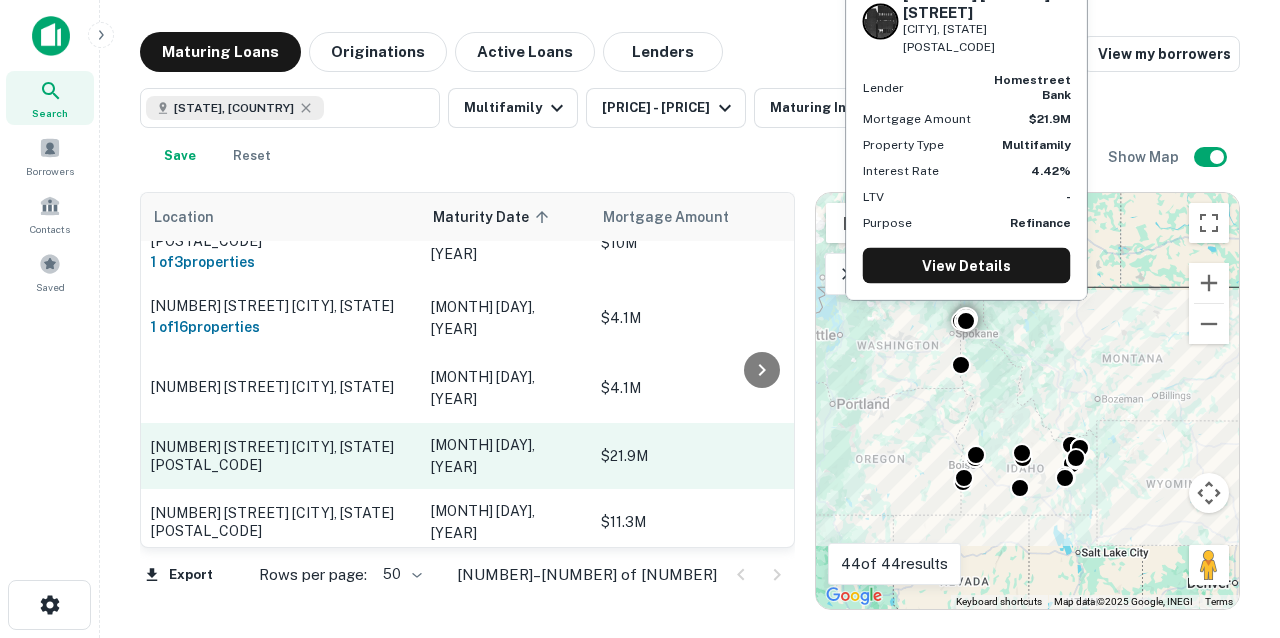 click on "1586 W Switchgrass Ln Coeur D Alene, ID83815" at bounding box center [281, 456] 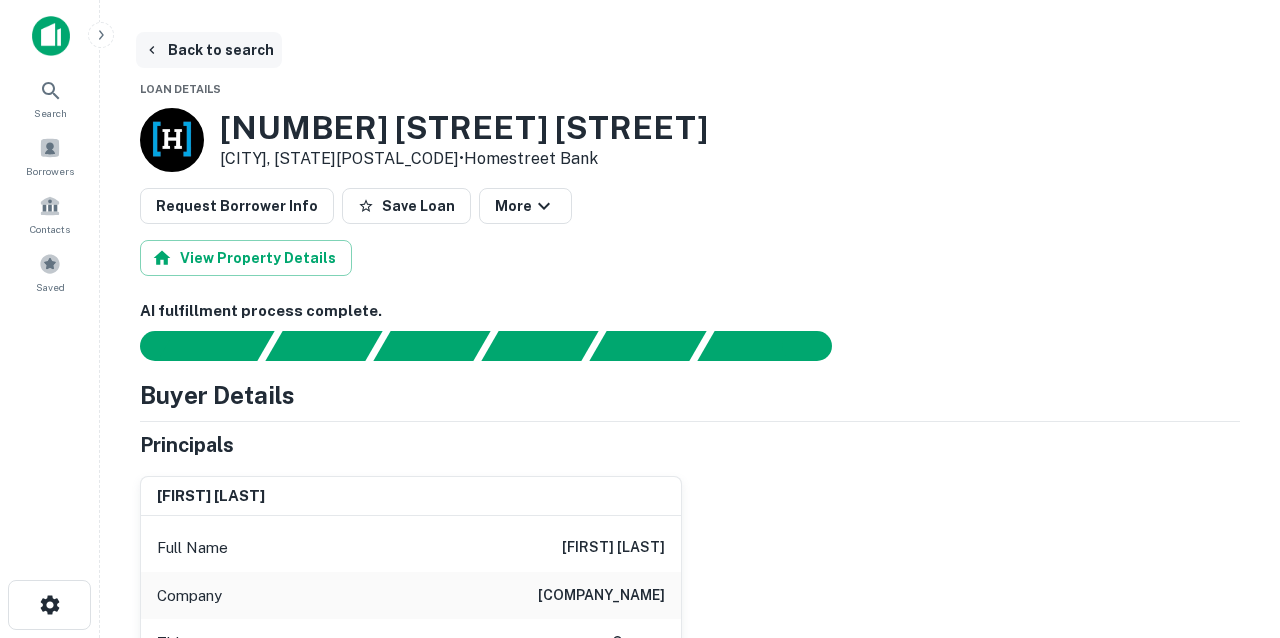 click on "Back to search" at bounding box center (209, 50) 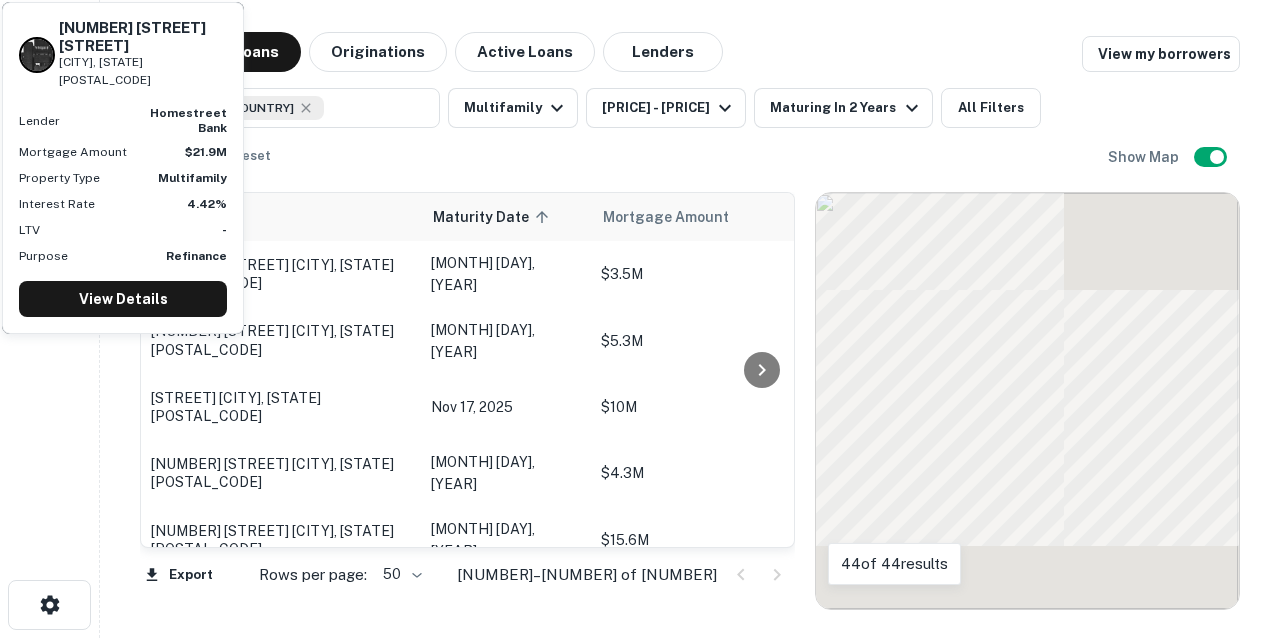 scroll, scrollTop: 2628, scrollLeft: 0, axis: vertical 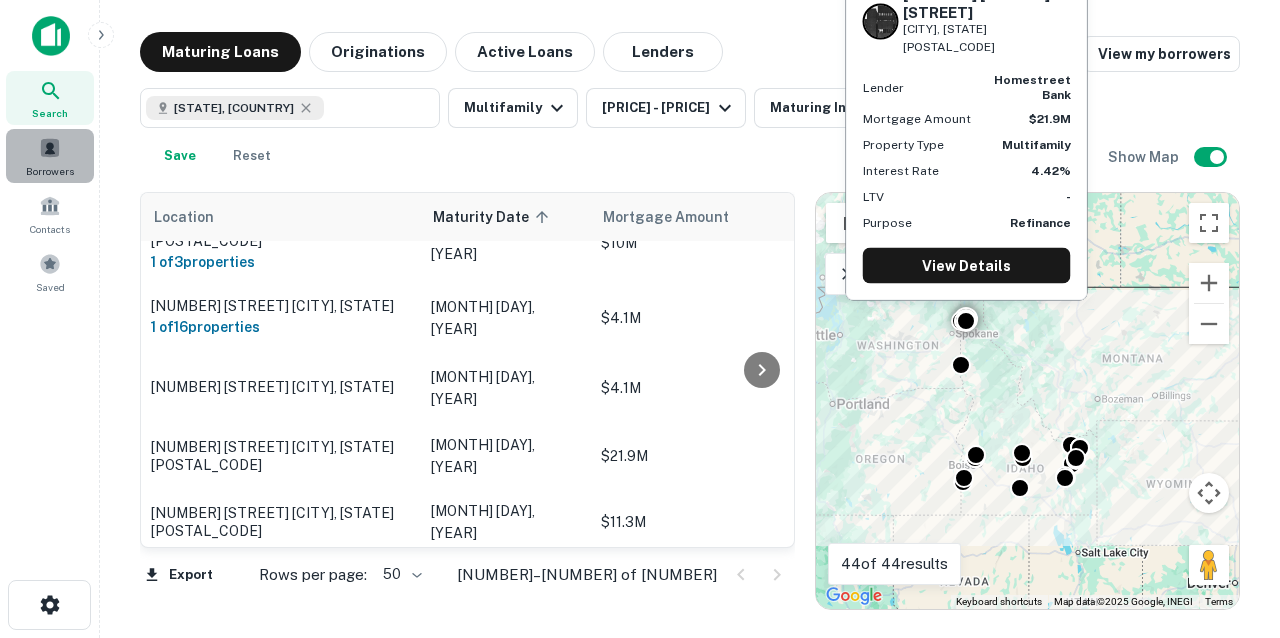 click at bounding box center (50, 148) 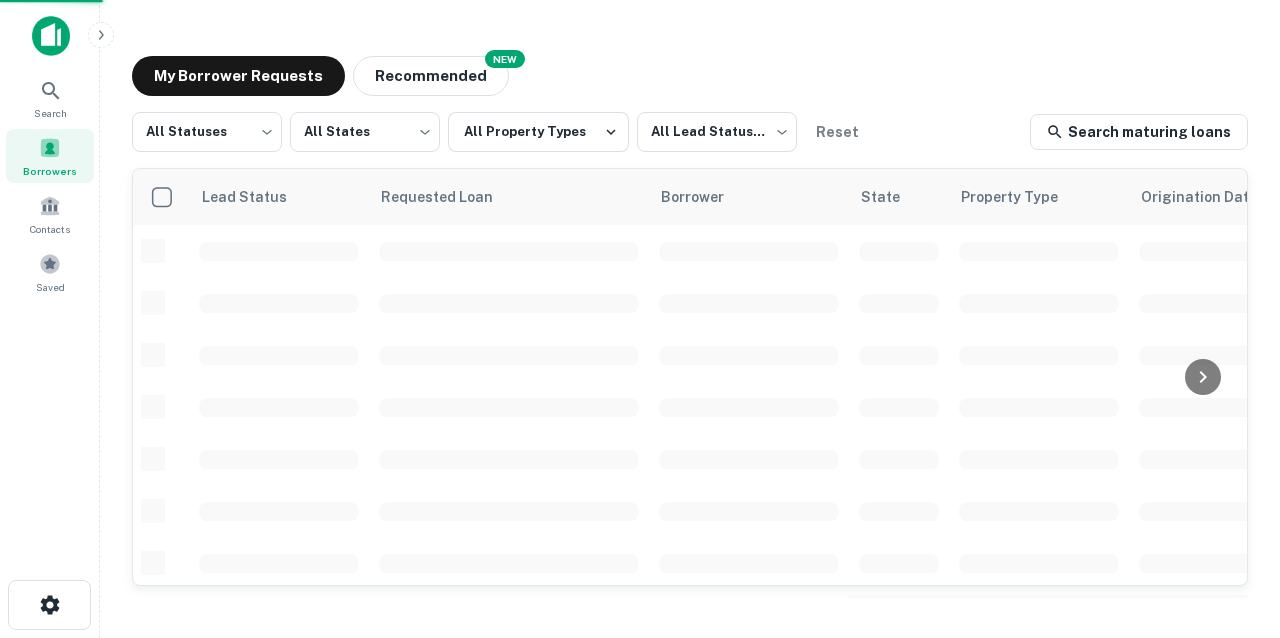 scroll, scrollTop: 0, scrollLeft: 0, axis: both 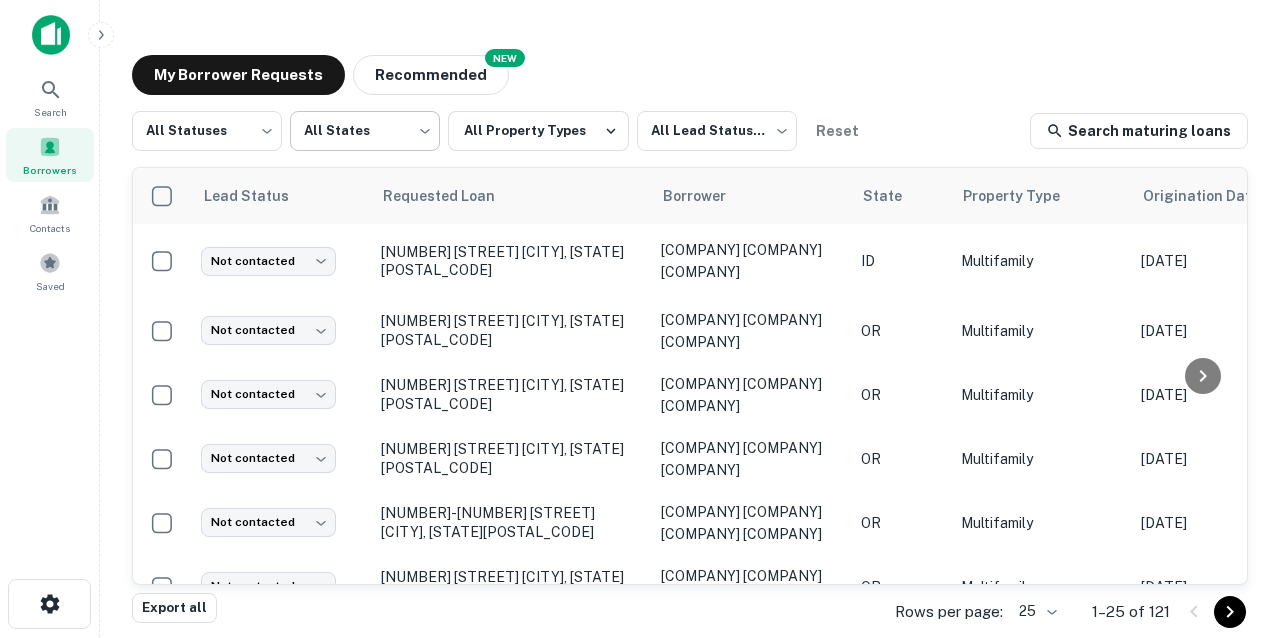 click on "Search Borrowers Contacts Saved My Borrower Requests NEW Recommended All Statuses *** All States *** All Property Types All Lead Statuses *** Reset Search maturing loans Lead Status Requested Loan Borrower State Property Type Origination Date Maturity Date Mortgage Amount Requested Date sorted descending Lender Request Status Not contacted **** [NUMBER] [STREET] [CITY], [STATE][POSTAL_CODE] [COMPANY] [COMPANY] [COMPANY] [COMPANY] [STATE] Multifamily [DATE] [DATE] $[AMOUNT] [DATE] [COMPANY] Fulfilled Not contacted **** [NUMBER] [STREET] [CITY], [STATE][POSTAL_CODE] [COMPANY] [COMPANY] [COMPANY] [COMPANY] [STATE] Multifamily [DATE] [DATE] $[AMOUNT] [DATE] [COMPANY] Pending Not contacted **** [NUMBER] [STREET] [CITY], [STATE][POSTAL_CODE] [COMPANY] [COMPANY] [COMPANY] [COMPANY] [STATE] Multifamily [DATE] [DATE] $[AMOUNT] [DATE] [COMPANY] Pending Not contacted **** [NUMBER] [STREET] [CITY], [STATE][POSTAL_CODE] [COMPANY] [COMPANY] [COMPANY] [COMPANY] [STATE] Multifamily [DATE] [DATE] $[AMOUNT] [DATE]" at bounding box center [640, 318] 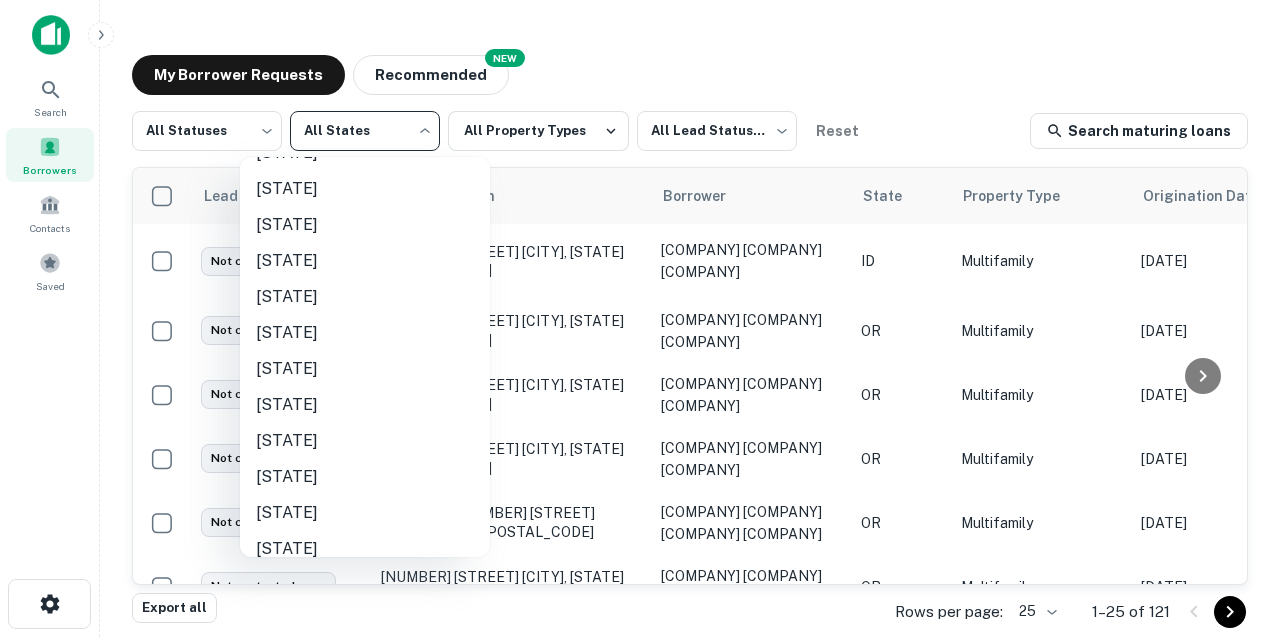 scroll, scrollTop: 1076, scrollLeft: 0, axis: vertical 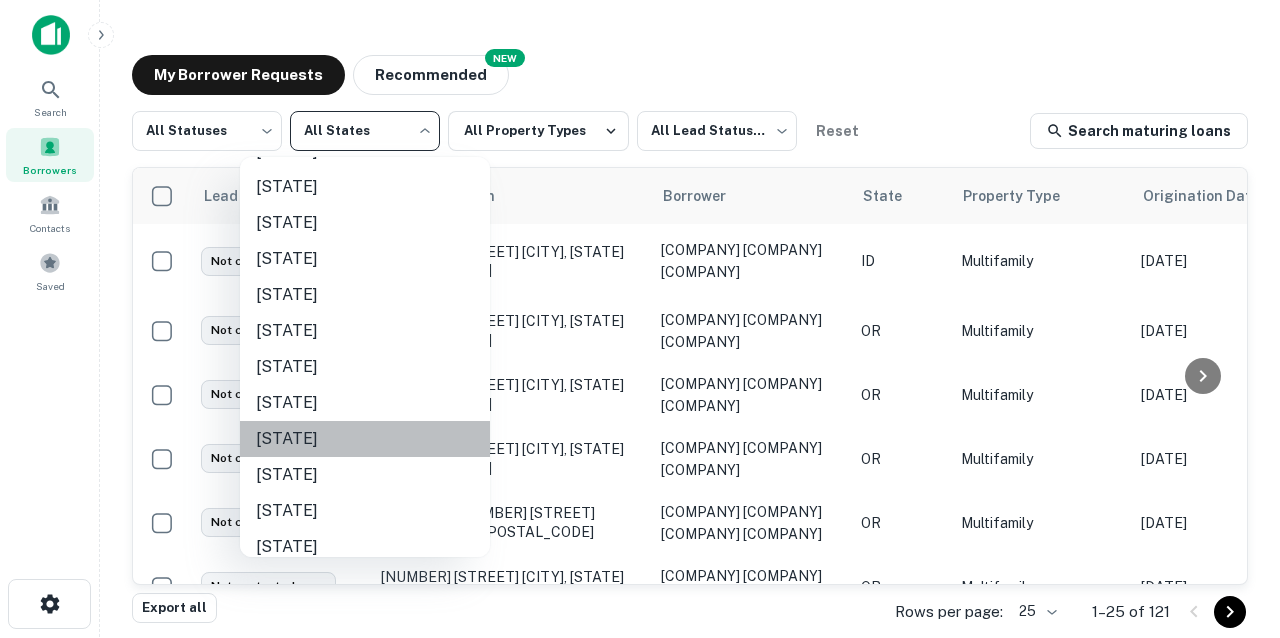 click on "Oregon" at bounding box center [365, 439] 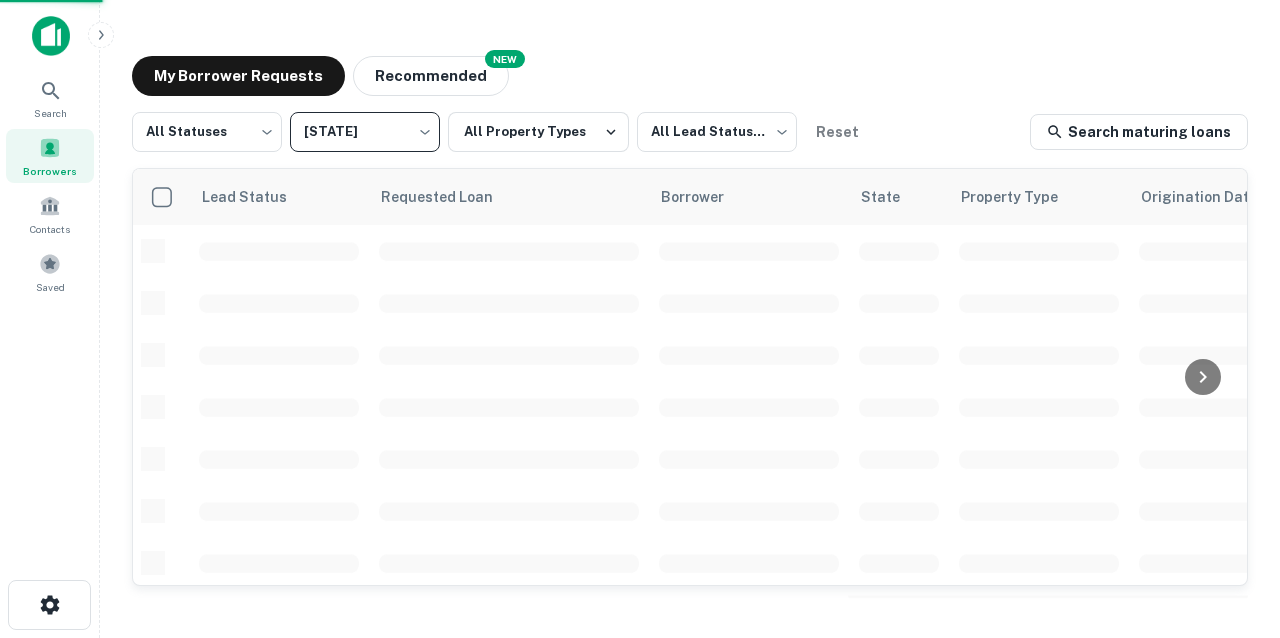 scroll, scrollTop: 0, scrollLeft: 0, axis: both 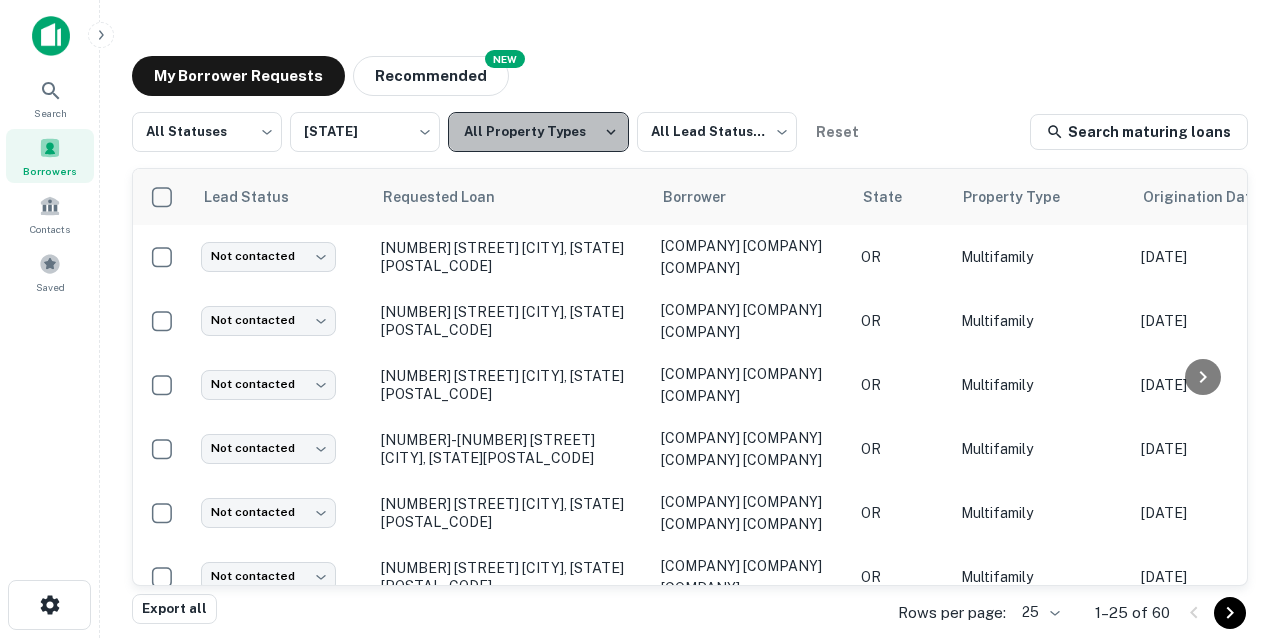 click 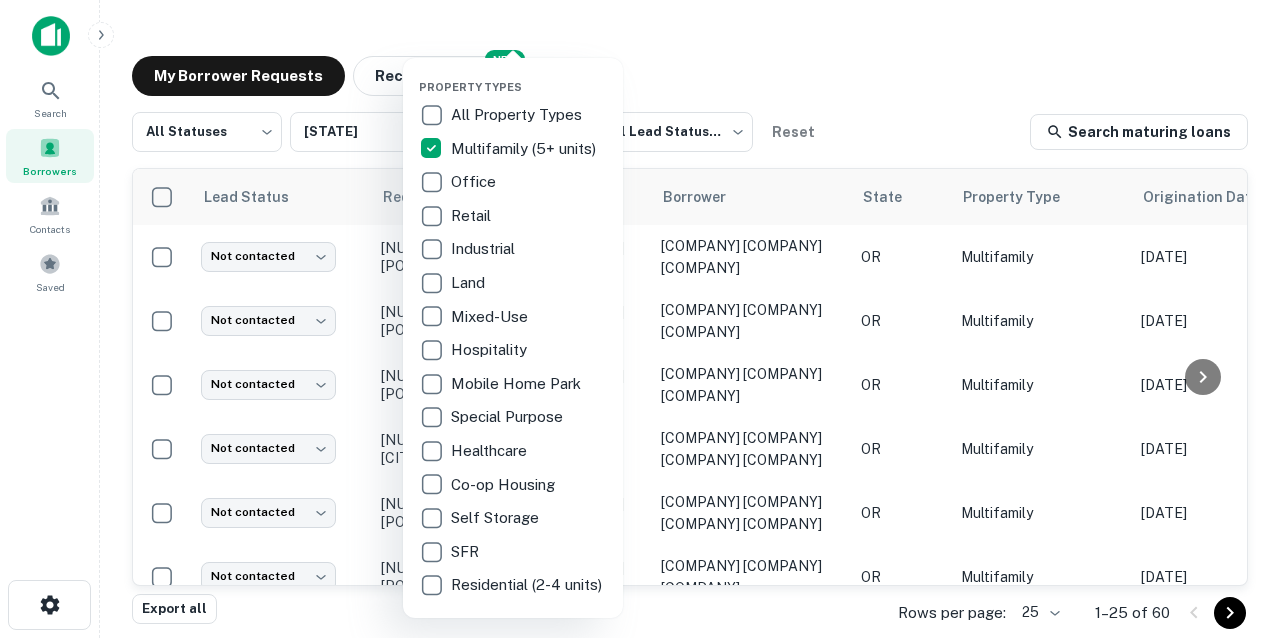 click at bounding box center (640, 319) 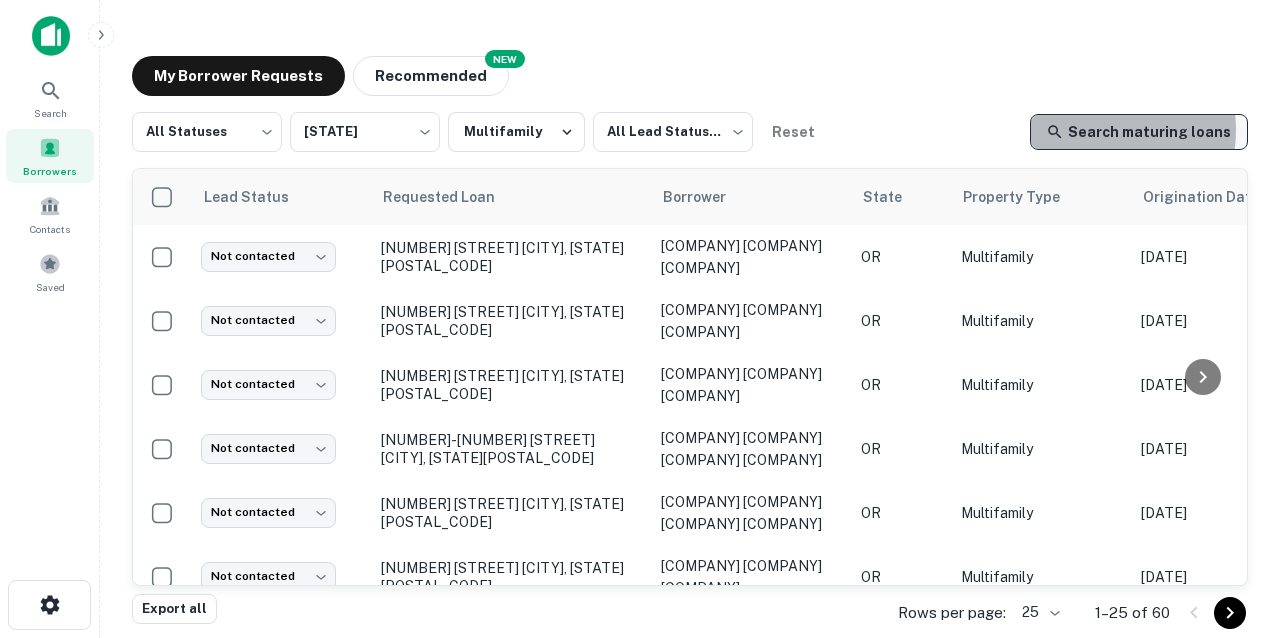 click on "Search maturing loans" at bounding box center (1139, 132) 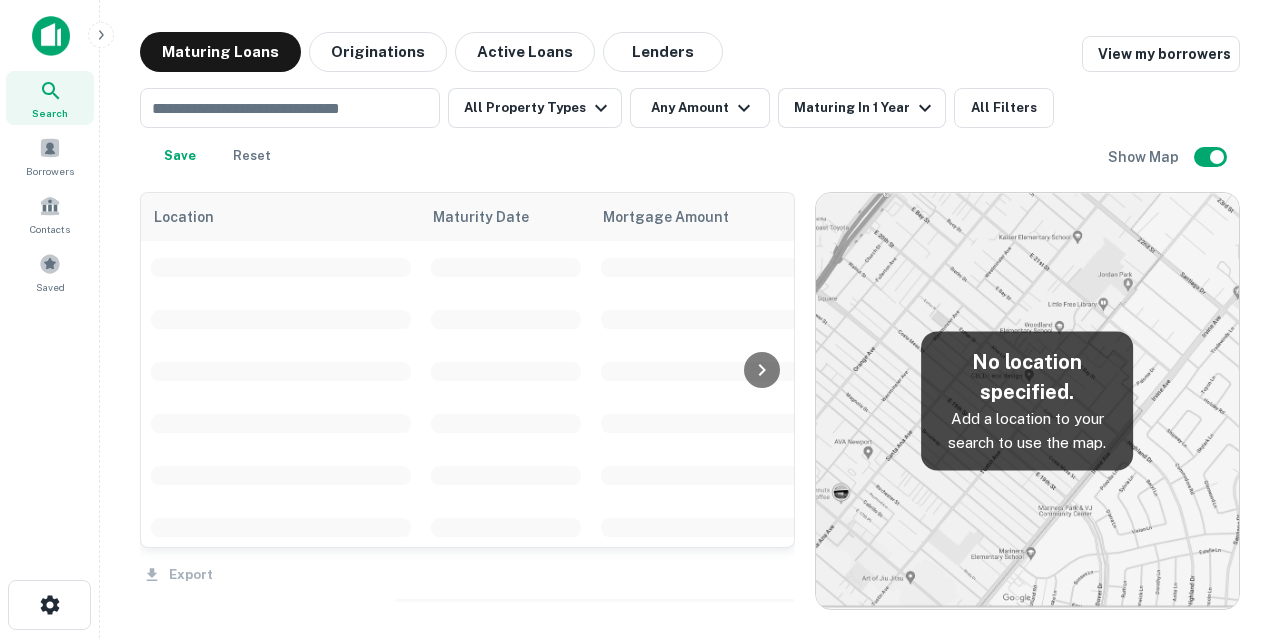 scroll, scrollTop: 0, scrollLeft: 0, axis: both 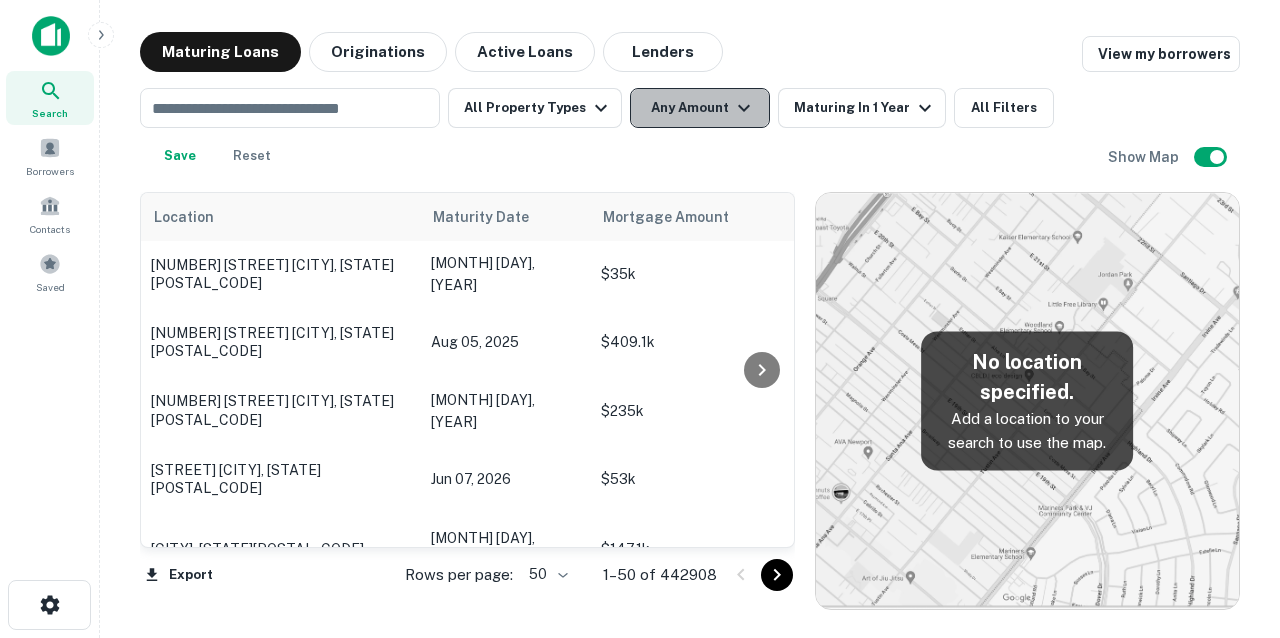 click on "Any Amount" at bounding box center (700, 108) 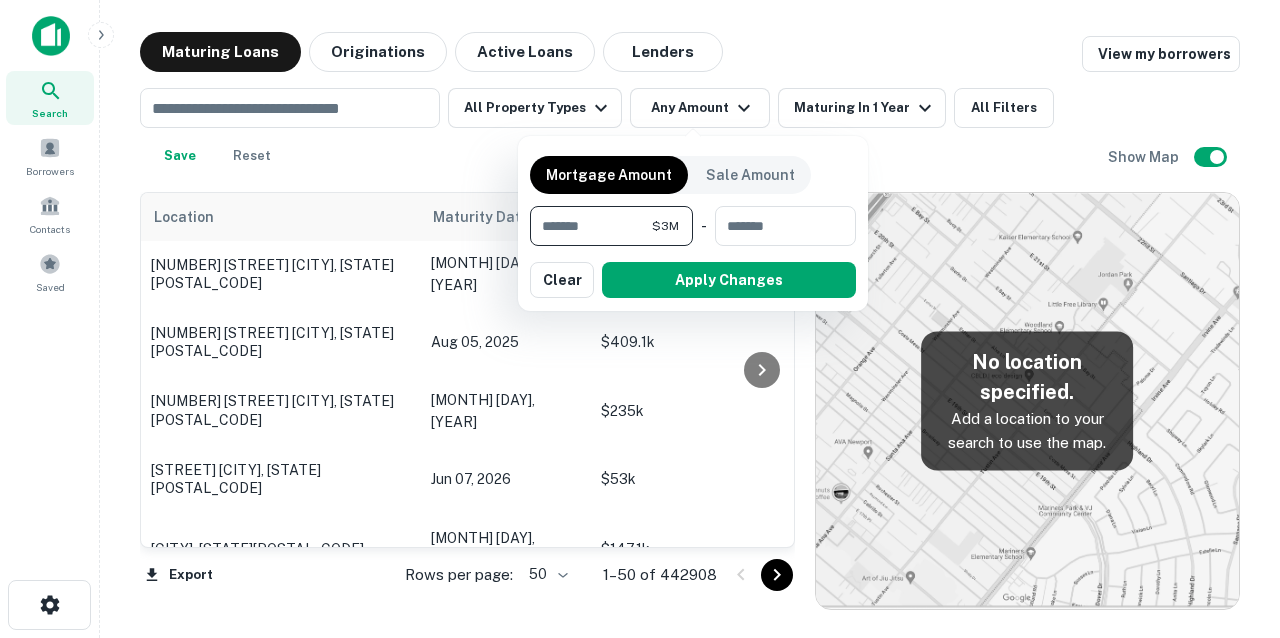 type on "*******" 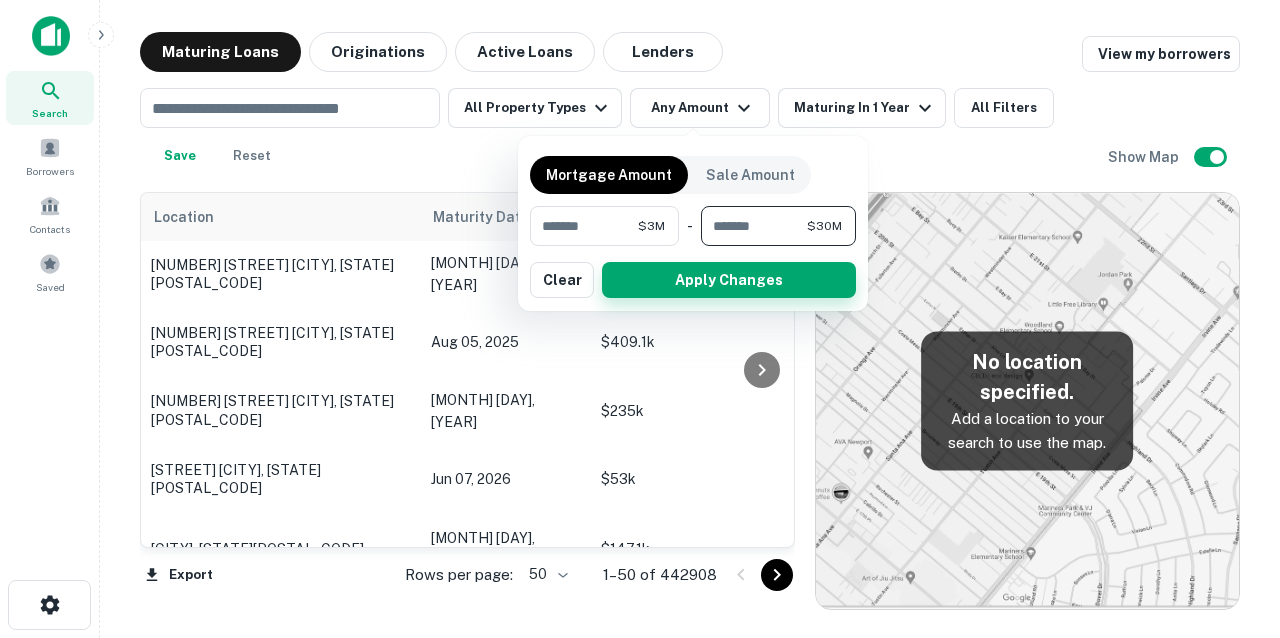 type on "********" 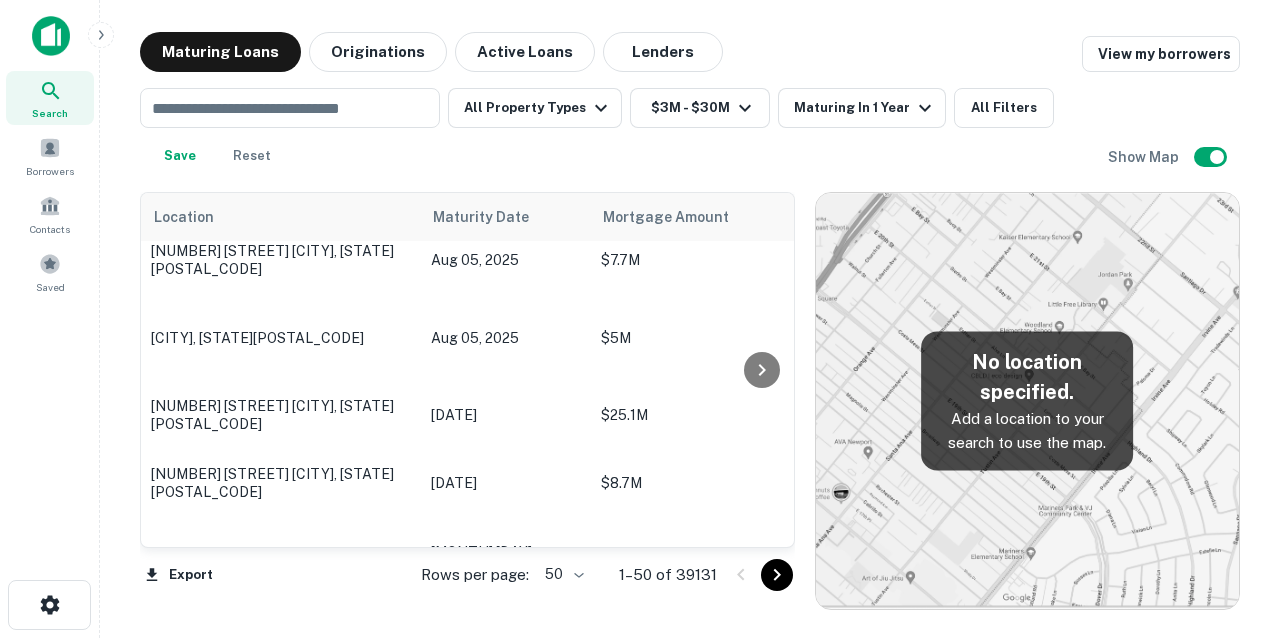 scroll, scrollTop: 3201, scrollLeft: 0, axis: vertical 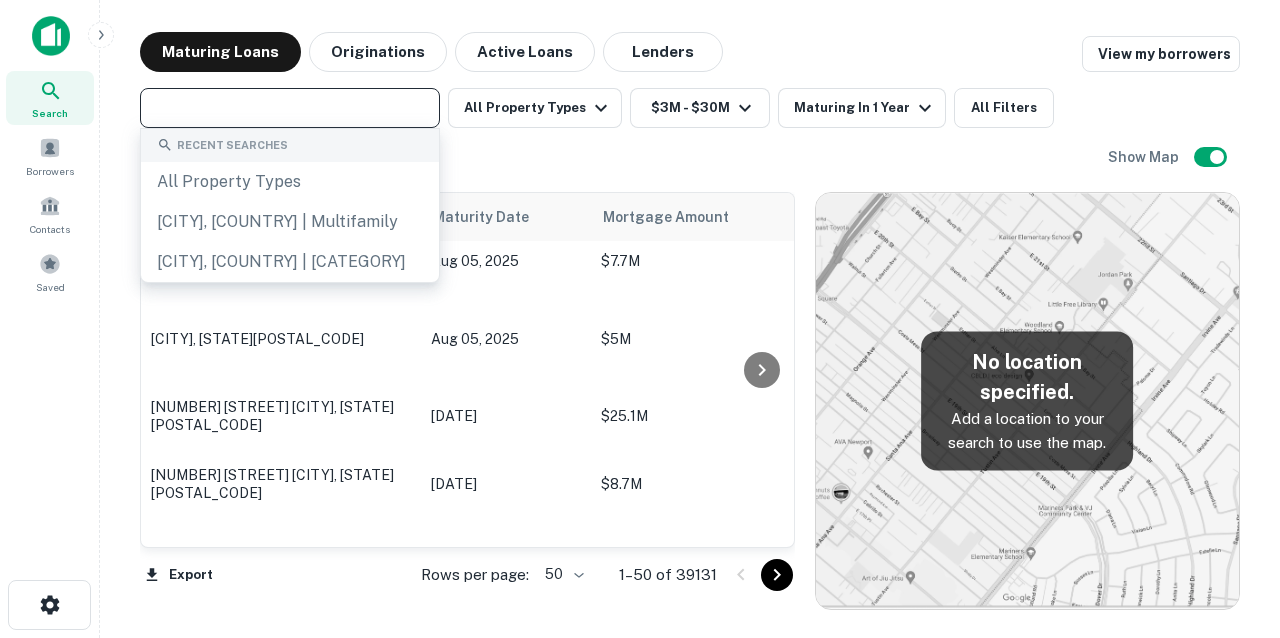 click at bounding box center (288, 108) 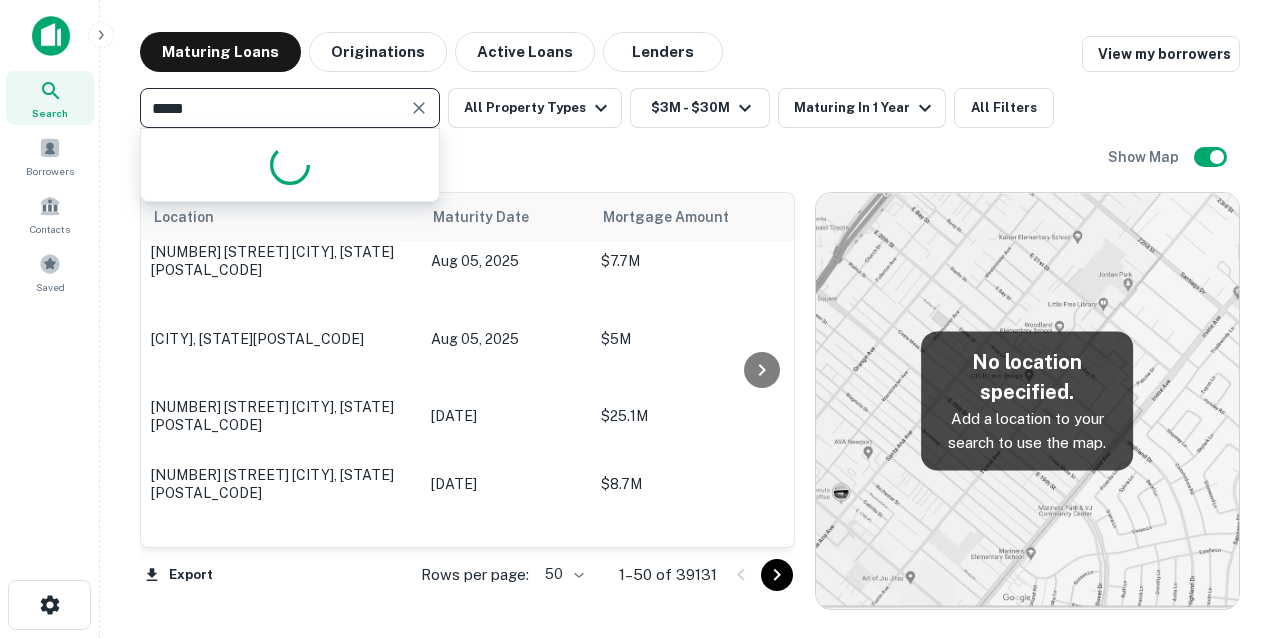 type on "******" 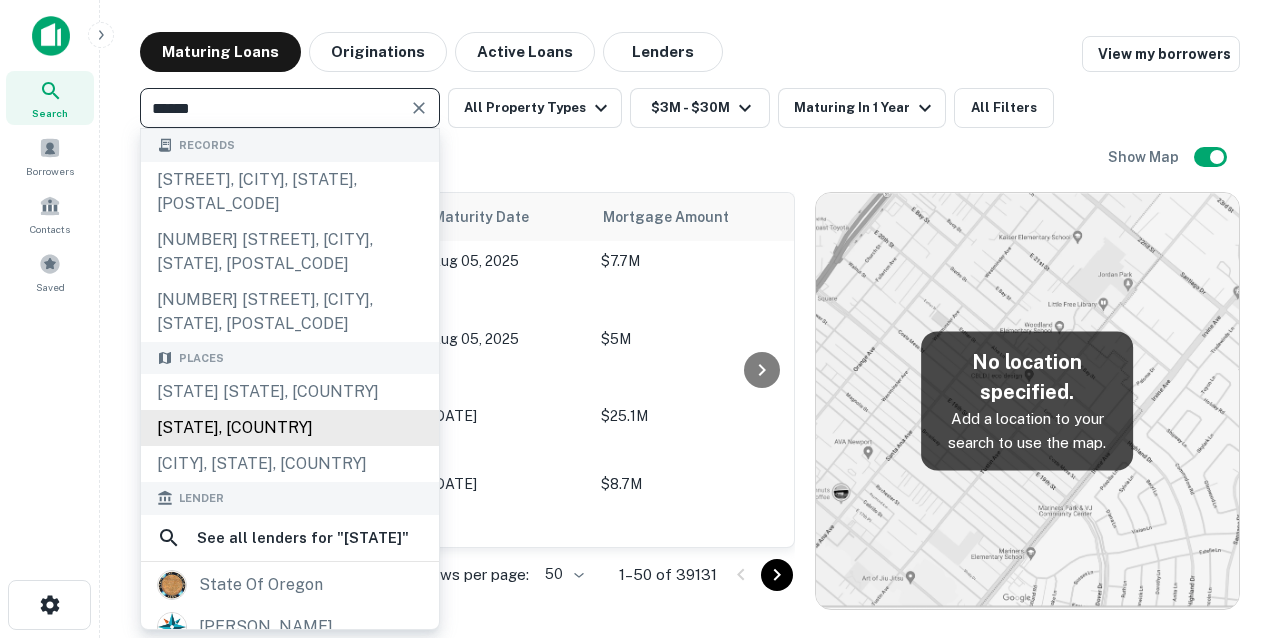 click on "[STATE], [COUNTRY]" at bounding box center [290, 428] 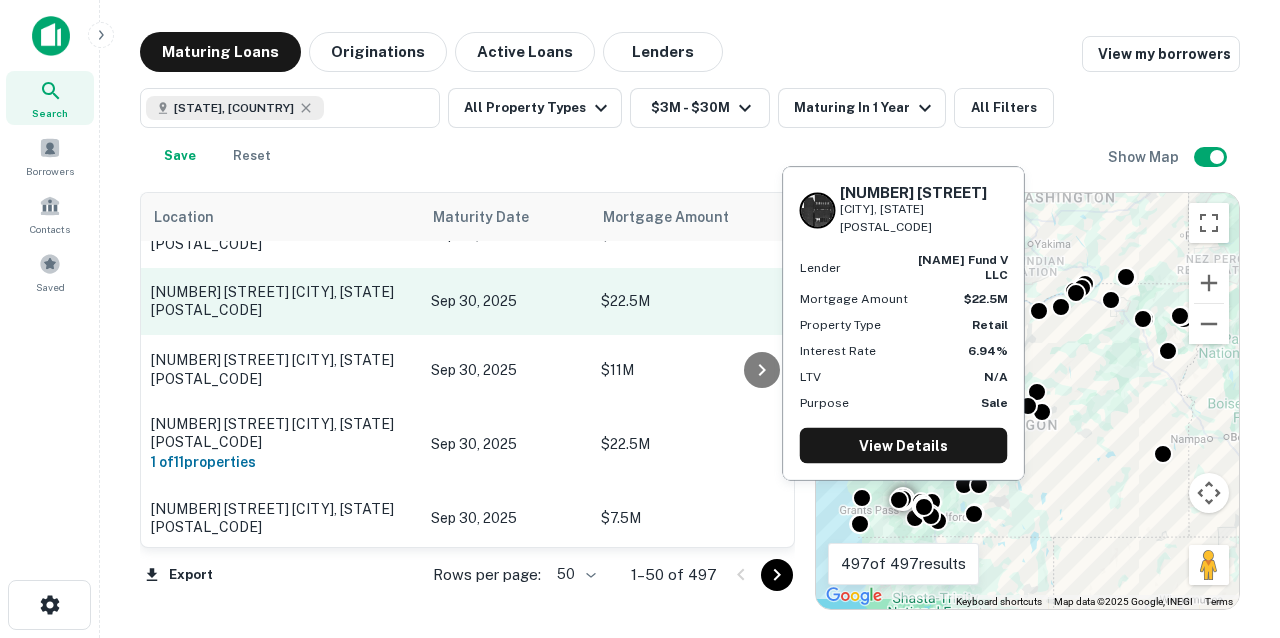 click on "[NUMBER] [STREET] [CITY], [STATE][POSTAL_CODE]" at bounding box center [281, 301] 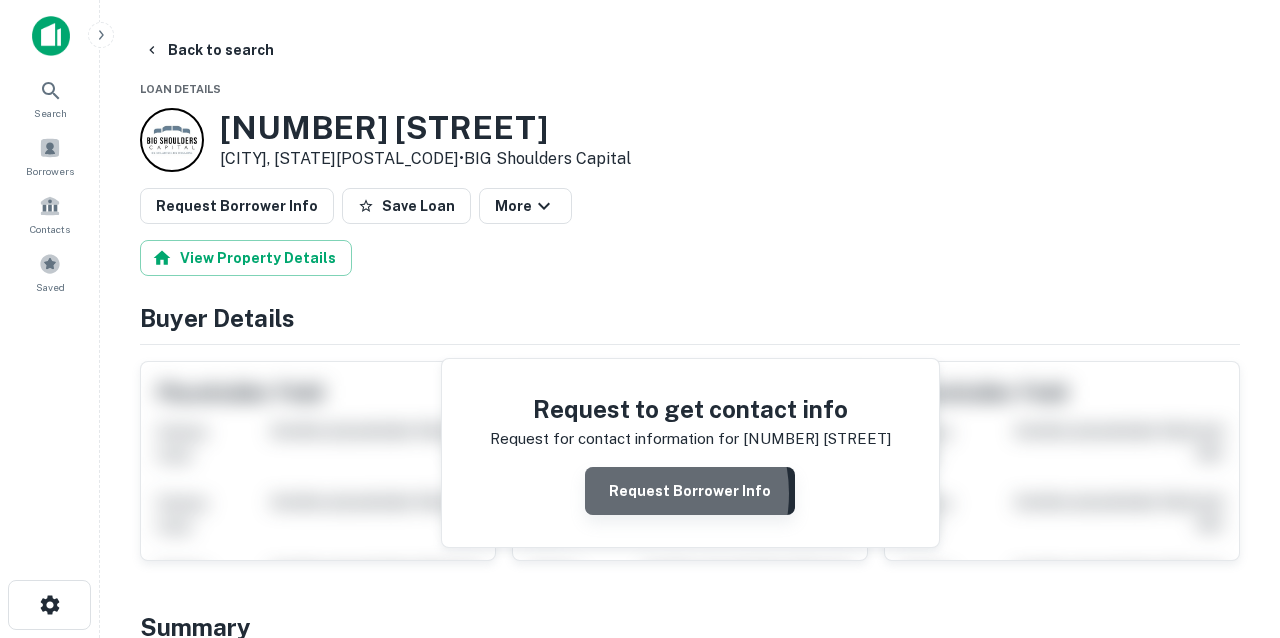 click on "Request Borrower Info" at bounding box center [690, 491] 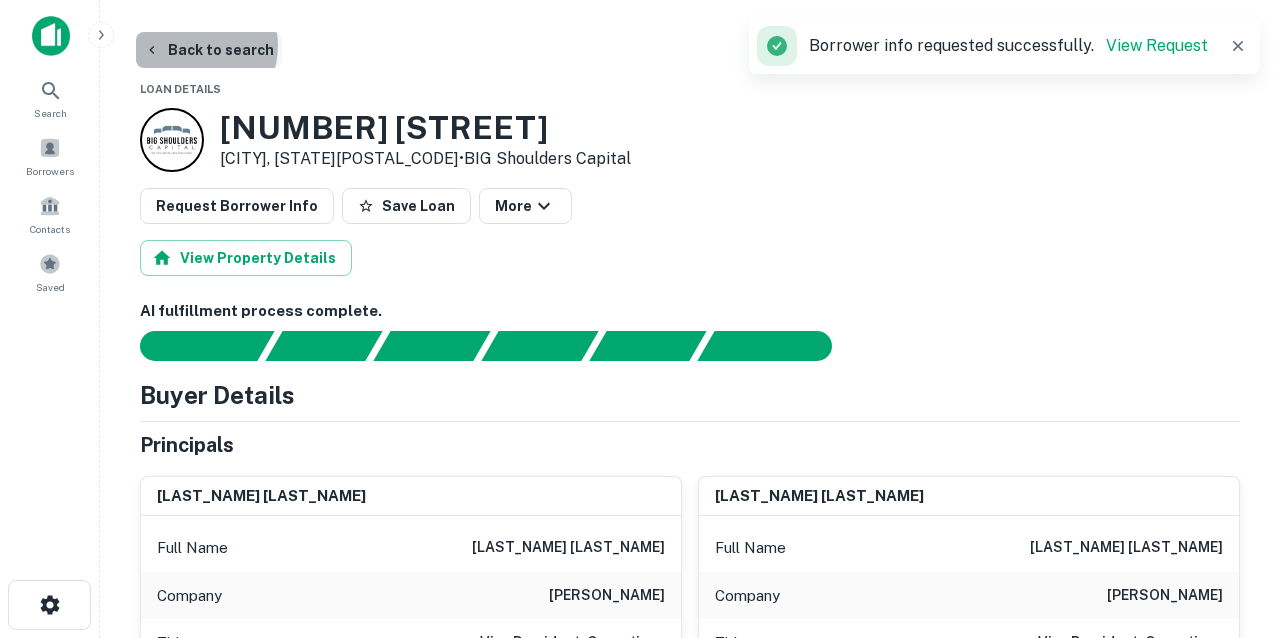 click on "Back to search" at bounding box center (209, 50) 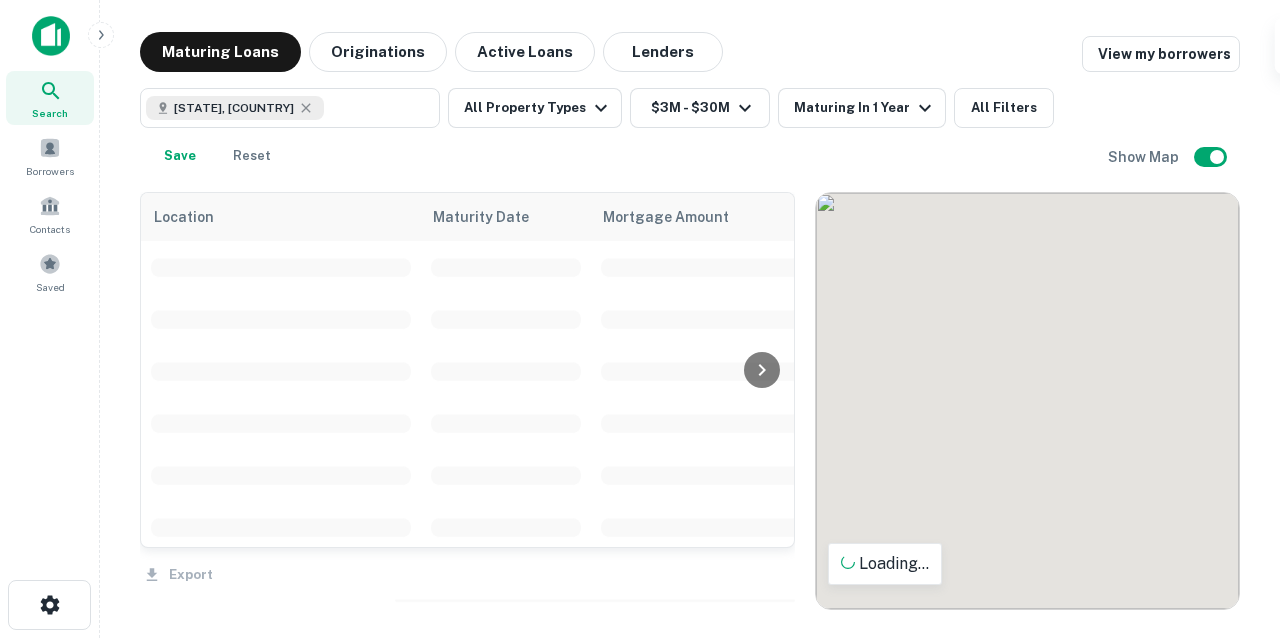 scroll, scrollTop: 3201, scrollLeft: 0, axis: vertical 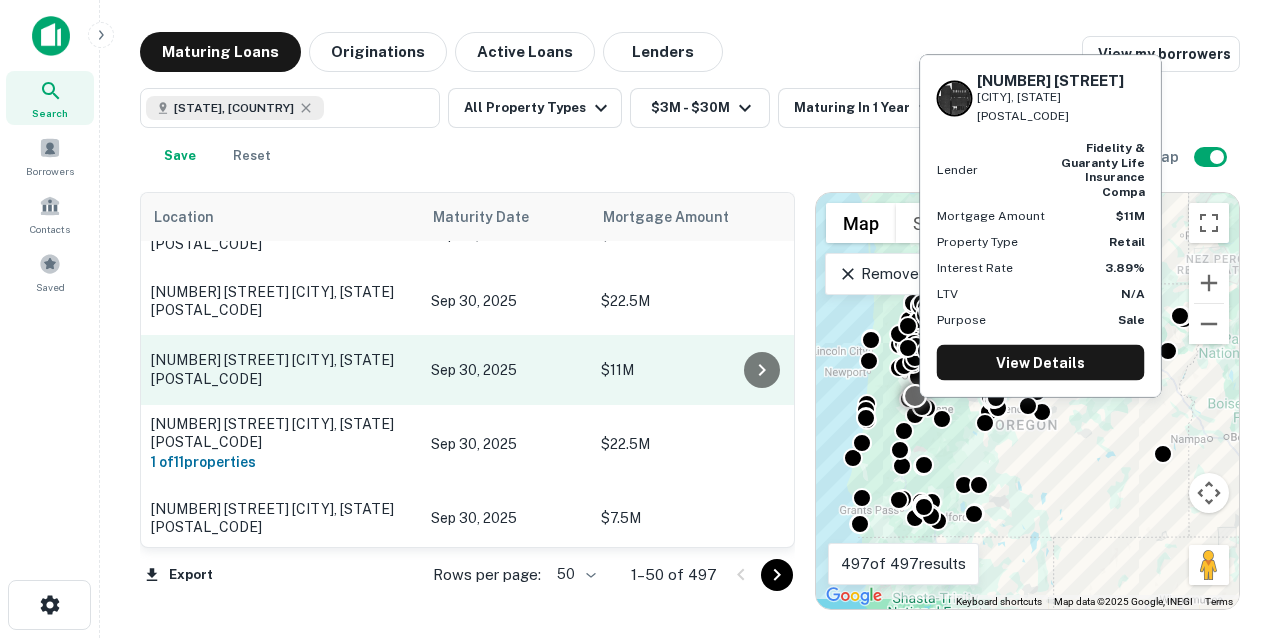 click on "[NUMBER] [STREET] [CITY], [STATE][POSTAL_CODE]" at bounding box center [281, 369] 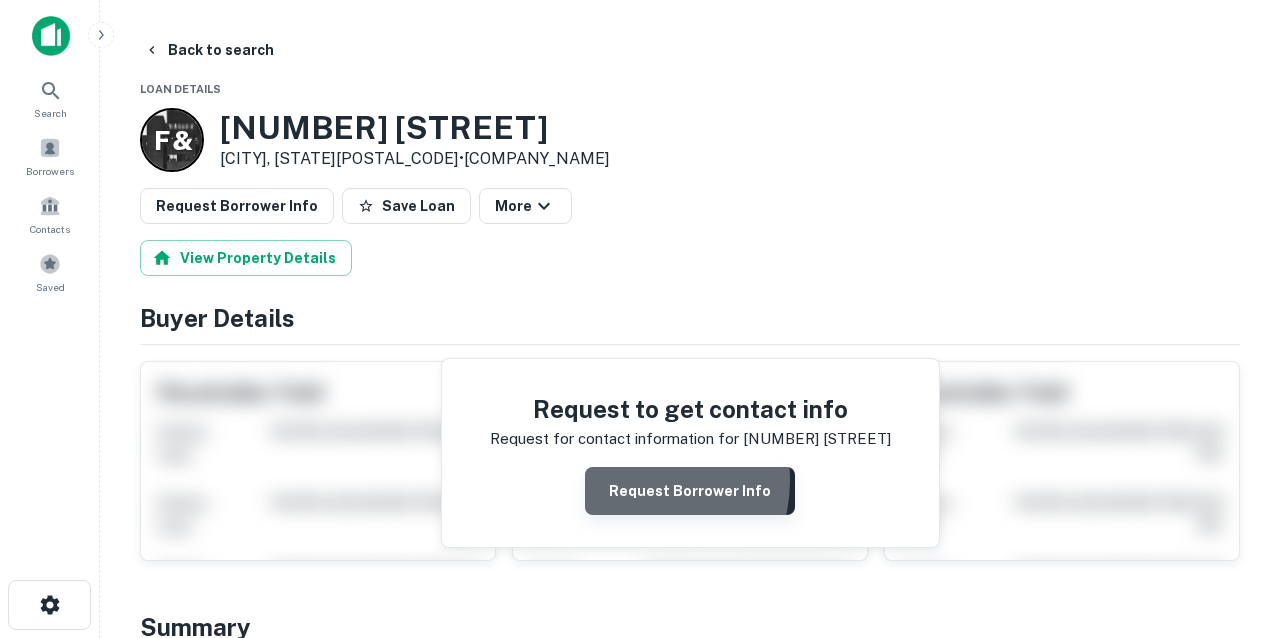 click on "Request Borrower Info" at bounding box center [690, 491] 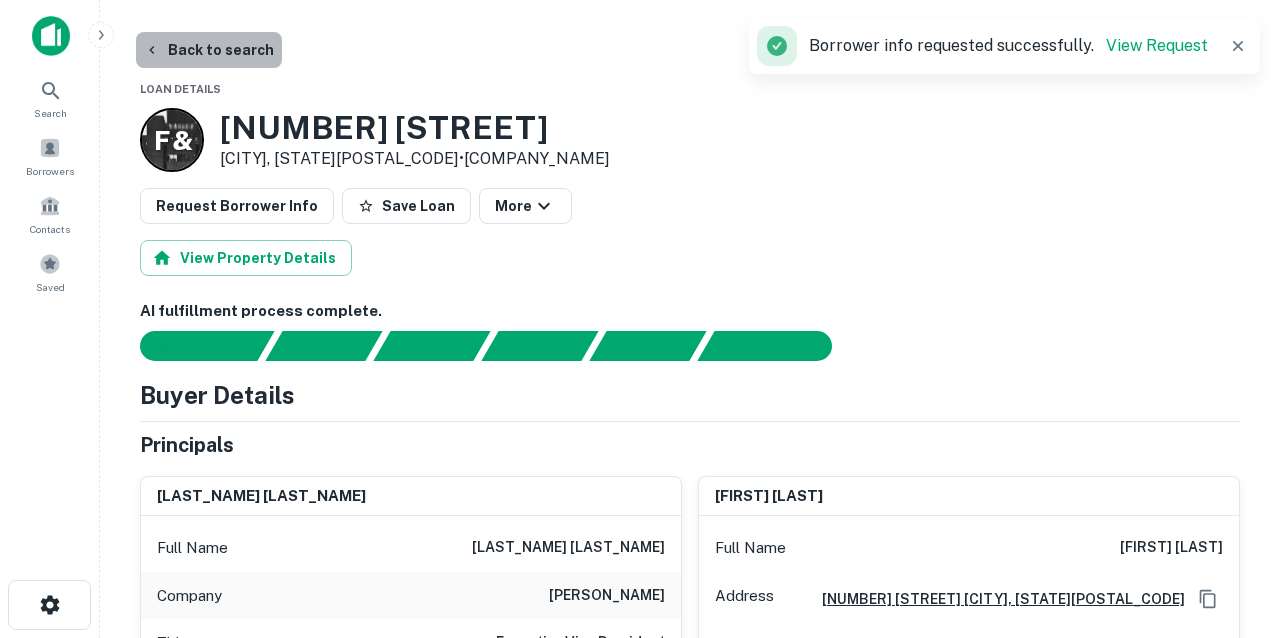 click on "Back to search" at bounding box center (209, 50) 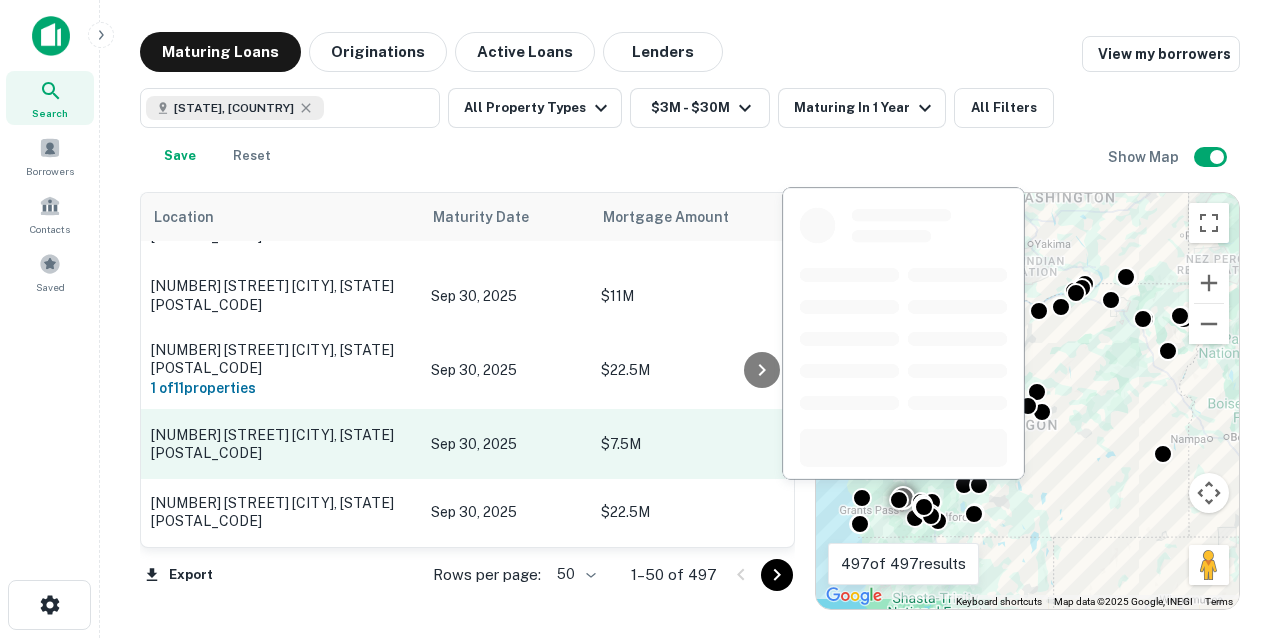 scroll, scrollTop: 3293, scrollLeft: 0, axis: vertical 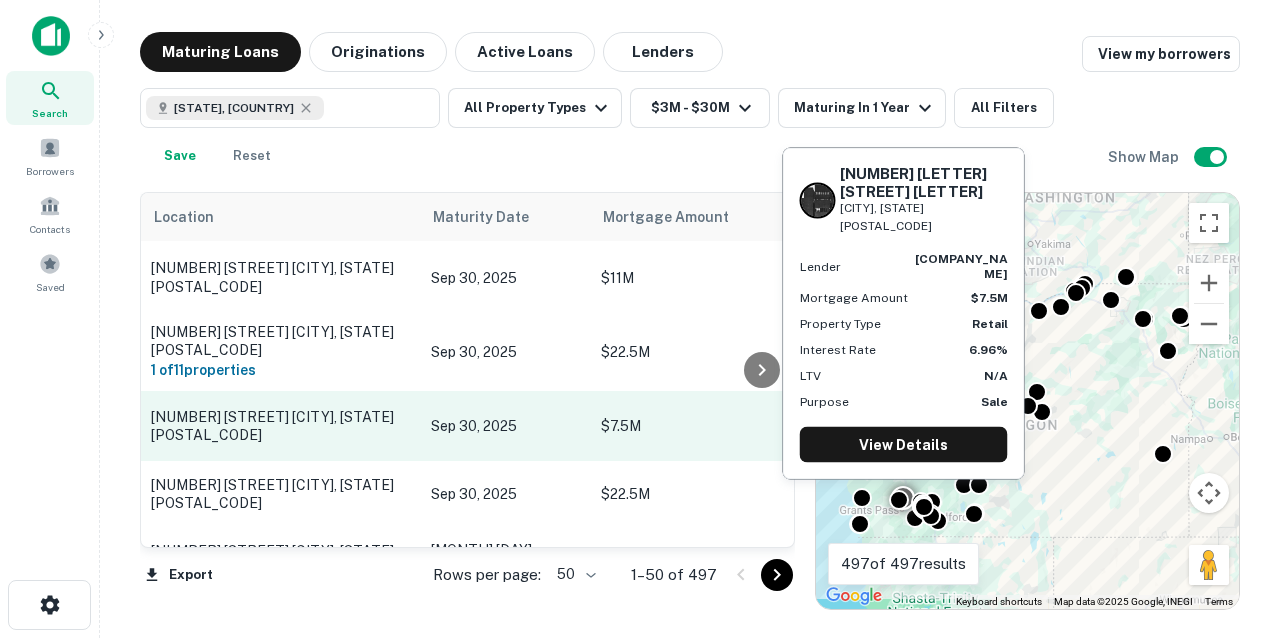 click on "[NUMBER] [STREET] [CITY], [STATE][POSTAL_CODE]" at bounding box center (281, 426) 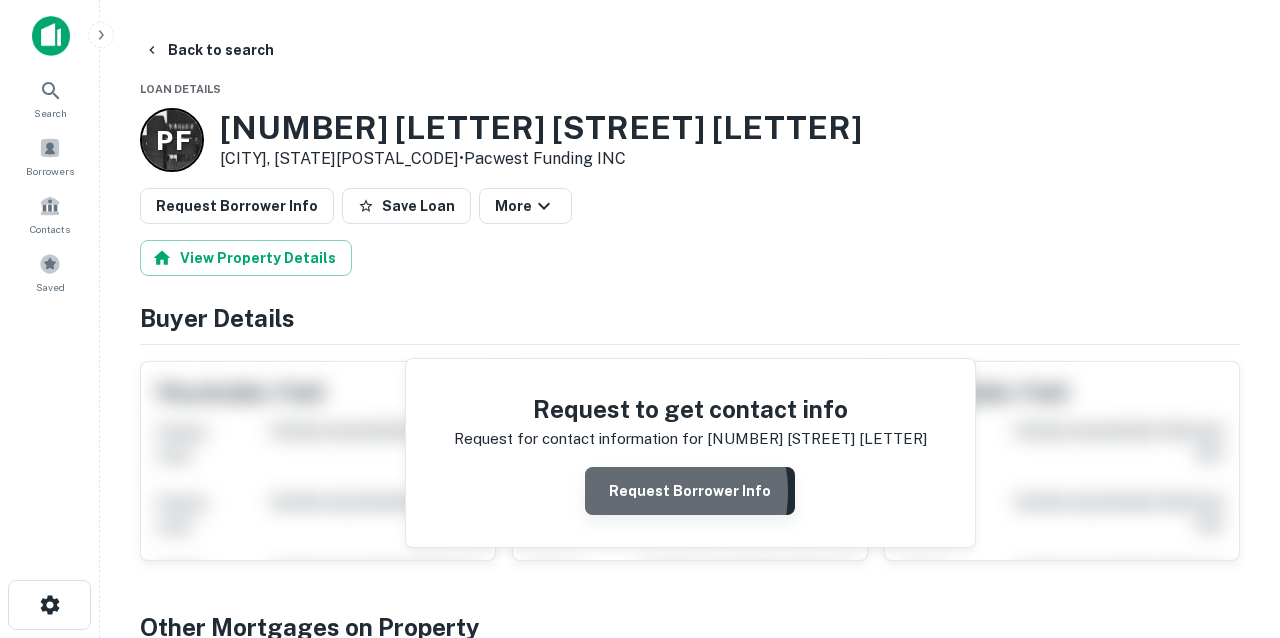 click on "Request Borrower Info" at bounding box center [690, 491] 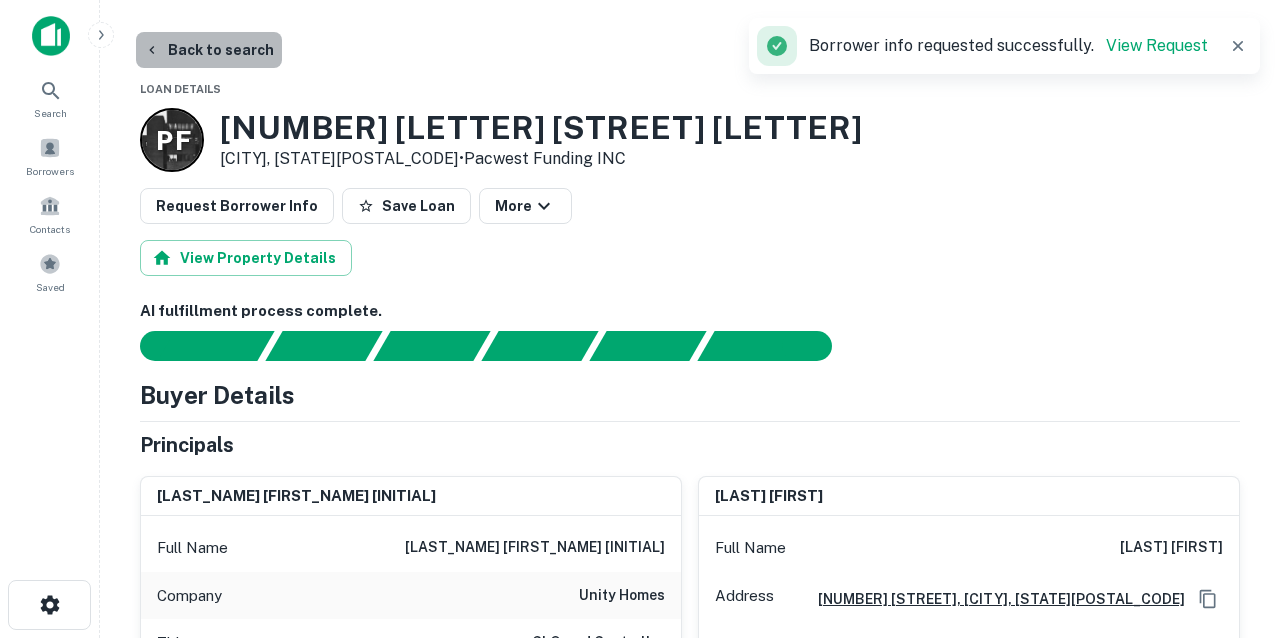click on "Back to search" at bounding box center [209, 50] 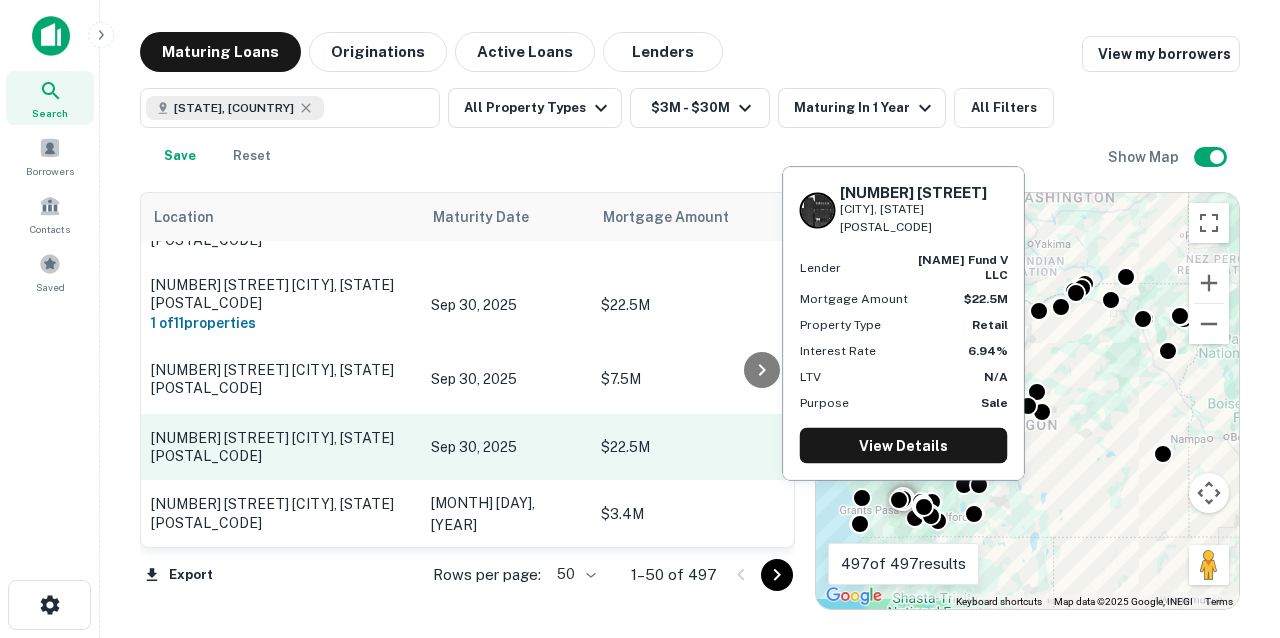 scroll, scrollTop: 3365, scrollLeft: 0, axis: vertical 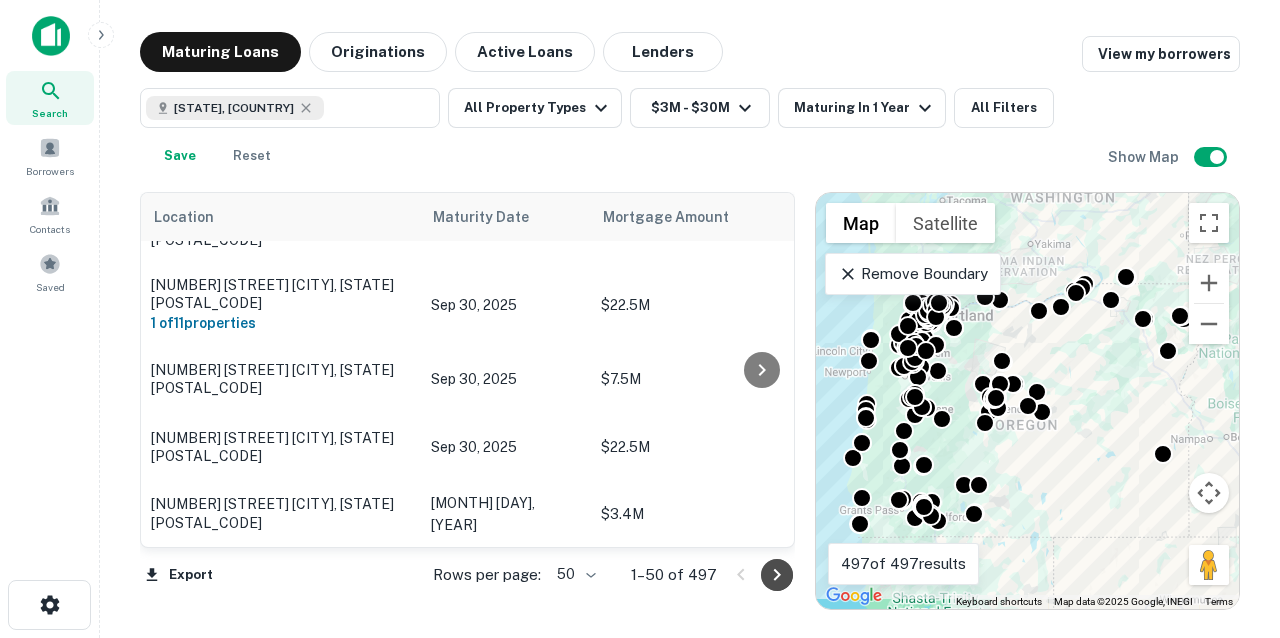click 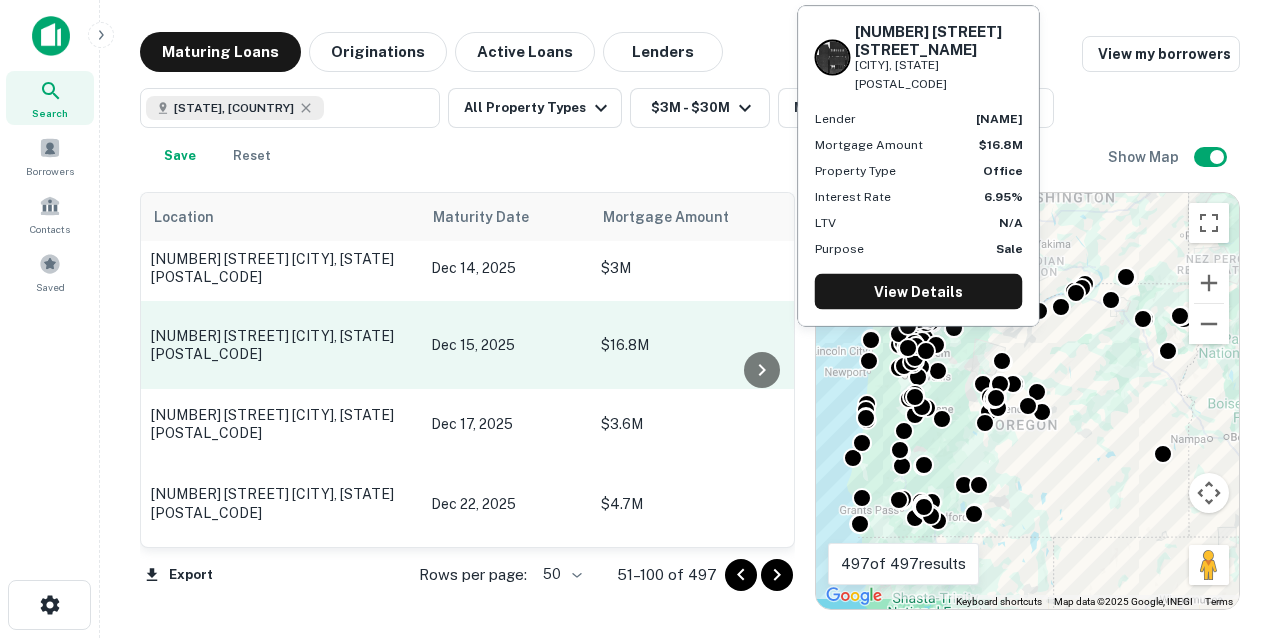 click on "4405 Turner Rd Se Salem, OR97317" at bounding box center (281, 345) 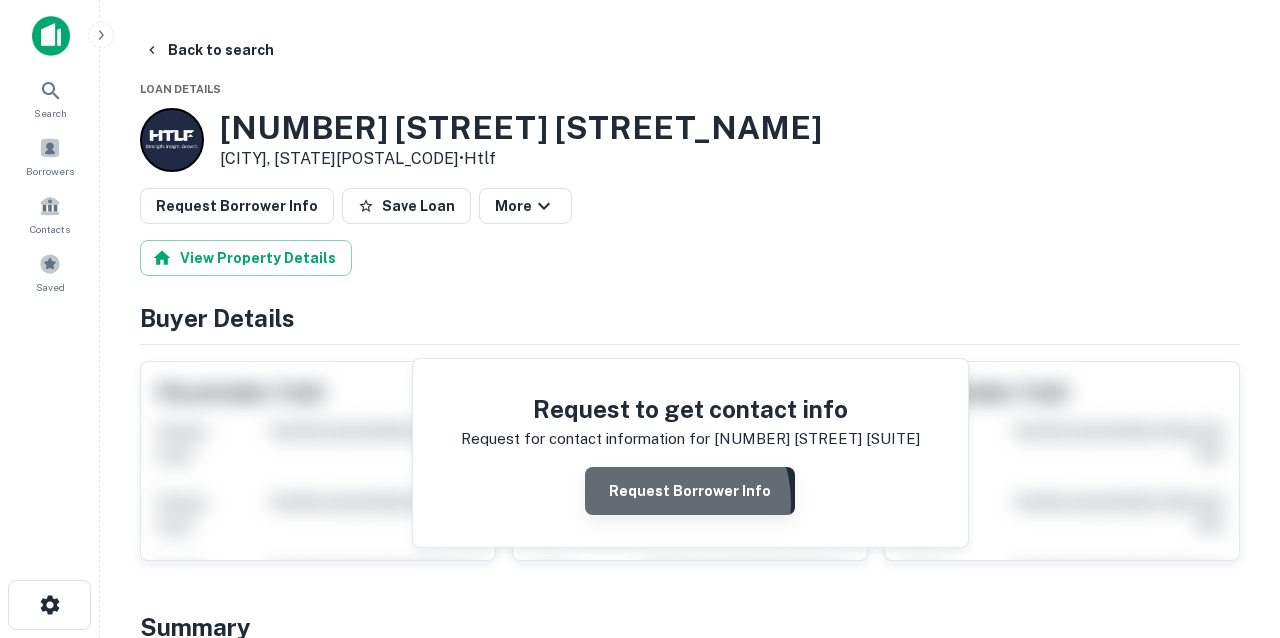 click on "Request Borrower Info" at bounding box center [690, 491] 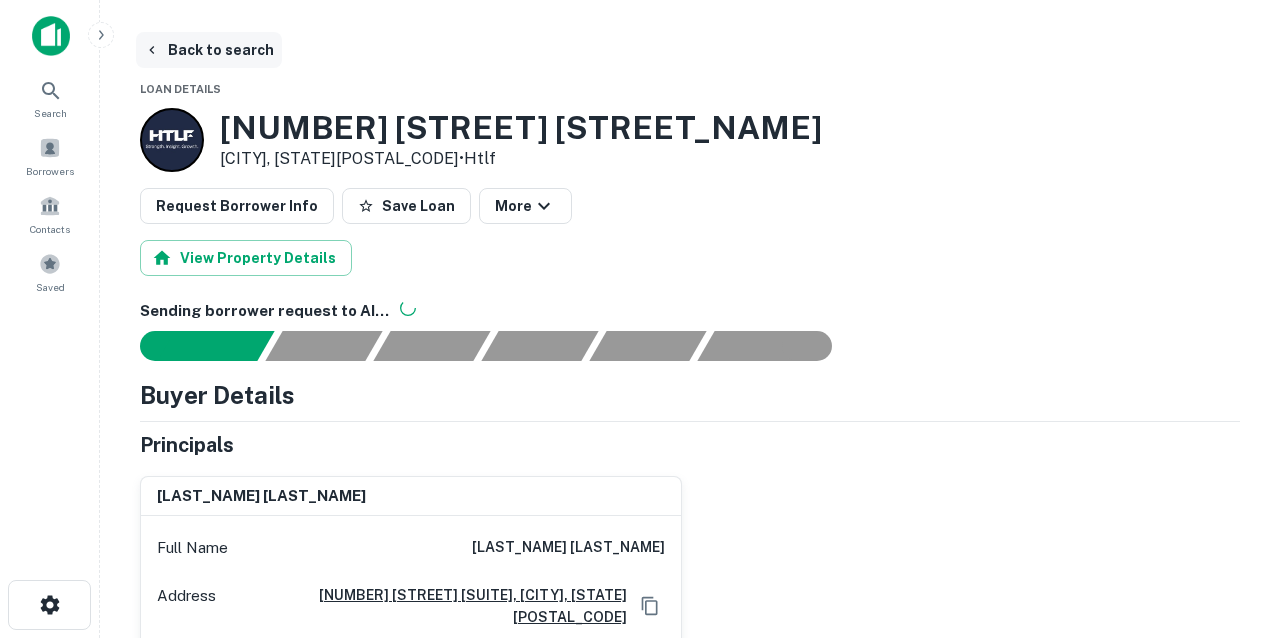 click on "Back to search" at bounding box center (209, 50) 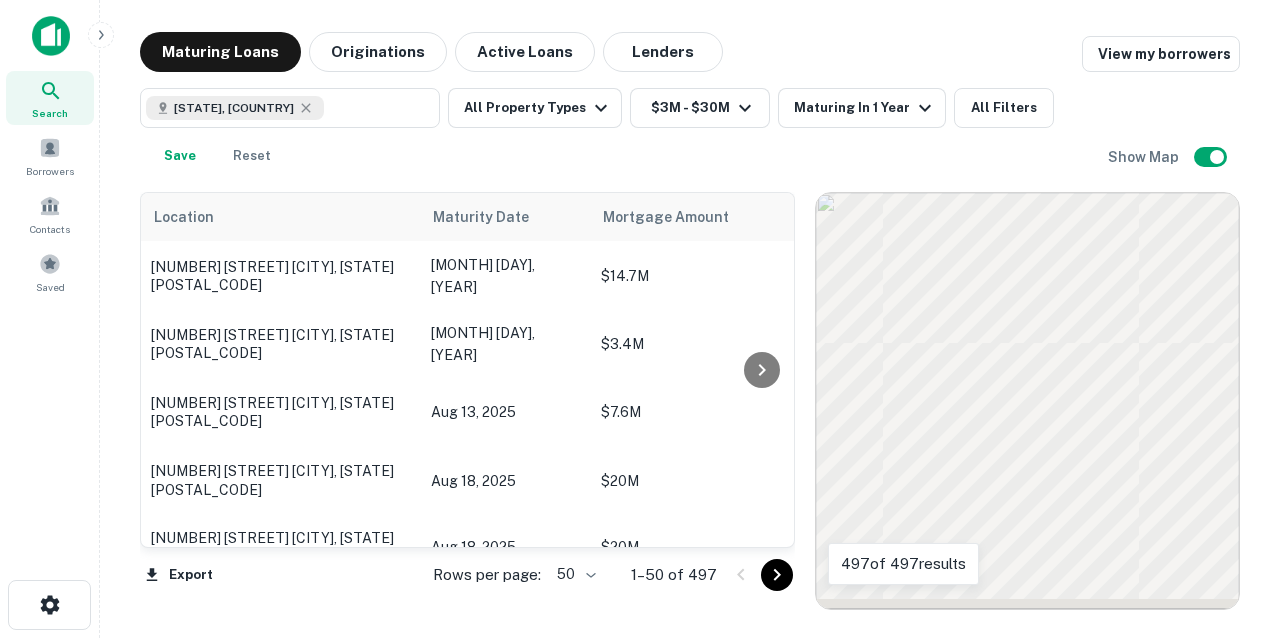 scroll, scrollTop: 3365, scrollLeft: 0, axis: vertical 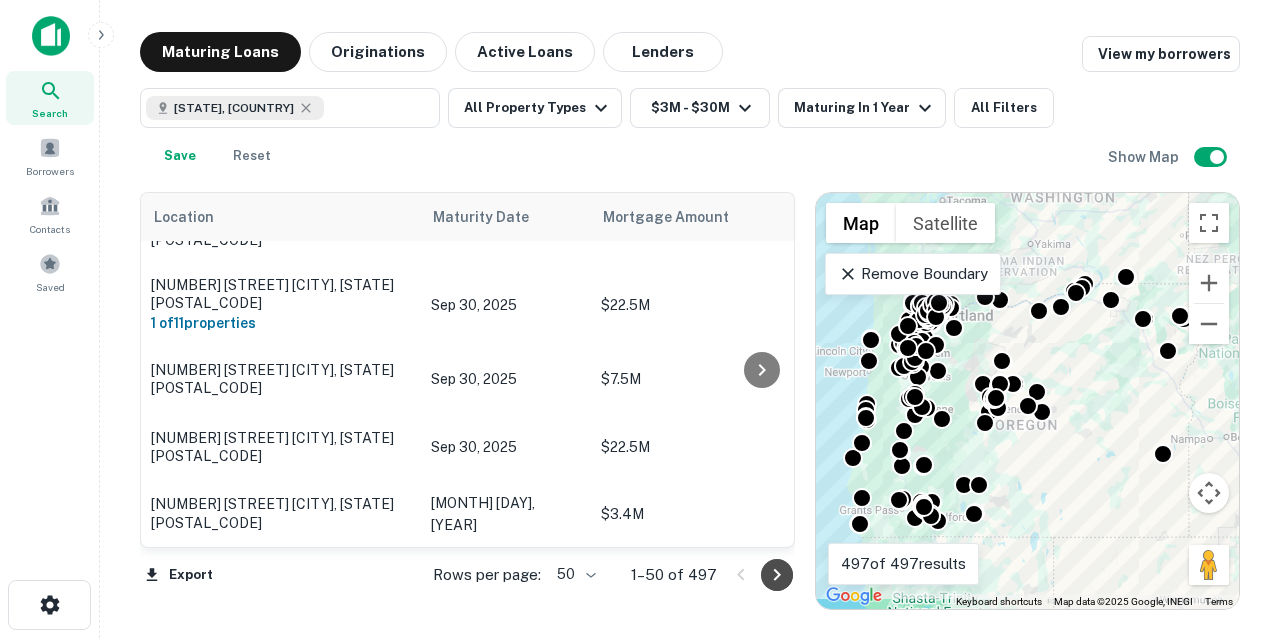 click 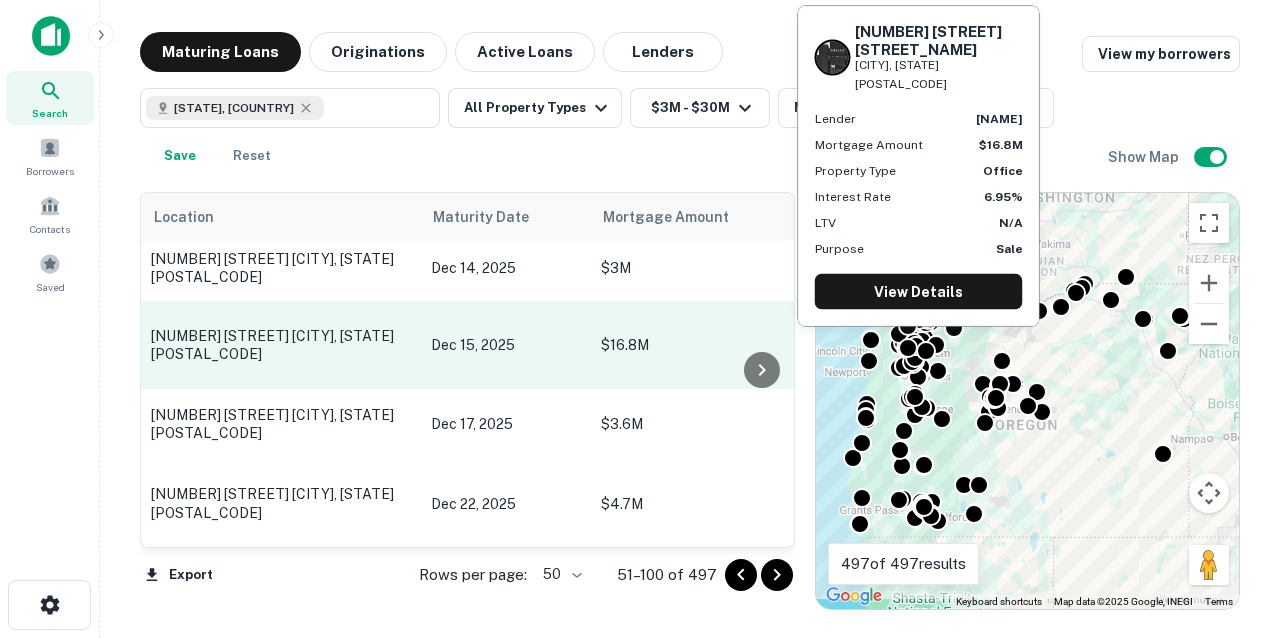 click on "4405 Turner Rd Se Salem, OR97317" at bounding box center [281, 345] 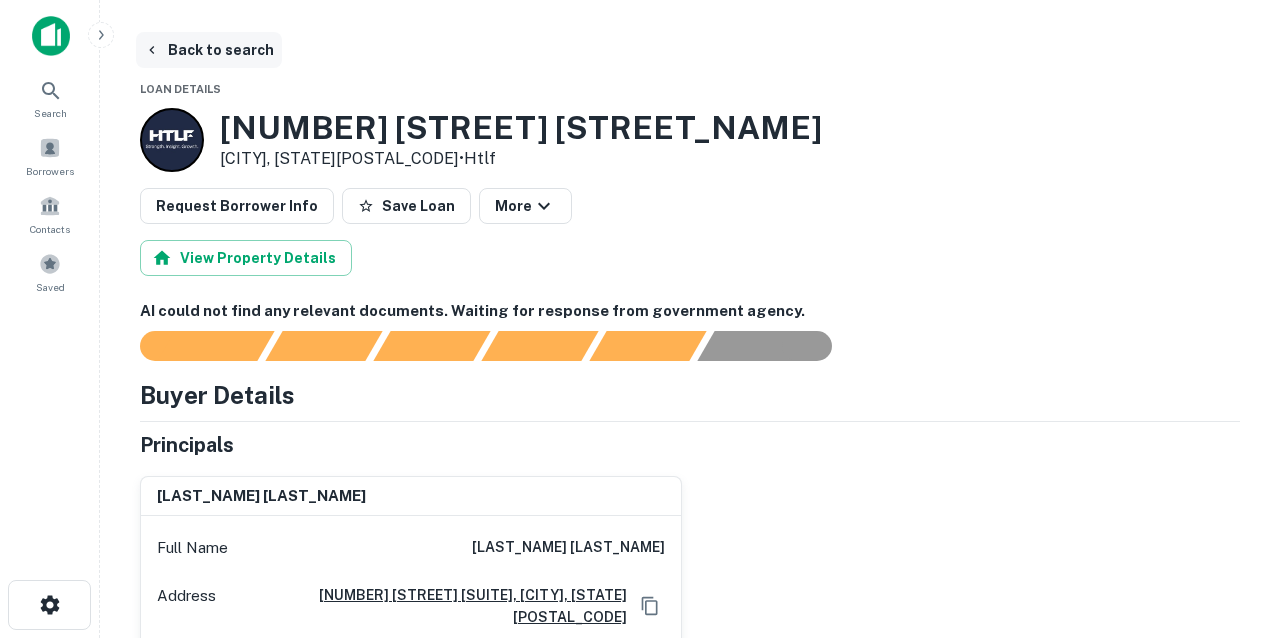click on "Back to search" at bounding box center (209, 50) 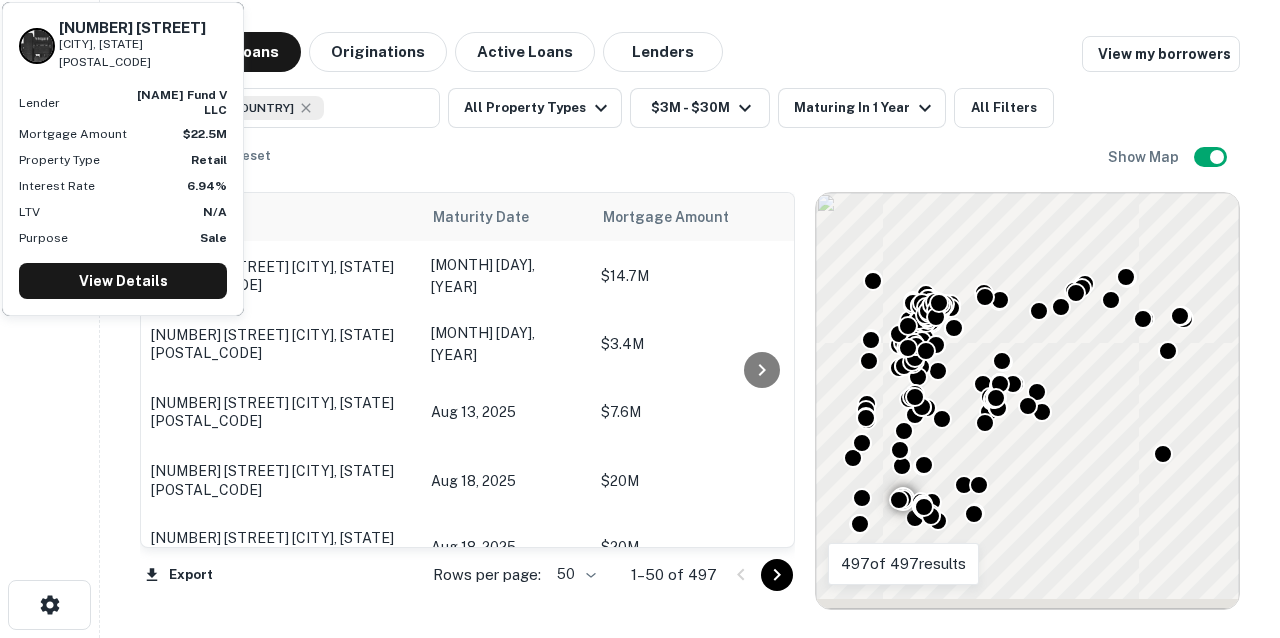 scroll, scrollTop: 3365, scrollLeft: 0, axis: vertical 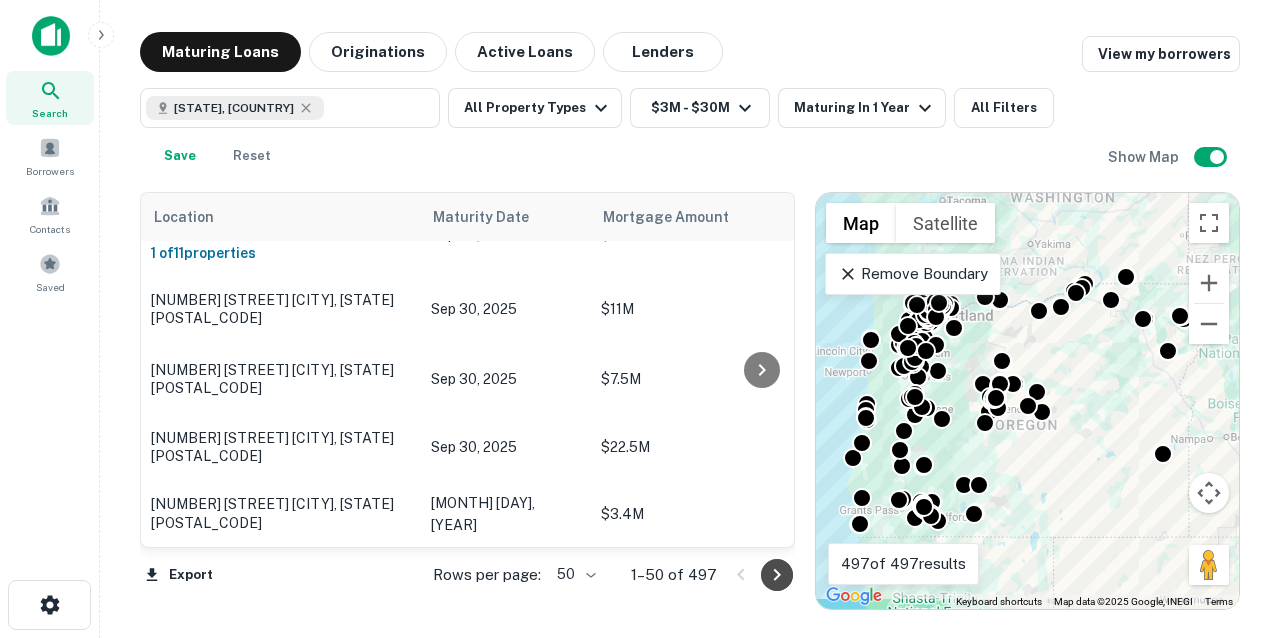 click 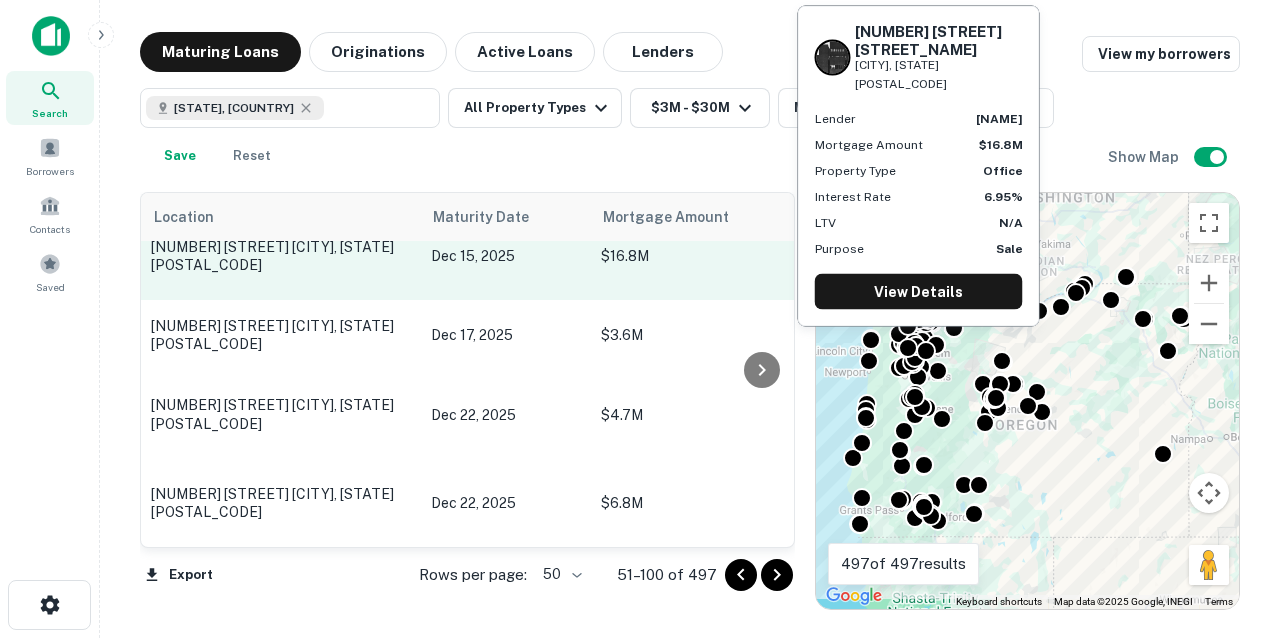 scroll, scrollTop: 3543, scrollLeft: 0, axis: vertical 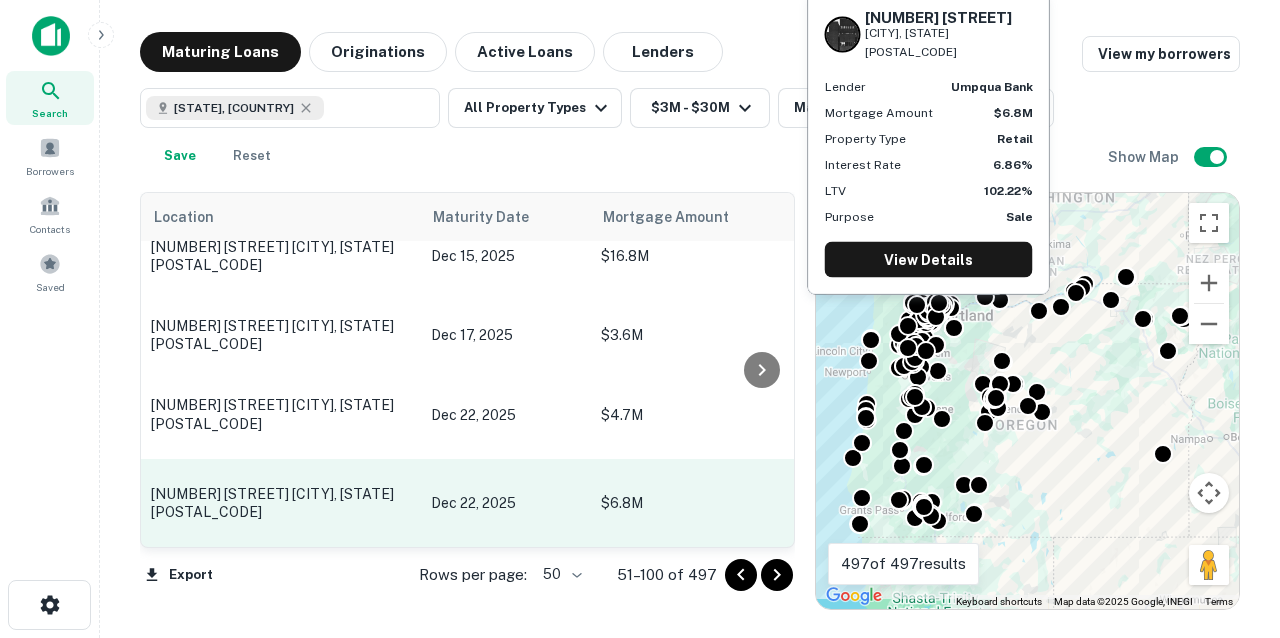 click on "7565 Sw Mohawk St Tualatin, OR97062" at bounding box center [281, 503] 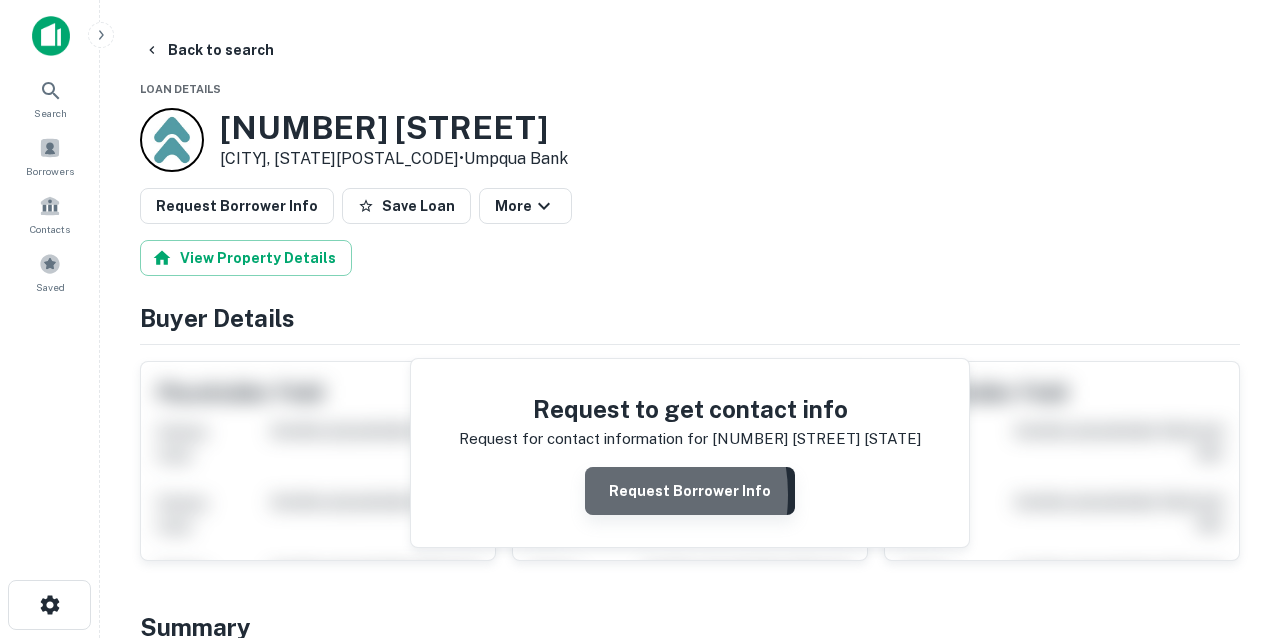 click on "Request Borrower Info" at bounding box center (690, 491) 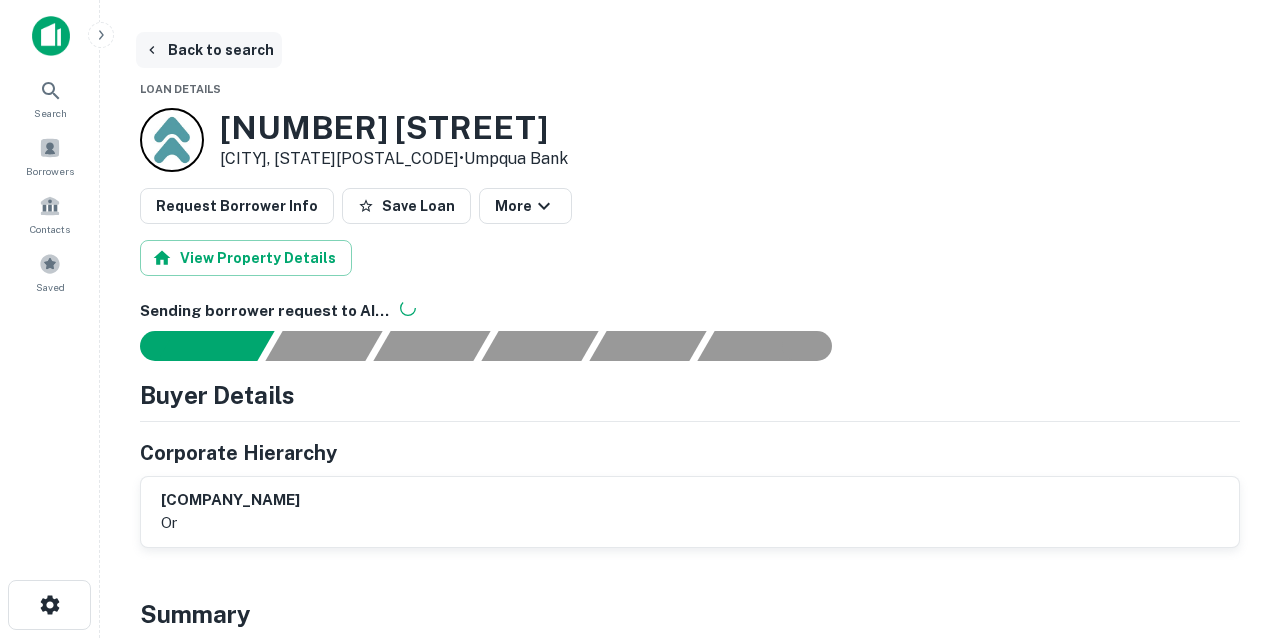click on "Back to search" at bounding box center [209, 50] 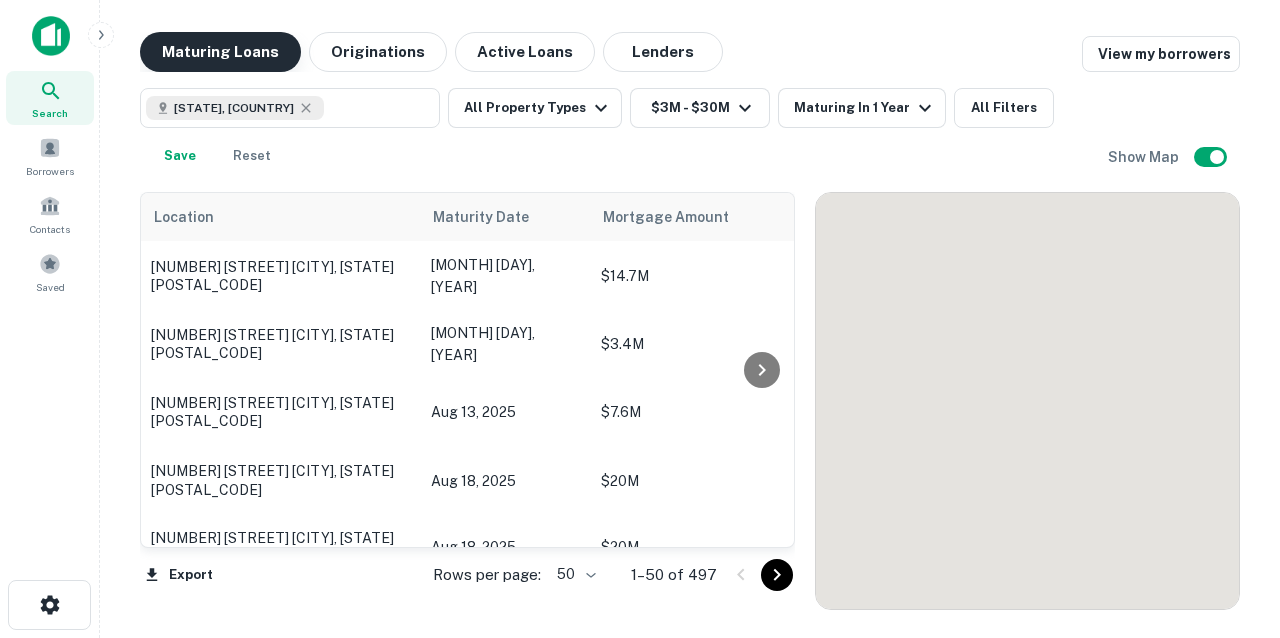 scroll, scrollTop: 3365, scrollLeft: 0, axis: vertical 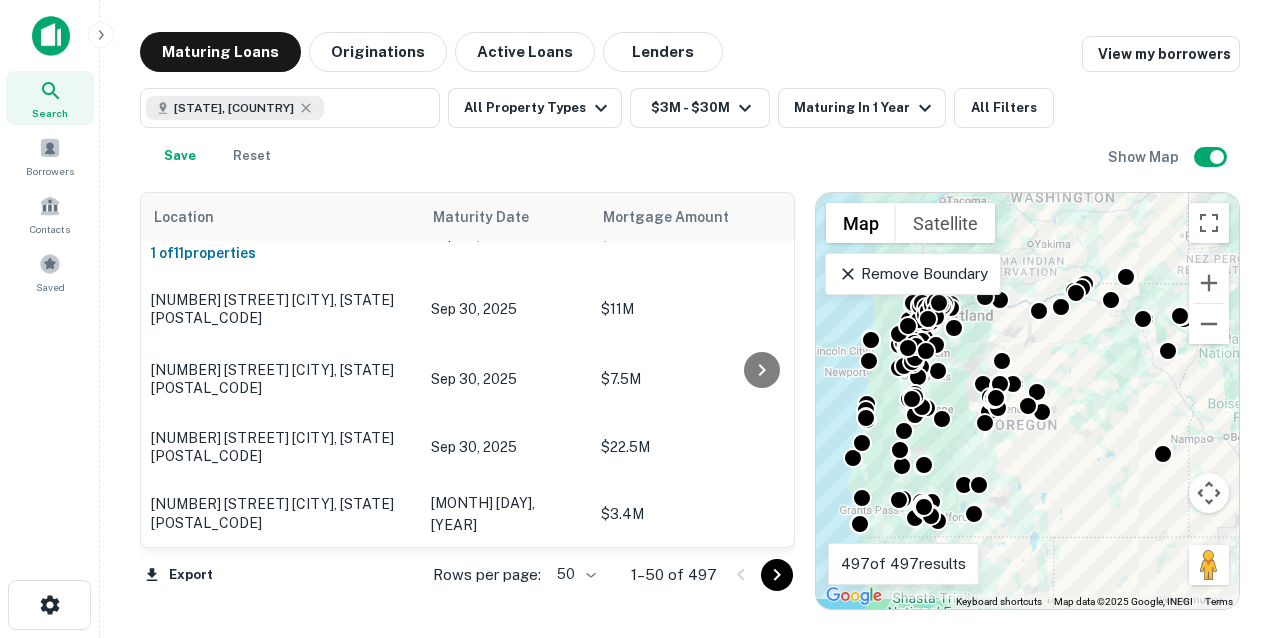 click 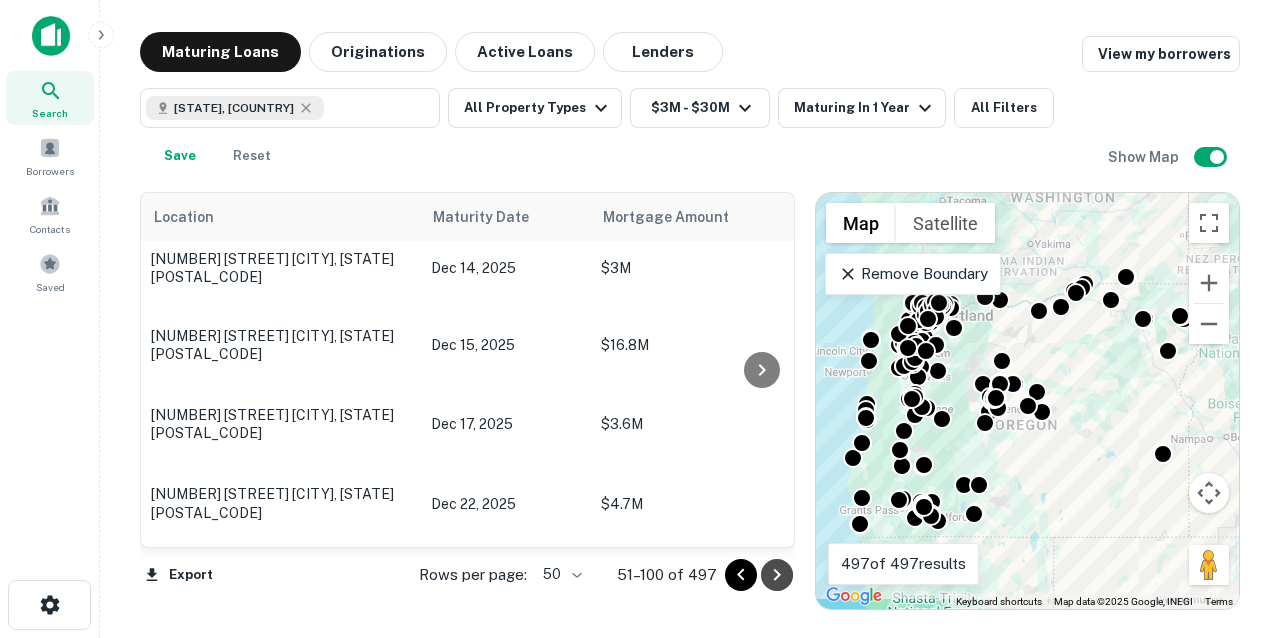 click 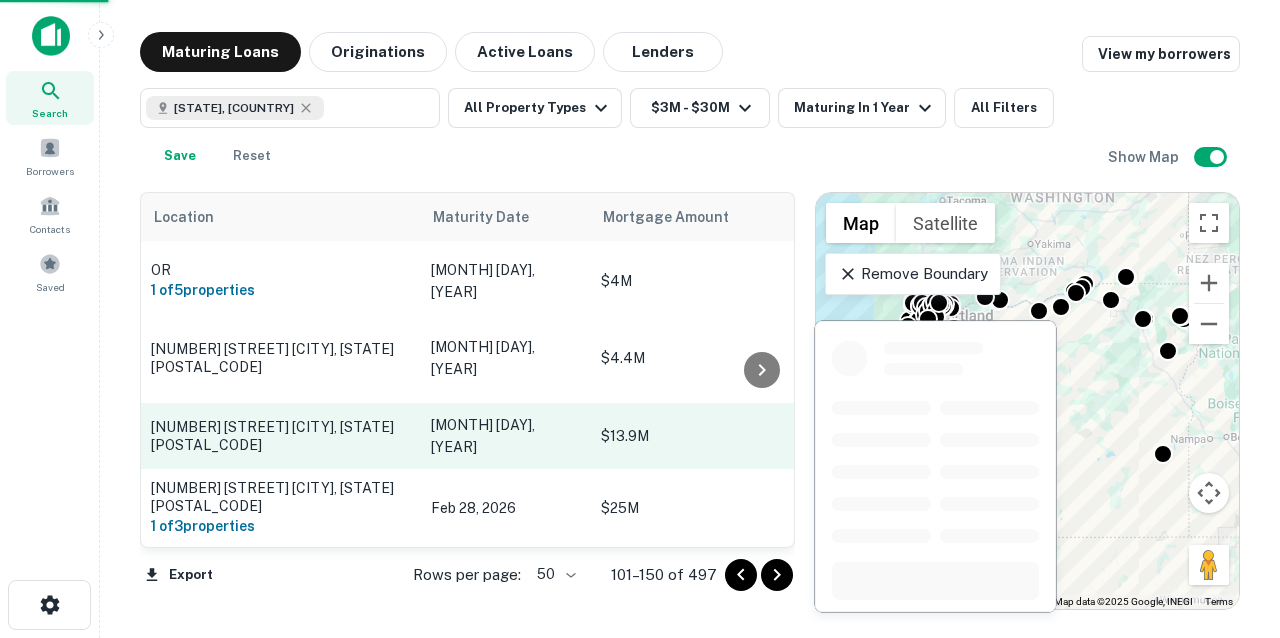 scroll, scrollTop: 3253, scrollLeft: 0, axis: vertical 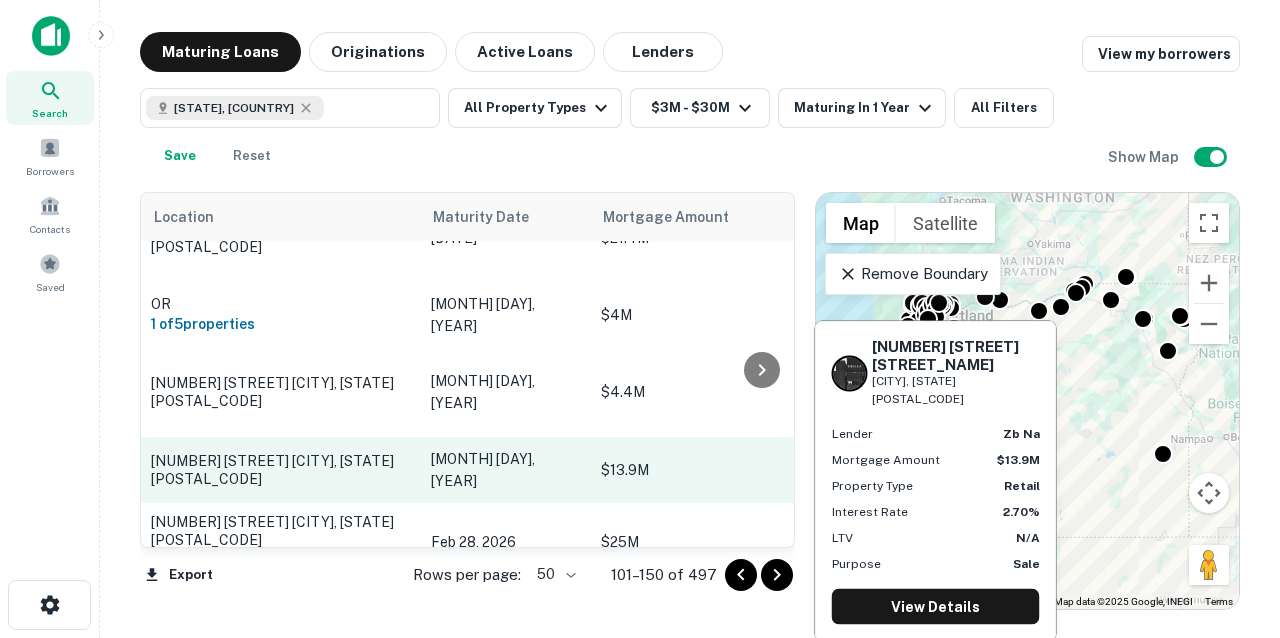 click on "6191 Se Powell Blvd Portland, OR97206" at bounding box center (281, 470) 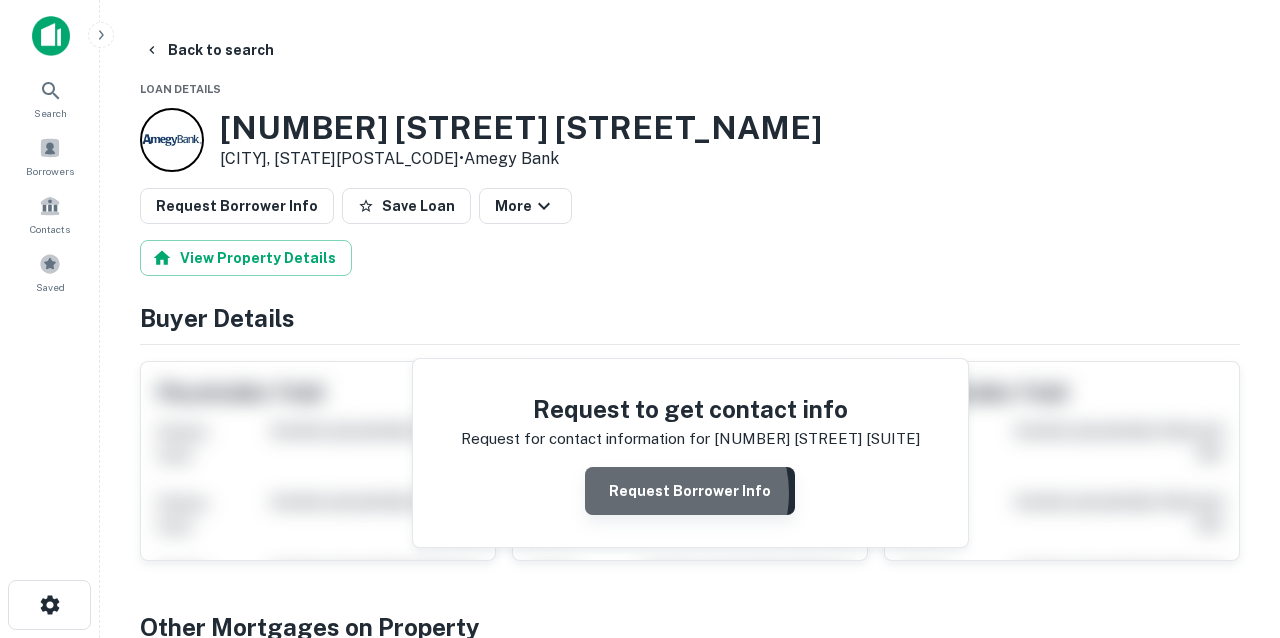 click on "Request Borrower Info" at bounding box center [690, 491] 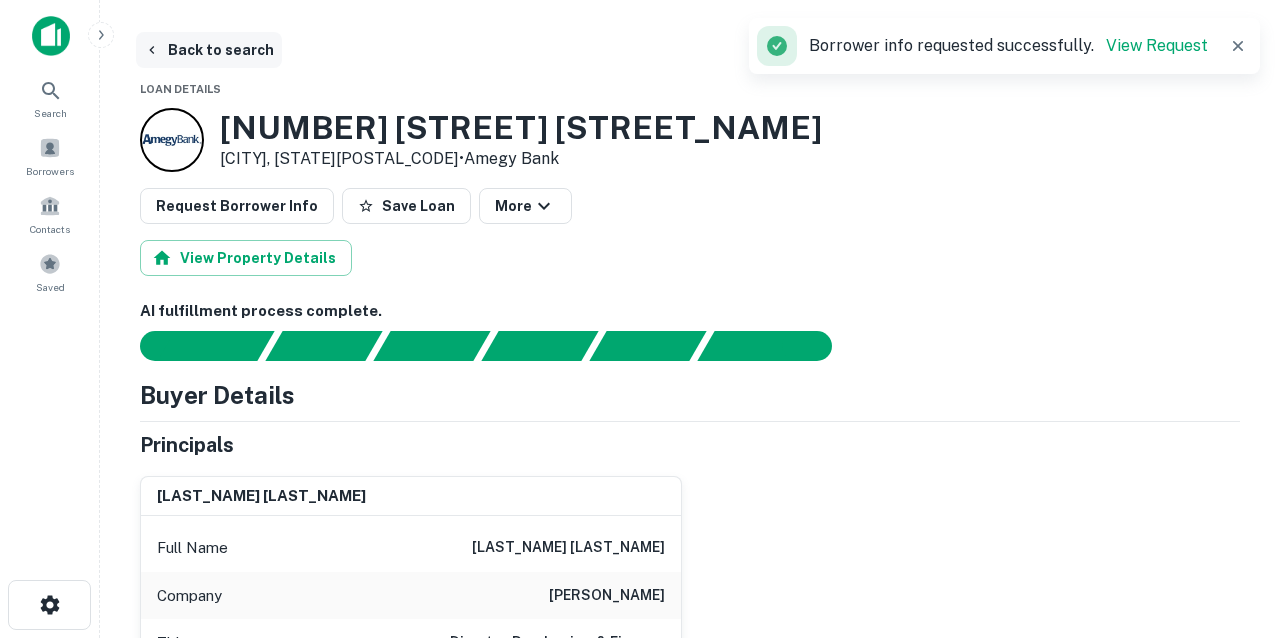 click on "Back to search" at bounding box center [209, 50] 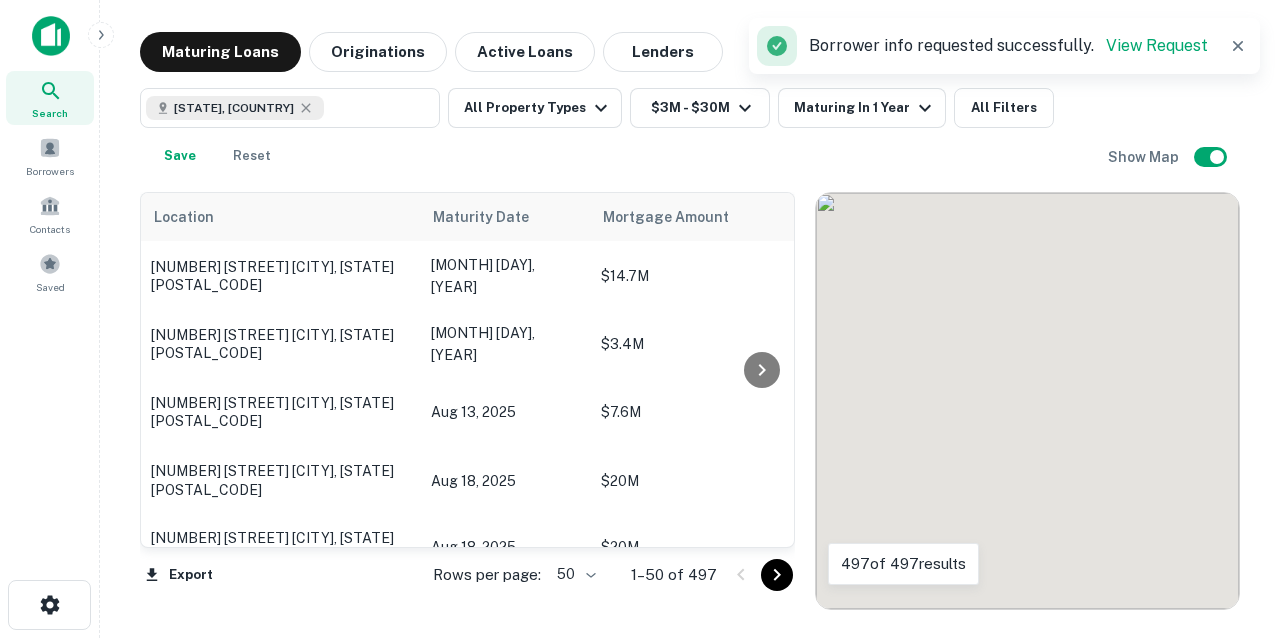 scroll, scrollTop: 3253, scrollLeft: 0, axis: vertical 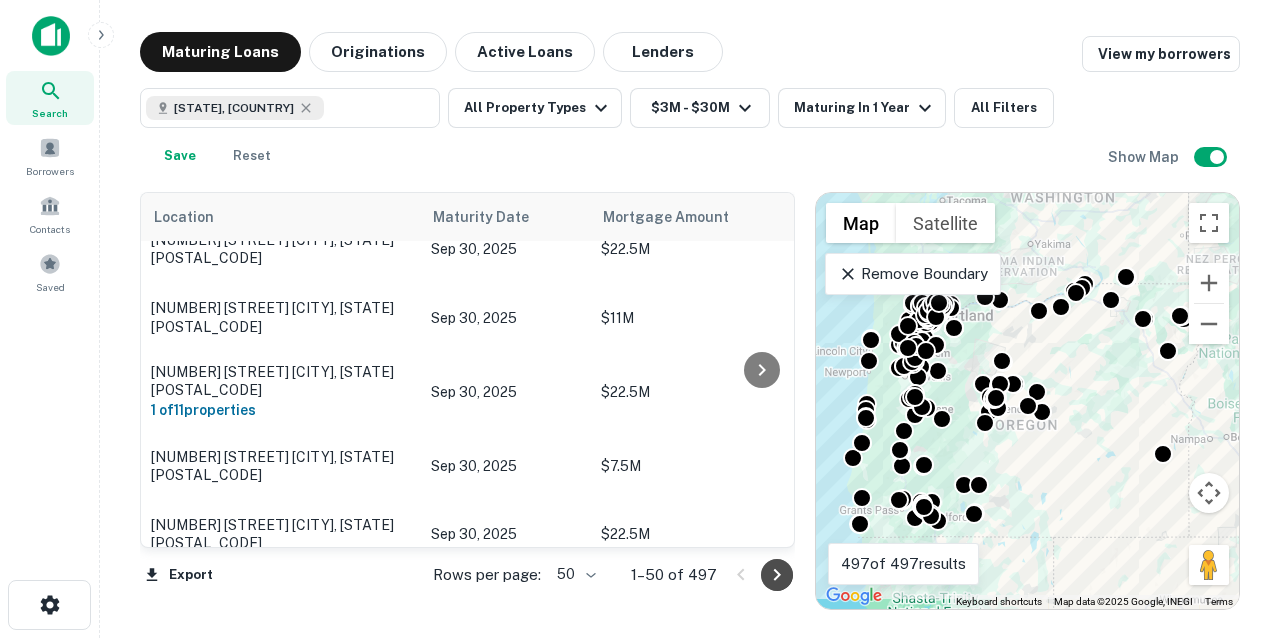 click 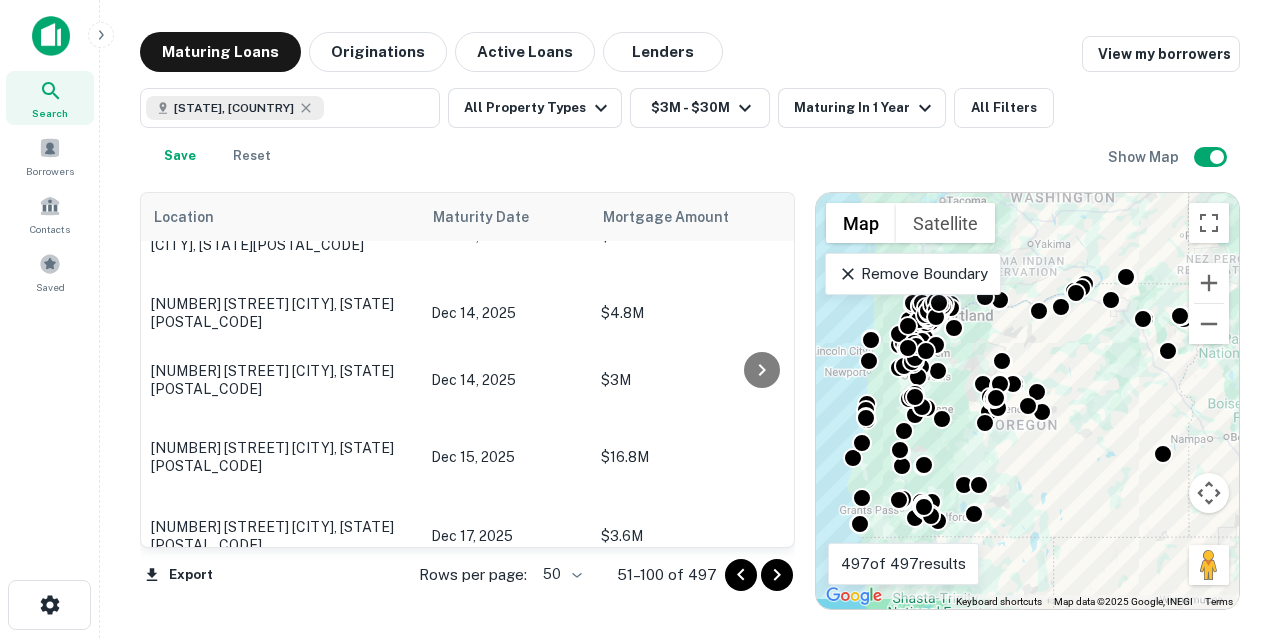 scroll, scrollTop: 0, scrollLeft: 0, axis: both 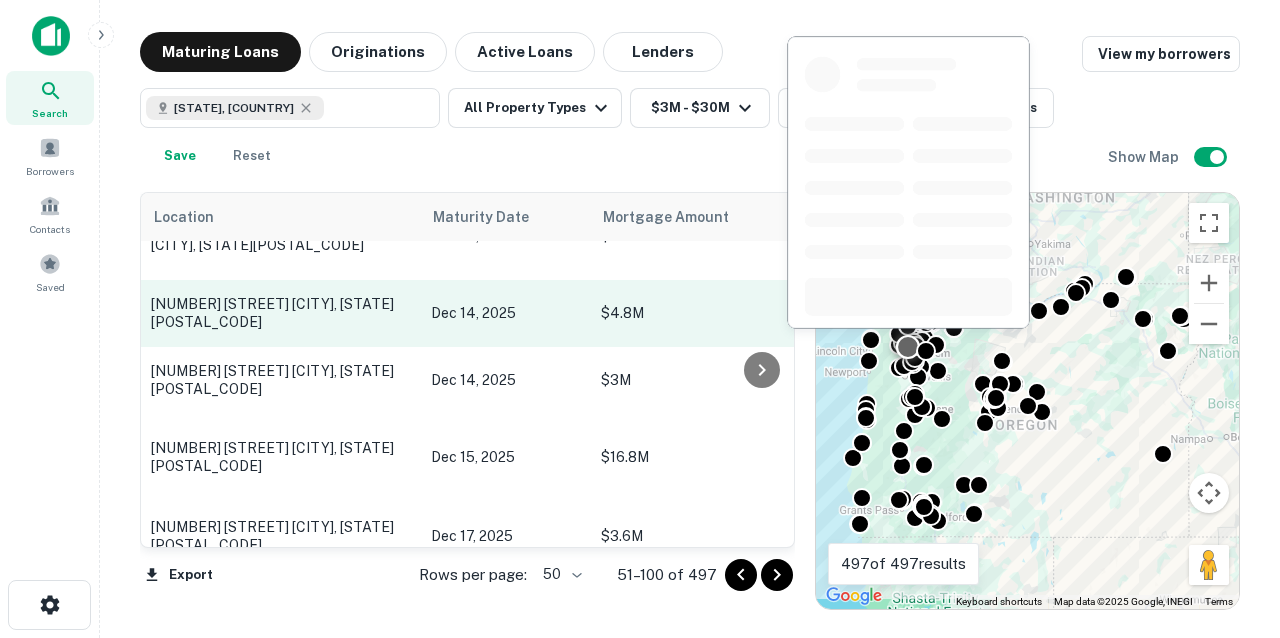 click on "1379 E St Independence, OR97351" at bounding box center [281, 313] 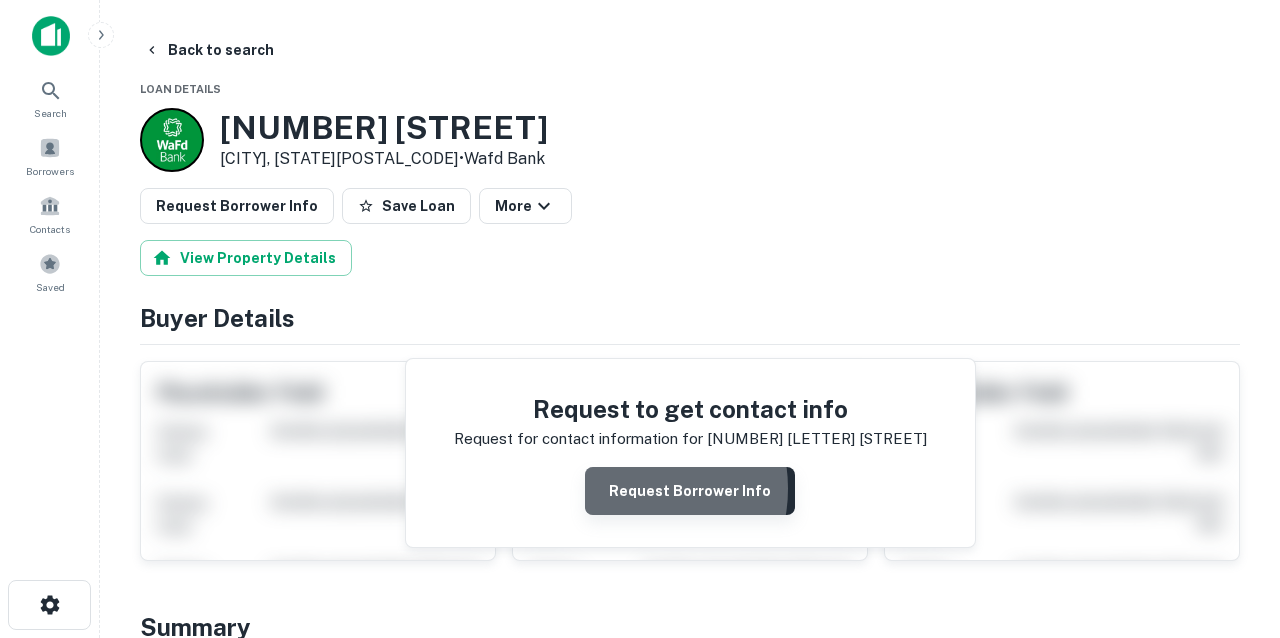 click on "Request Borrower Info" at bounding box center [690, 491] 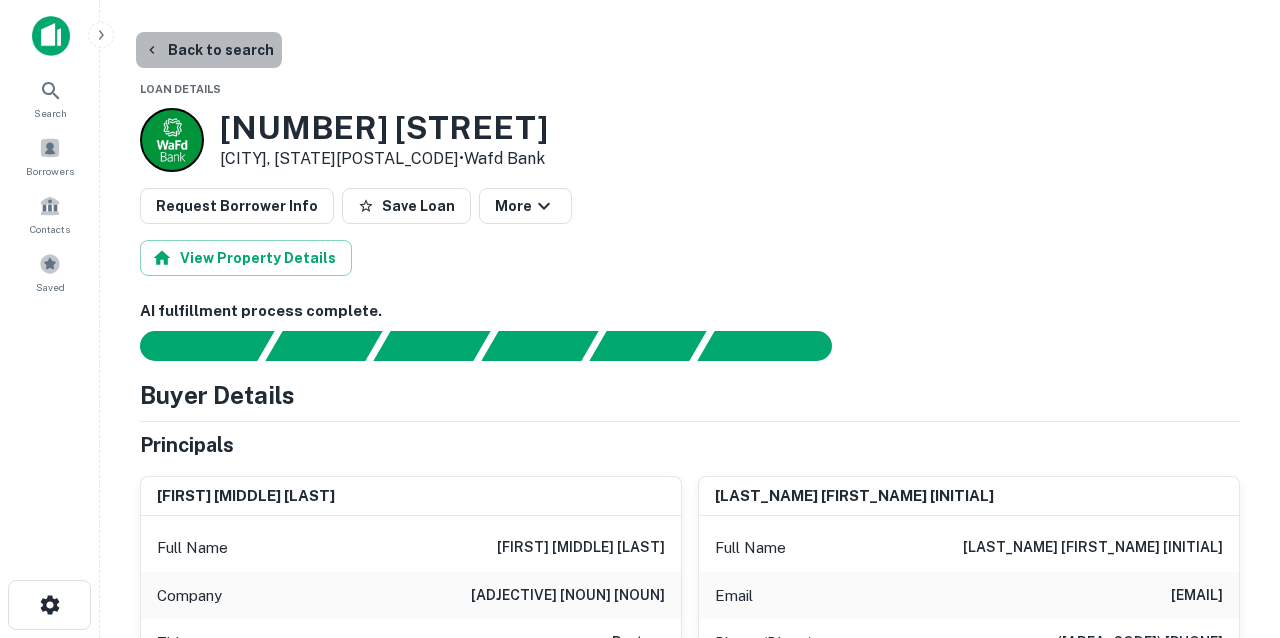 click on "Back to search" at bounding box center (209, 50) 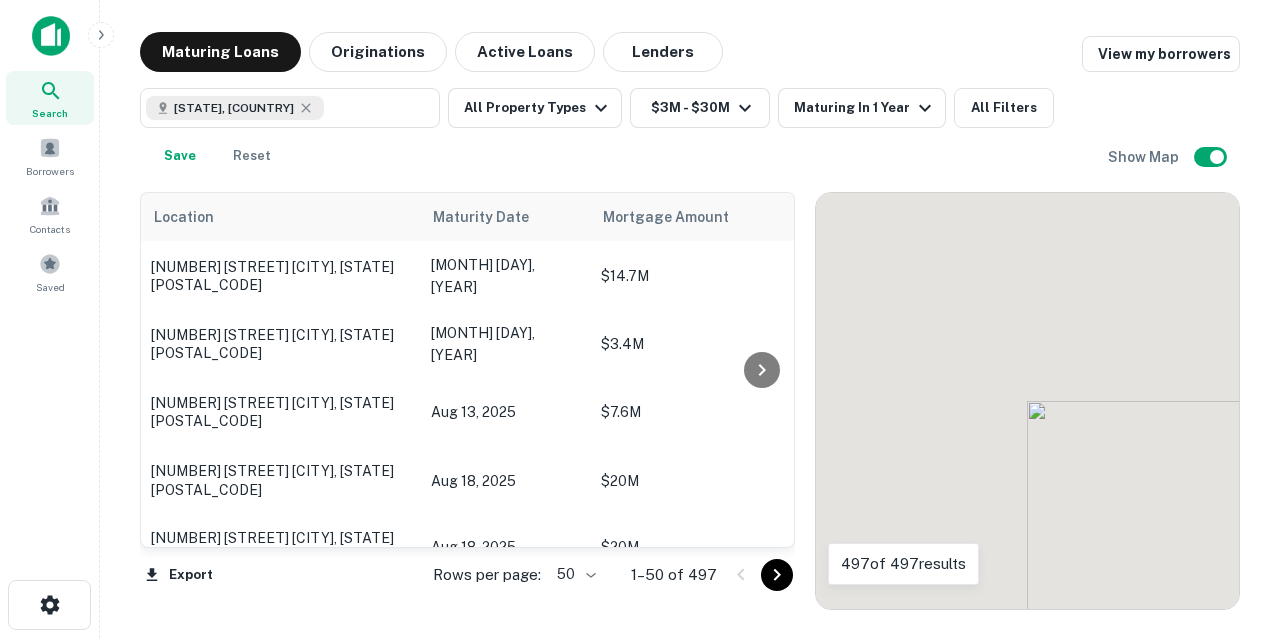 scroll, scrollTop: 3253, scrollLeft: 0, axis: vertical 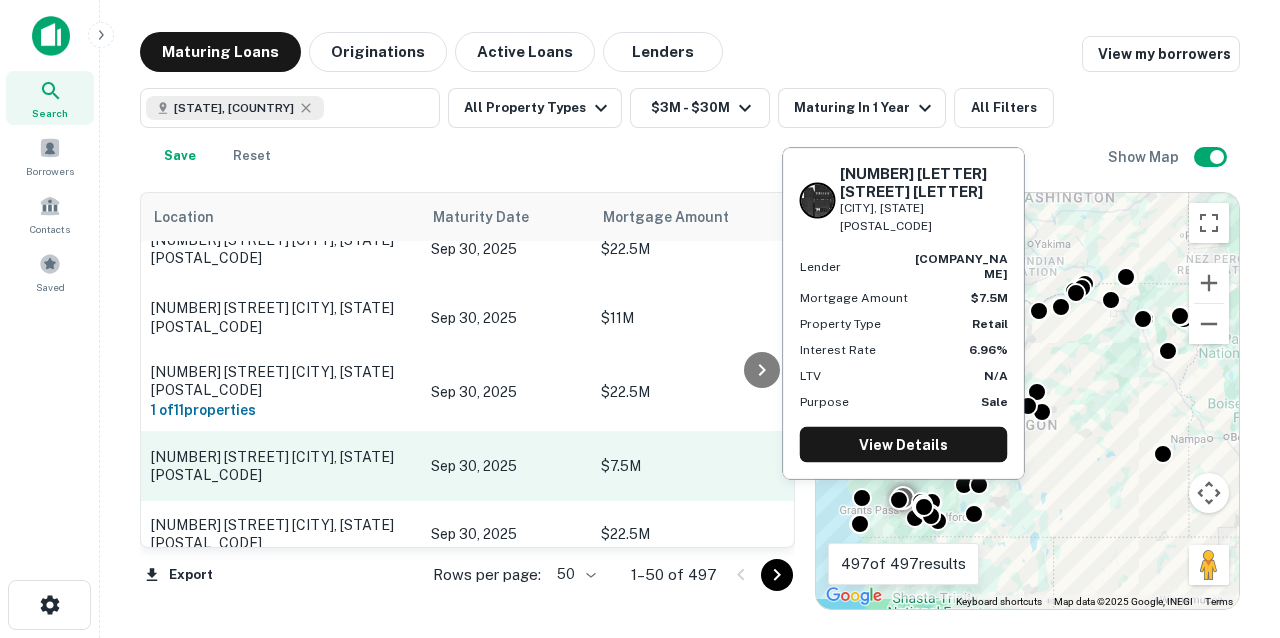 click on "420 Ne Greenfield Rd Grants Pass, OR97526" at bounding box center (281, 466) 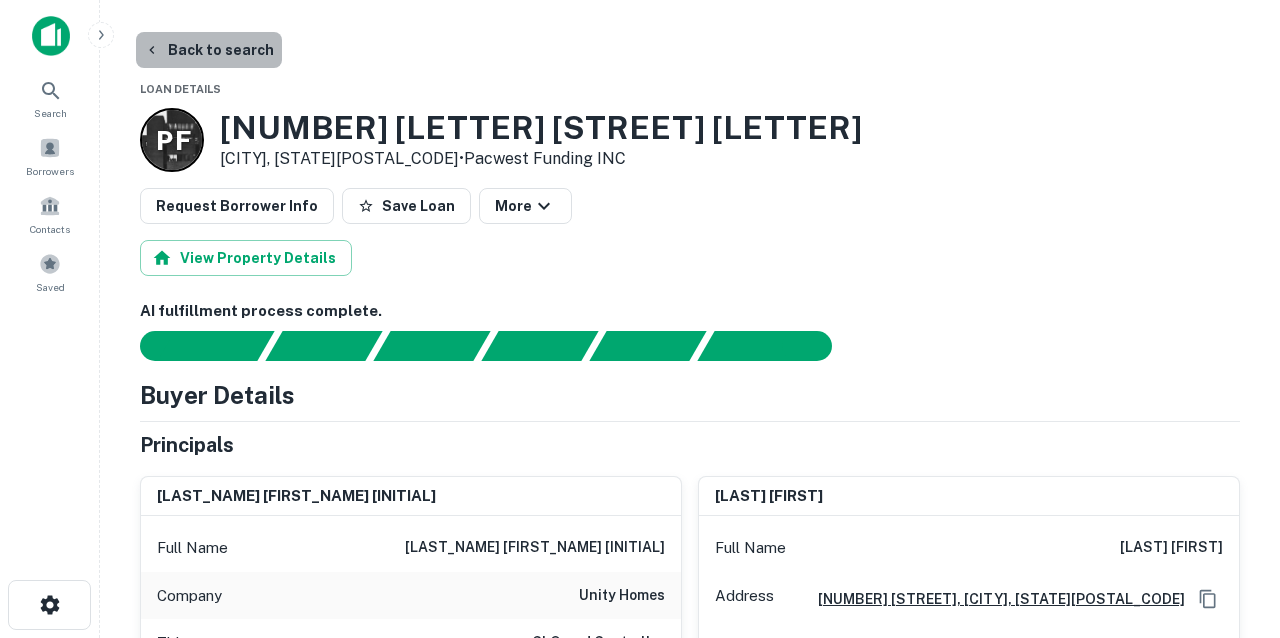 click on "Back to search" at bounding box center [209, 50] 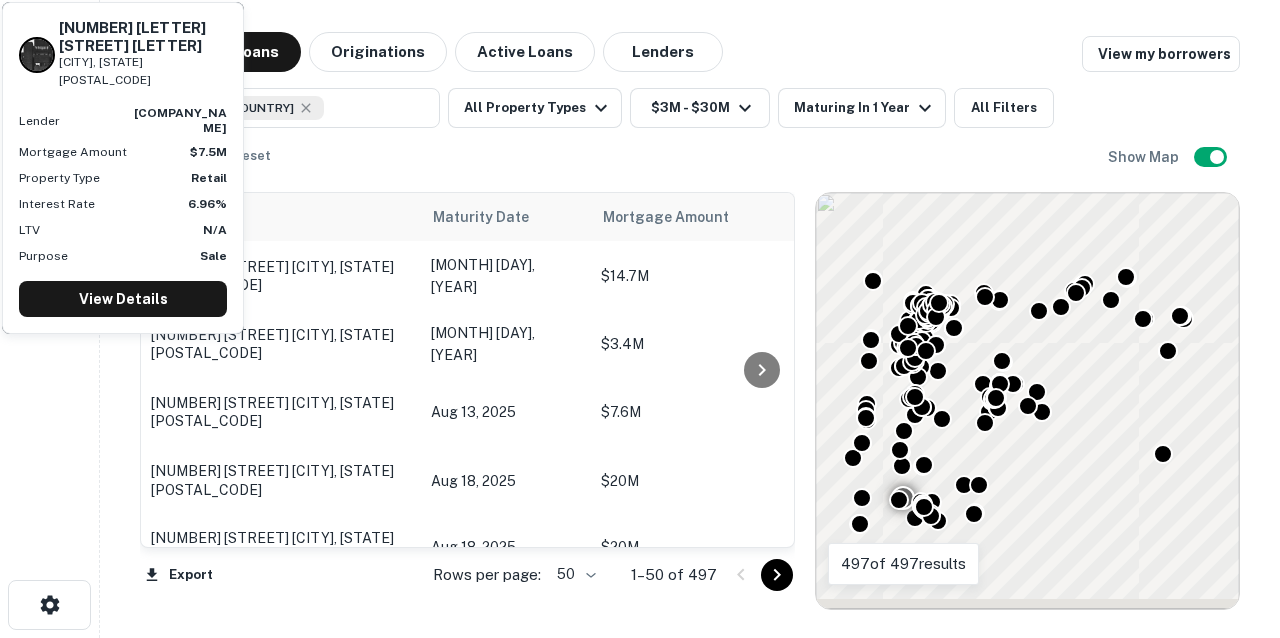 scroll, scrollTop: 3253, scrollLeft: 0, axis: vertical 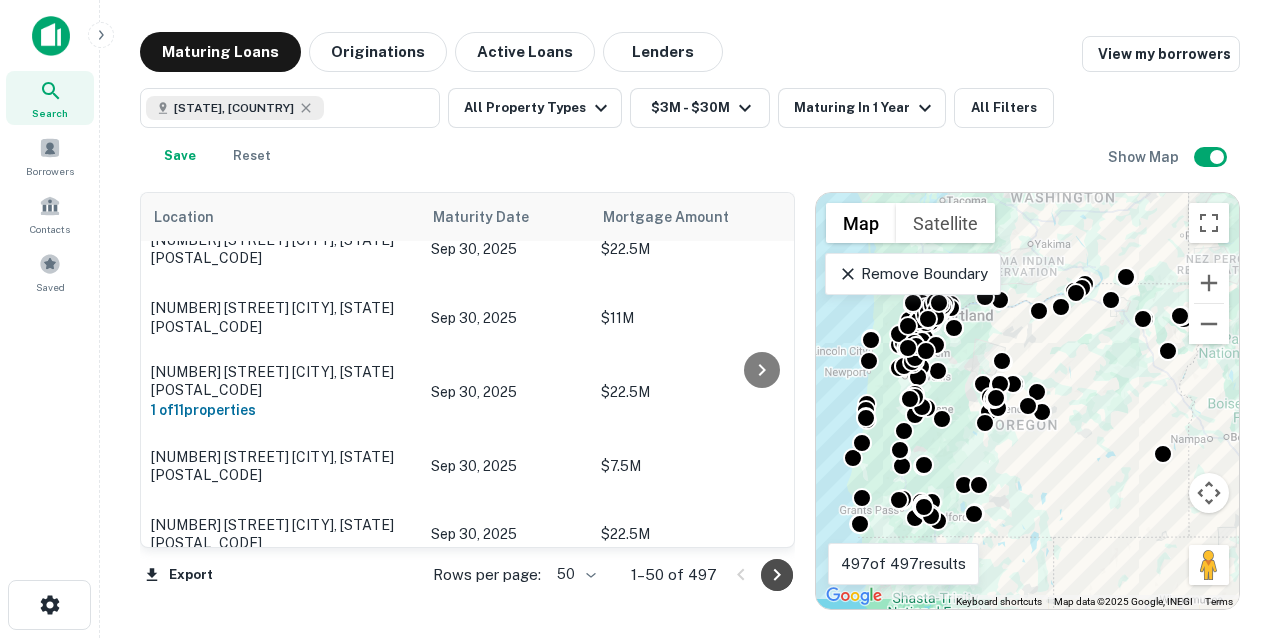 click 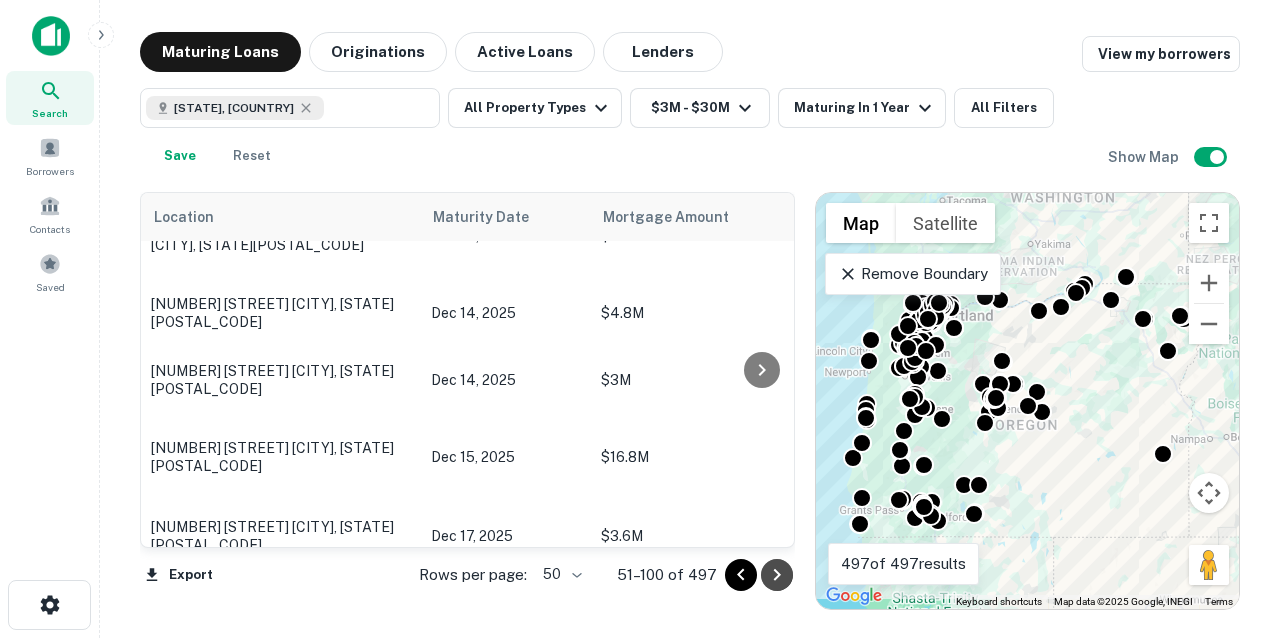 click 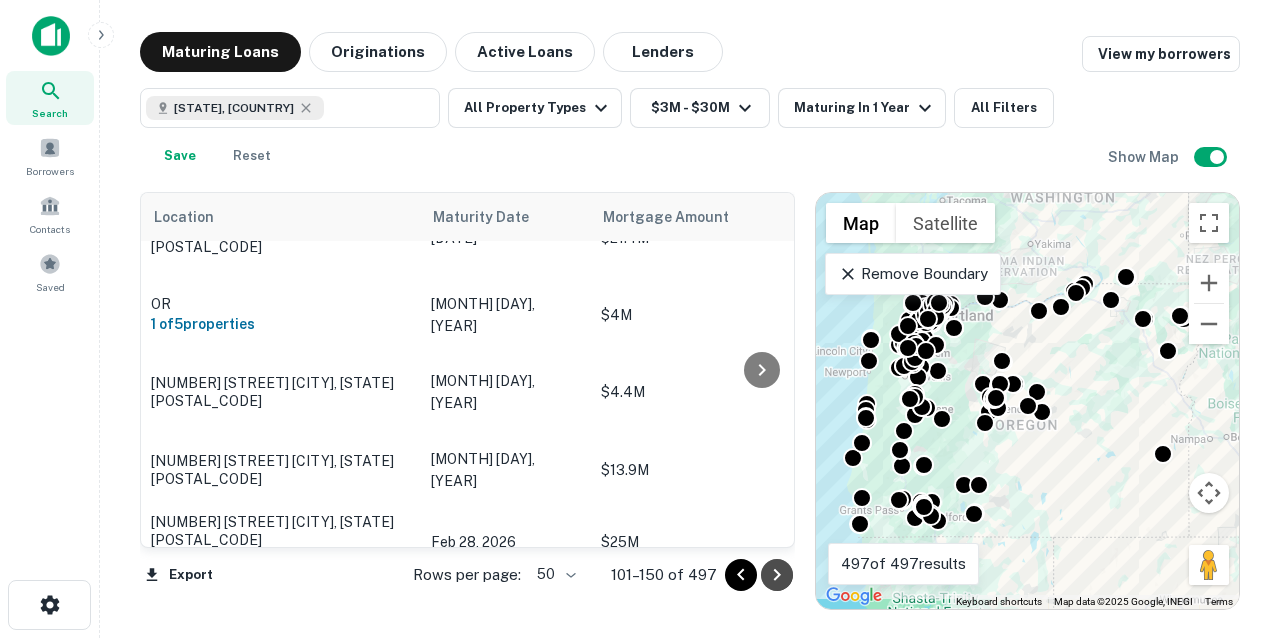 click 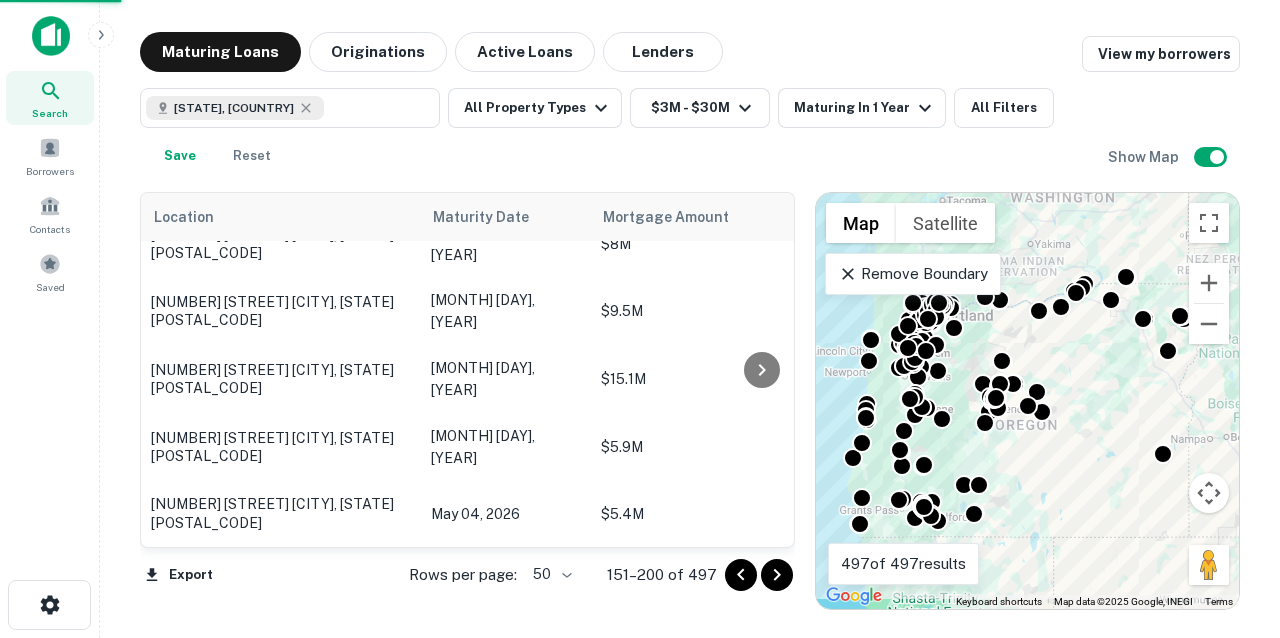 scroll, scrollTop: 3152, scrollLeft: 0, axis: vertical 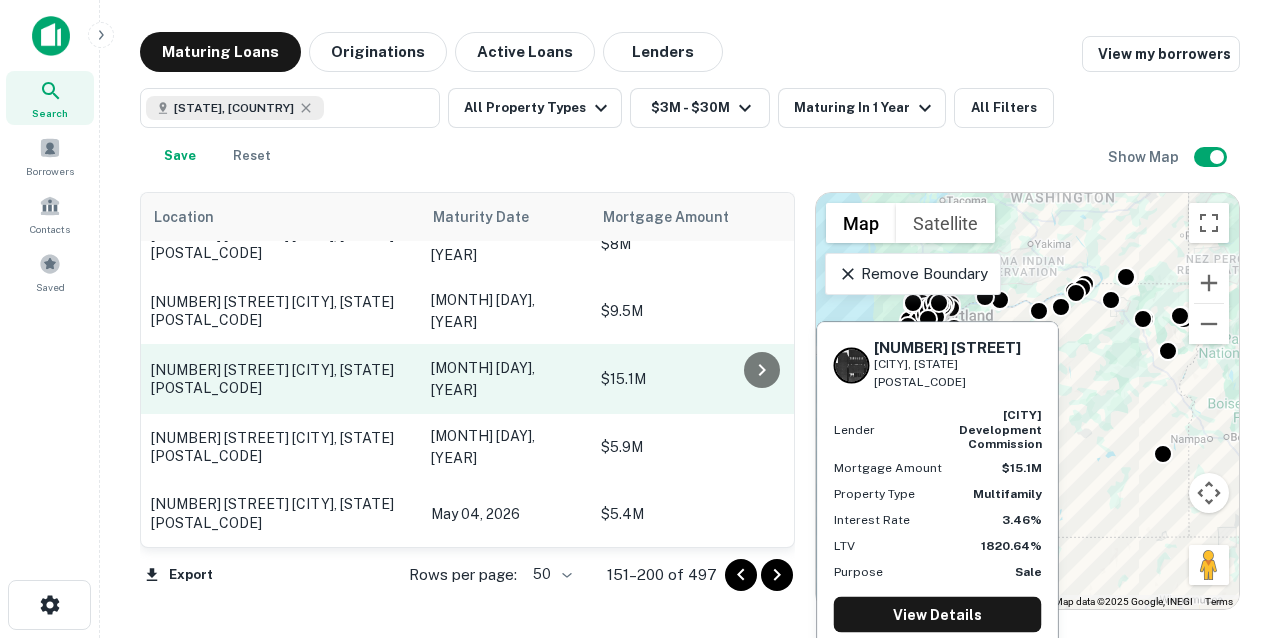 click on "5859 Se 92nd Ave Portland, OR97266" at bounding box center [281, 379] 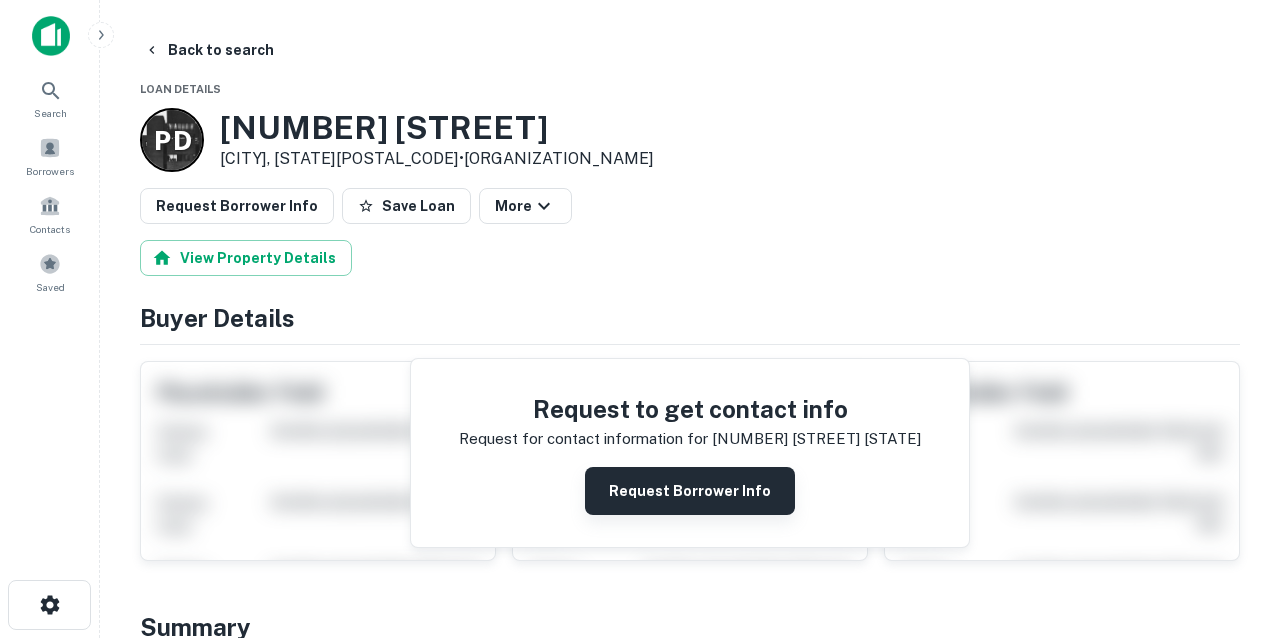 click on "Request Borrower Info" at bounding box center (690, 491) 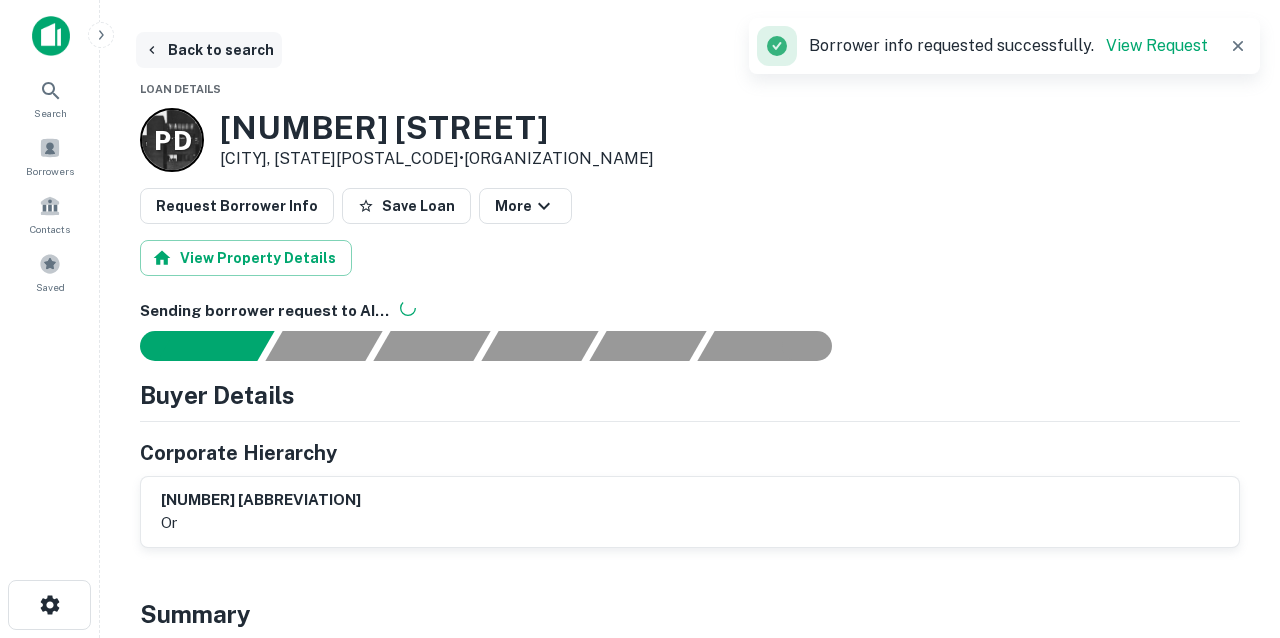 click on "Back to search" at bounding box center [209, 50] 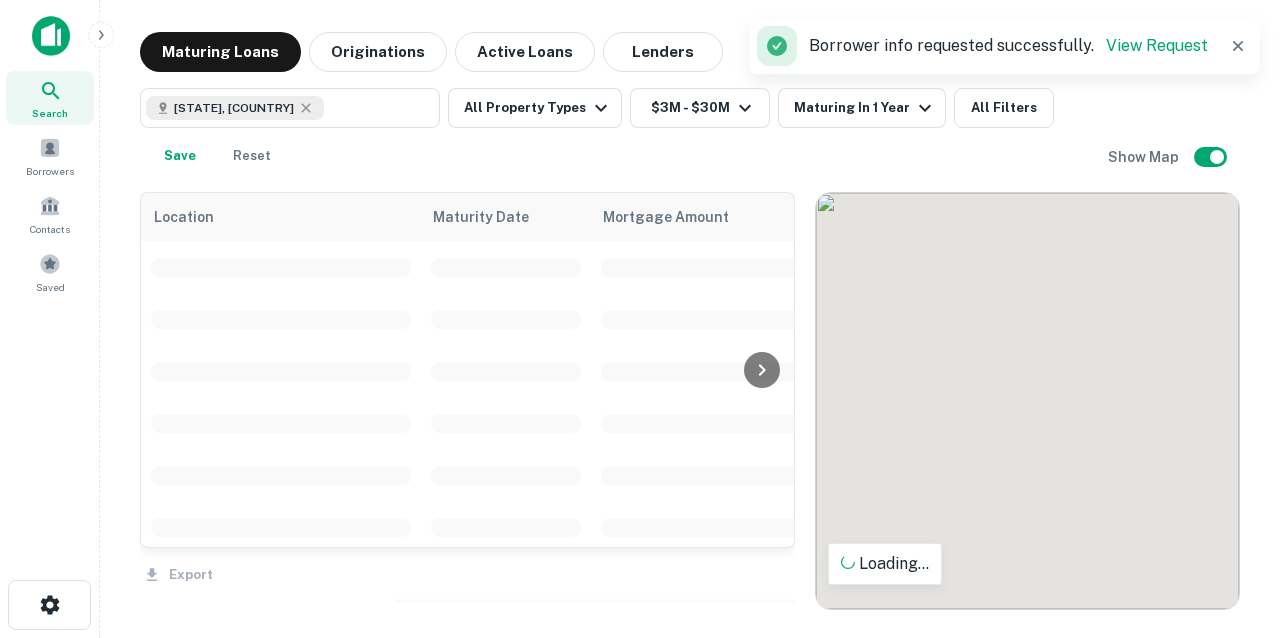 scroll, scrollTop: 3152, scrollLeft: 0, axis: vertical 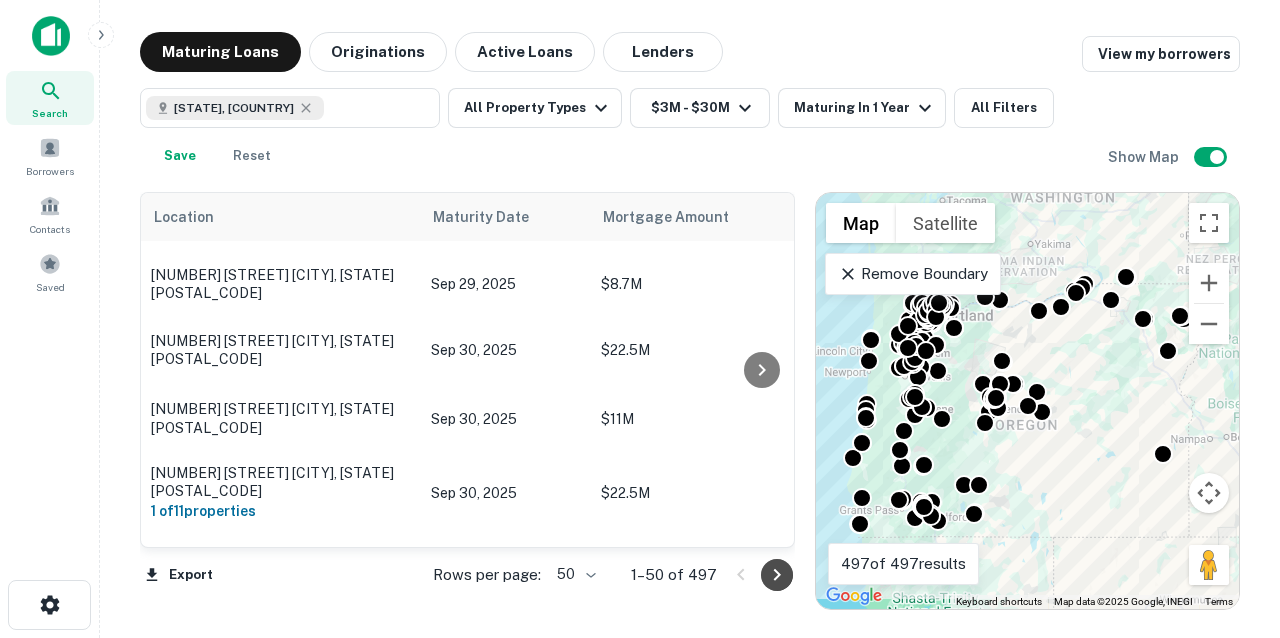 click 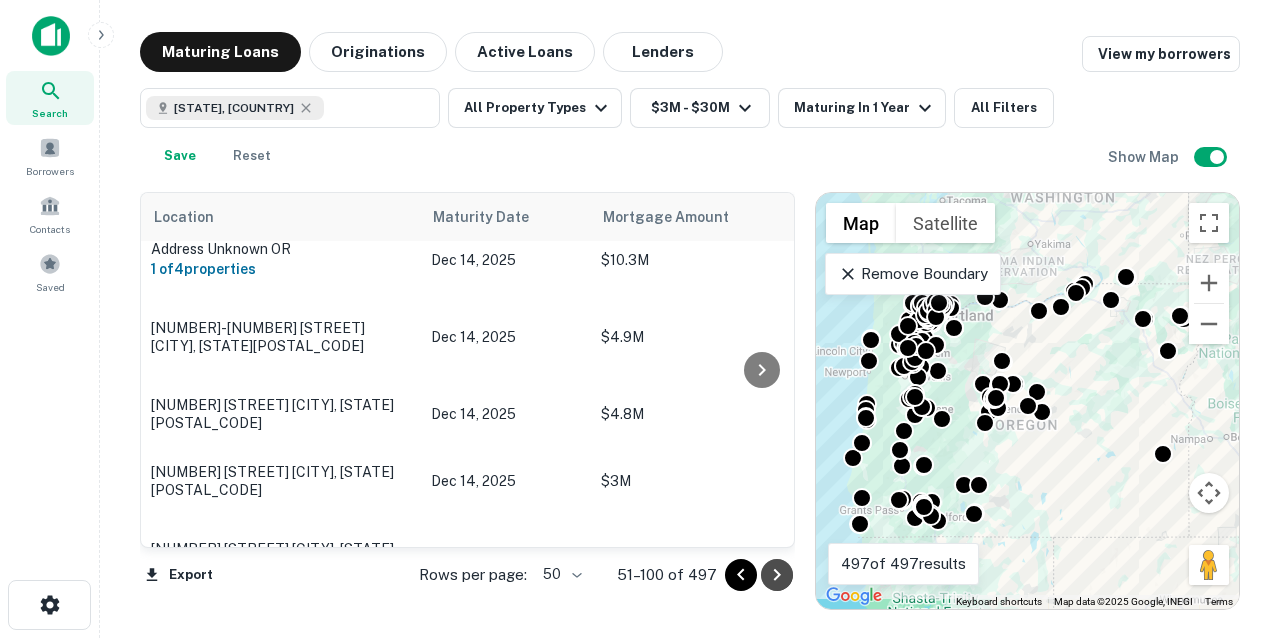 click 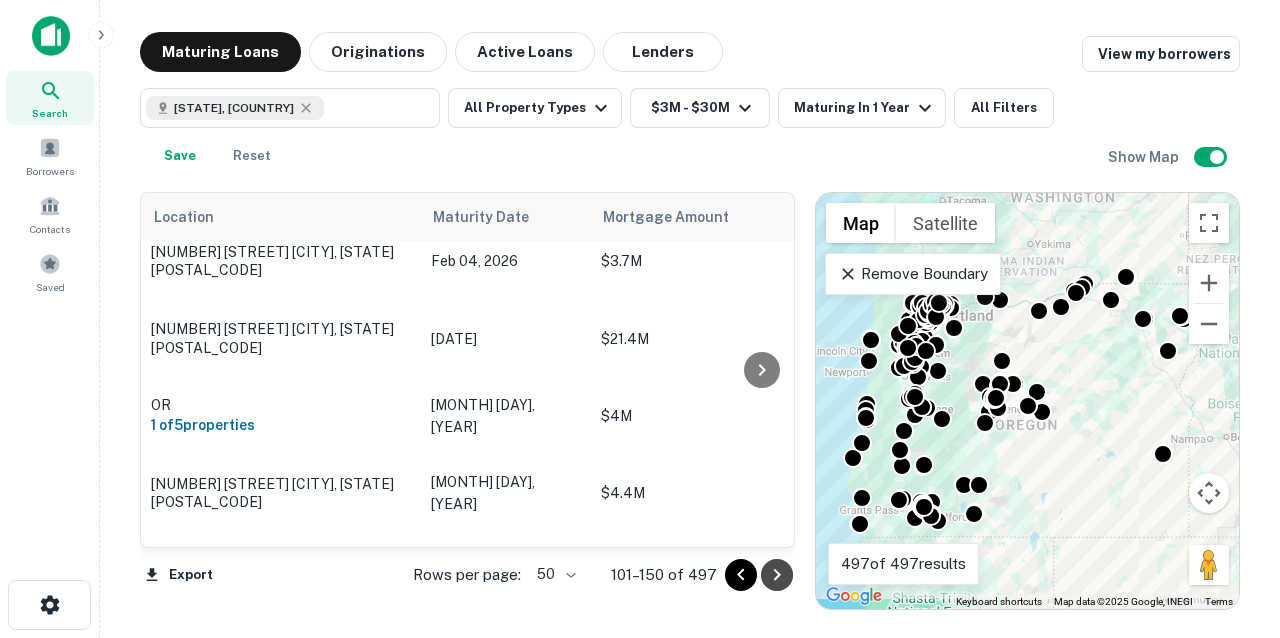 click 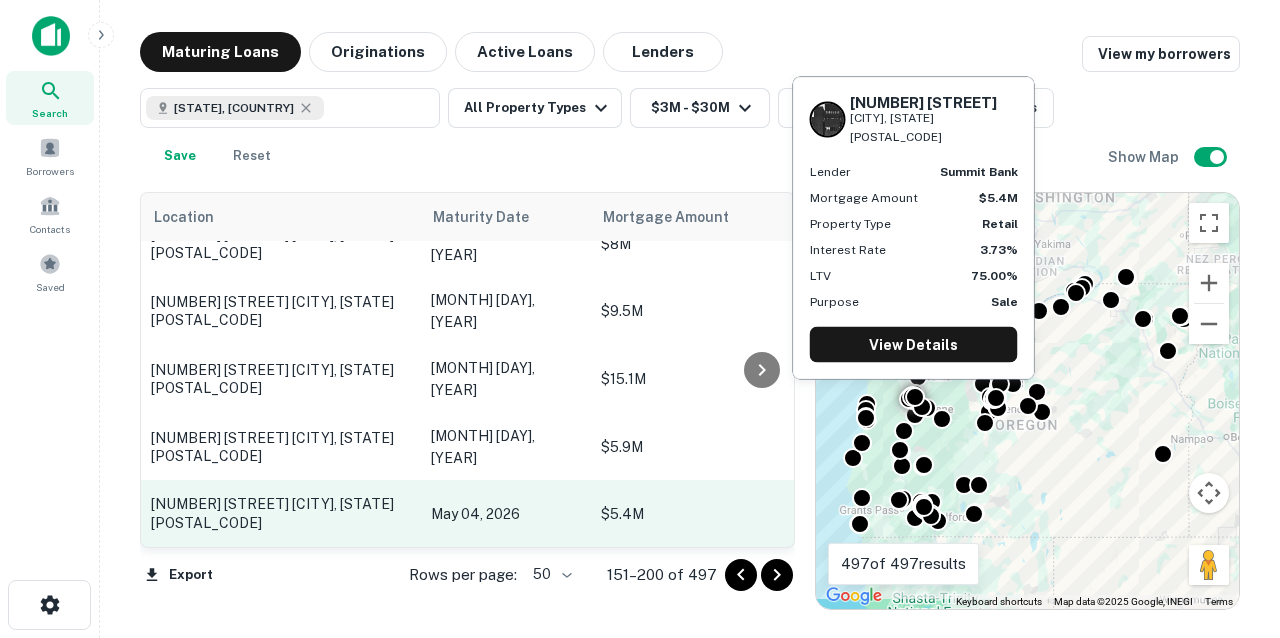 scroll, scrollTop: 0, scrollLeft: 0, axis: both 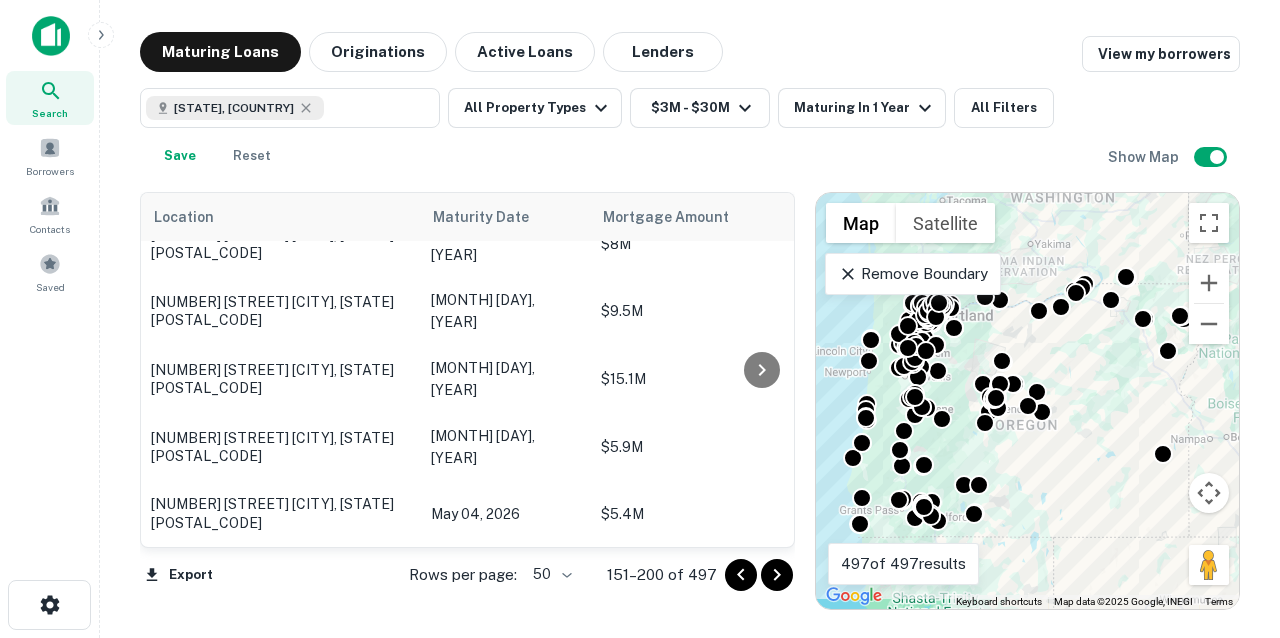 click 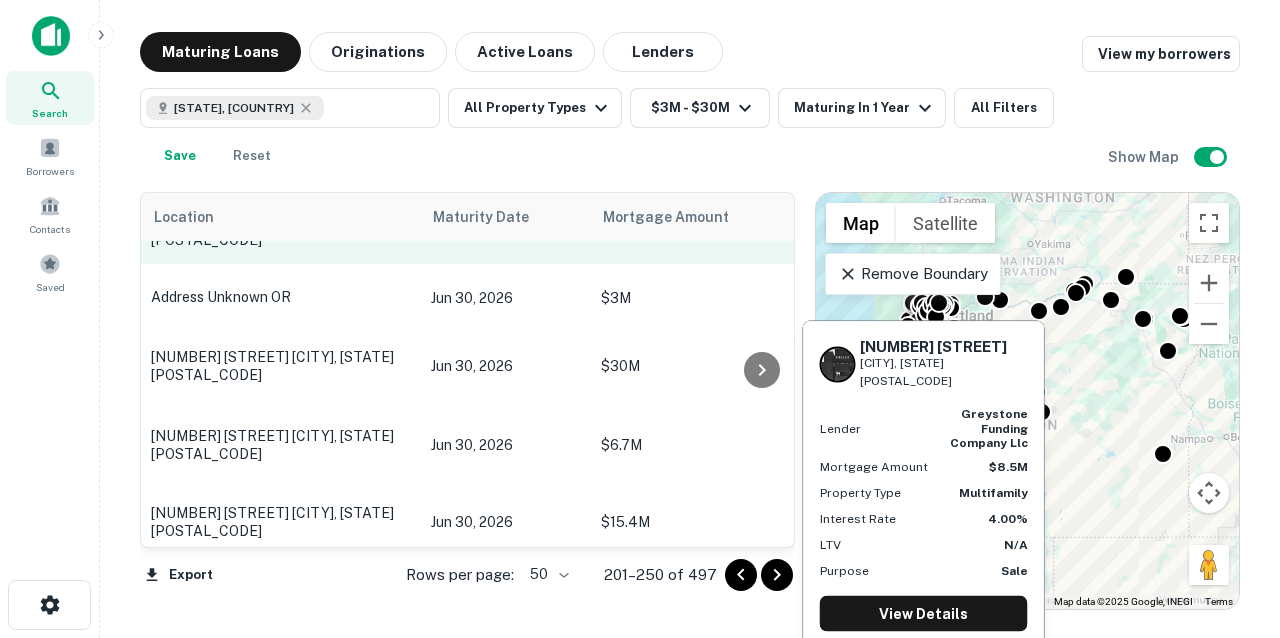 click on "18505 Sw Stubblefield Way Beaverton, OR97003" at bounding box center [281, 231] 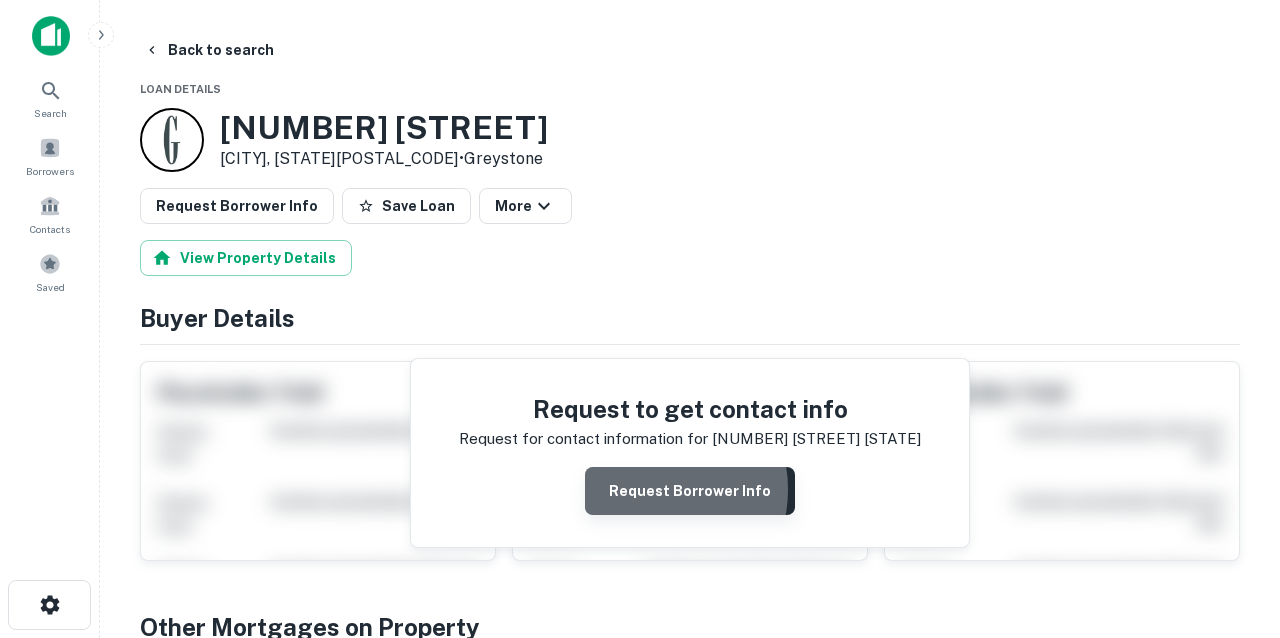 click on "Request Borrower Info" at bounding box center (690, 491) 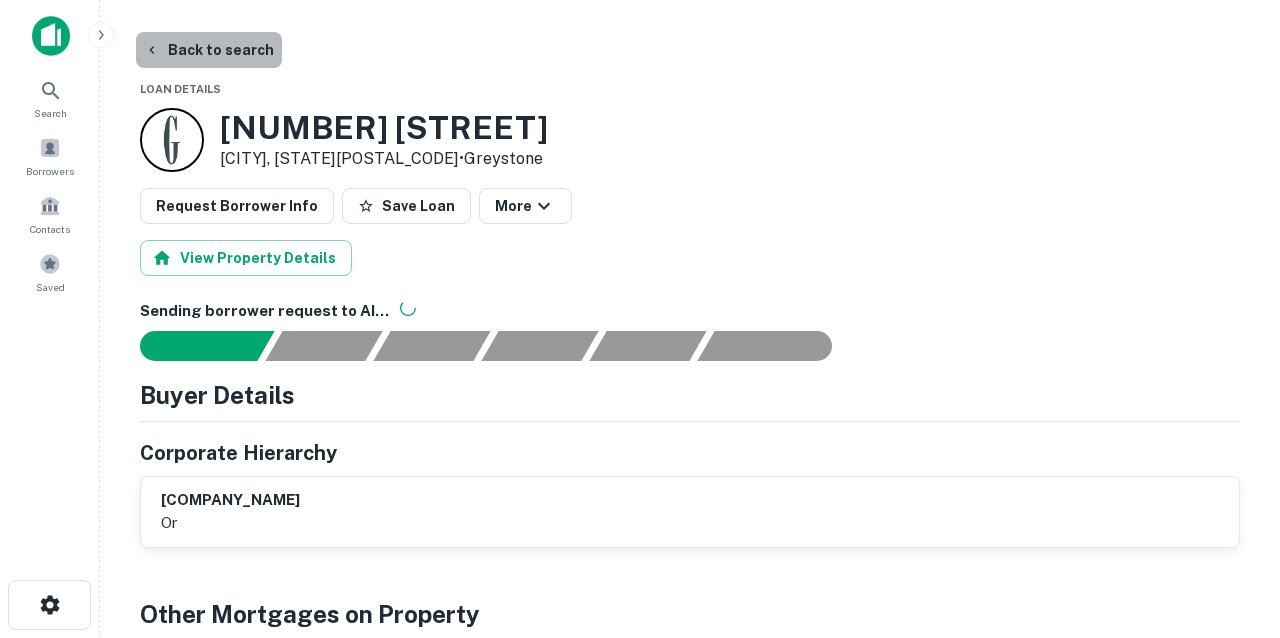 click on "Back to search" at bounding box center (209, 50) 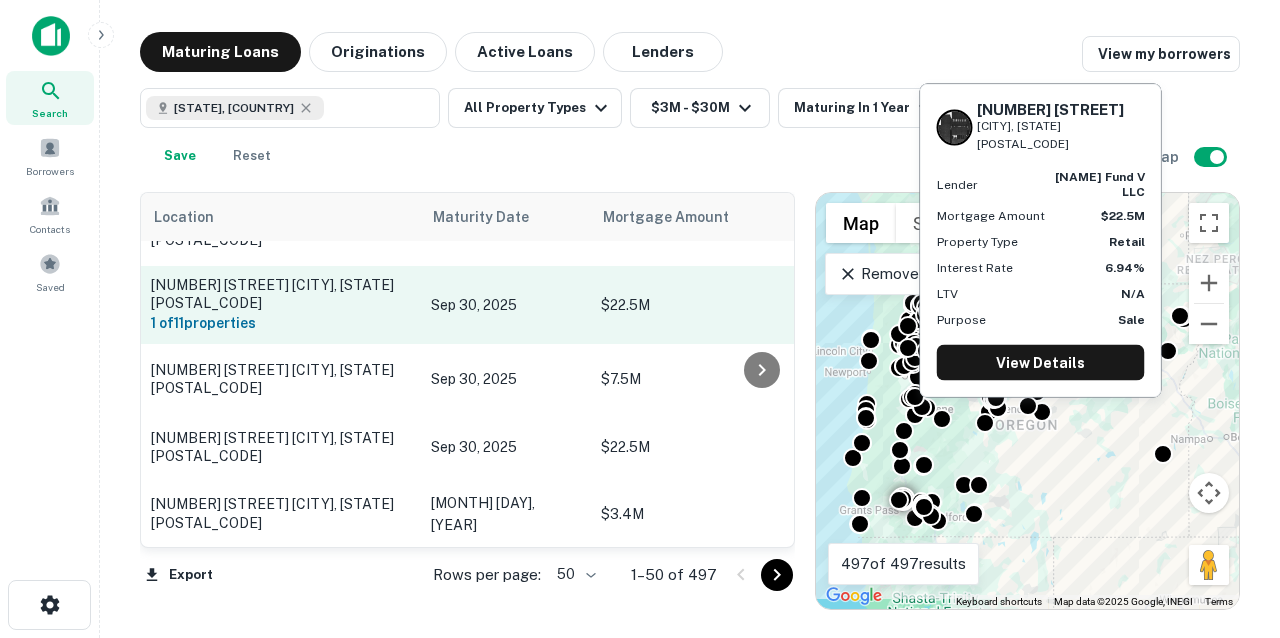 scroll, scrollTop: 3365, scrollLeft: 0, axis: vertical 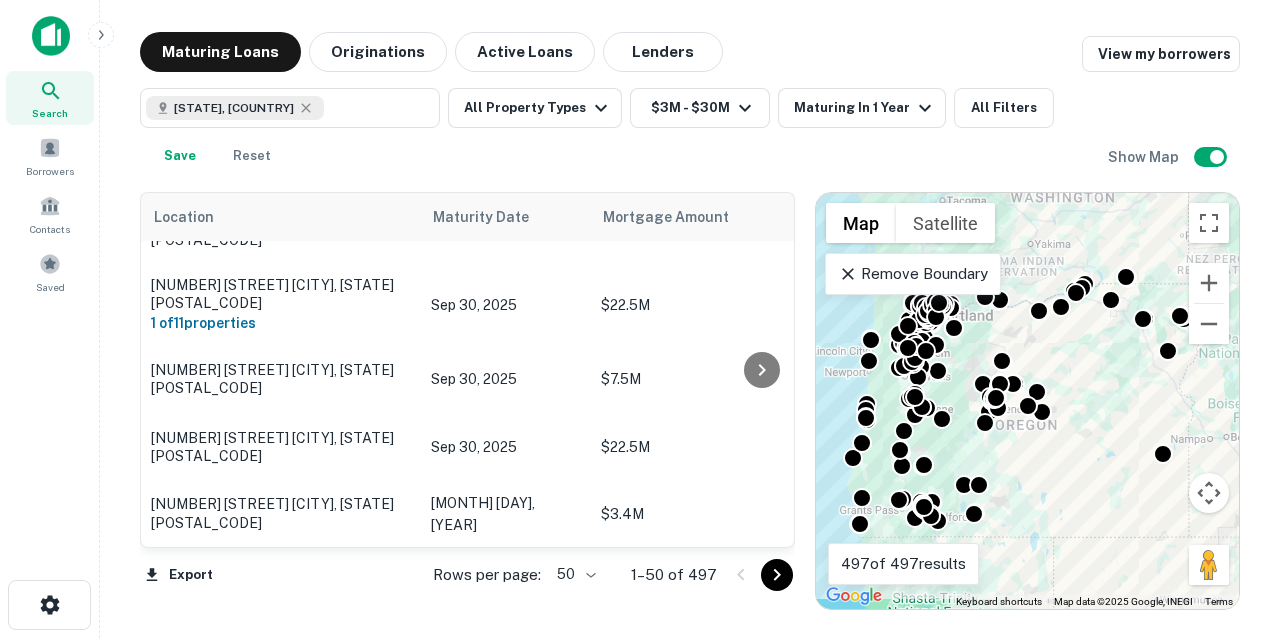 click on "Search         Borrowers         Contacts         Saved     Maturing Loans Originations Active Loans Lenders View my borrowers Oregon, USA ​ All Property Types $3M - $30M Maturing In 1 Year All Filters Save Reset Show Map Location Maturity Date Mortgage Amount Borrower Name Lender Purpose Type Lender Type Sale Amount LTV Year Built Unit Count 13031 Se Foster Rd Portland, OR97236  Aug 04, 2025 $14.7M Arcadia Senior Living Request Borrower Info American Life And Security COR Sale Retail Debt Fund - - 2016 1 1620 Wilco Rd Stayton, OR97383  Aug 04, 2025 $3.4M WVL Holdings LLC Request Borrower Info Yosemite Farm Credit, ACA Sale Industrial Other $4.3M 80.00% 1972 - 935 2nd St Se Bandon, OR97411  Aug 13, 2025 $7.6M Bandon RV Park Oregon LLC View Details Avec GK INC Construction Multifamily Debt Fund - - - - 29265 Freedom Ln Hermiston, OR97838  Aug 18, 2025 $20M GB Hermiston LLC Request Borrower Info Wells Fargo Sale Special Purpose Bank - - 2012 - 60596 Cristad Dr La Grande, OR97850  Aug 18, 2025 $20M" at bounding box center [640, 319] 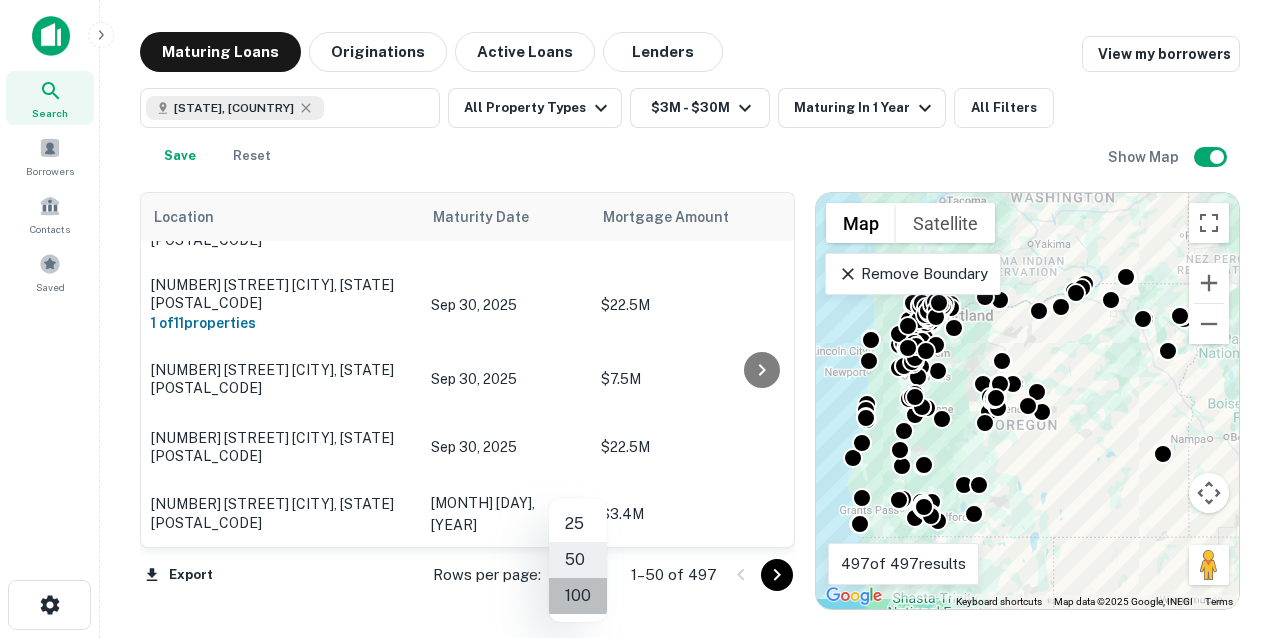 click on "100" at bounding box center [578, 596] 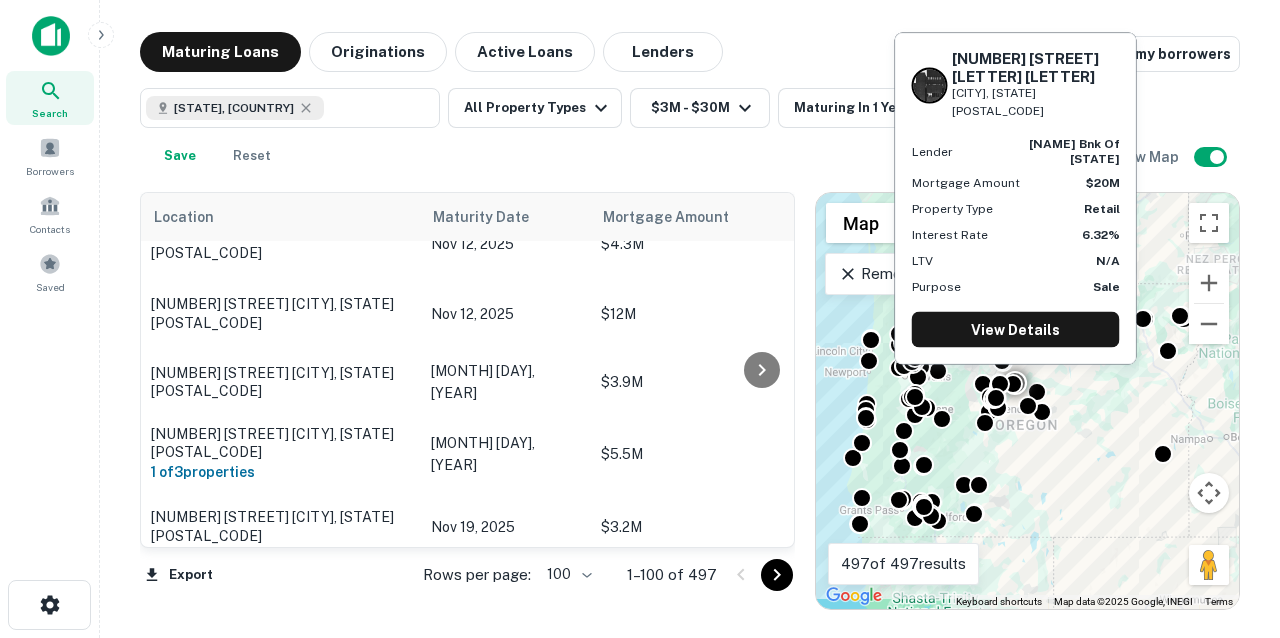 scroll, scrollTop: 5430, scrollLeft: 0, axis: vertical 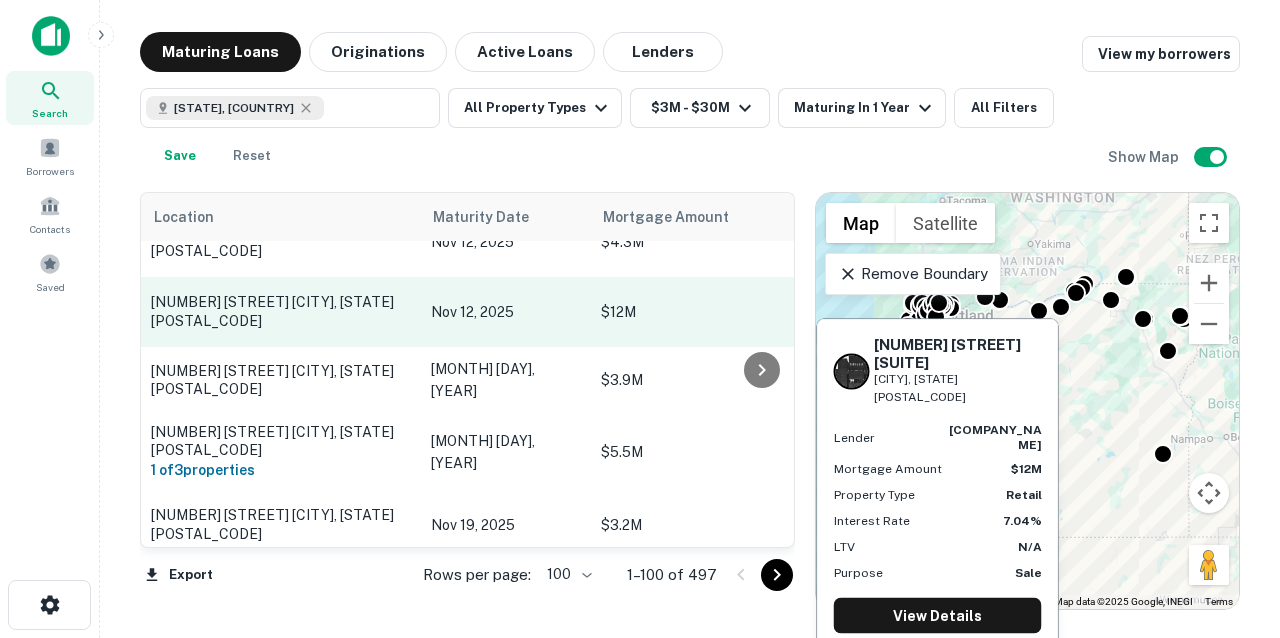click on "9900 Se Washington St Portland, OR97216" at bounding box center (281, 311) 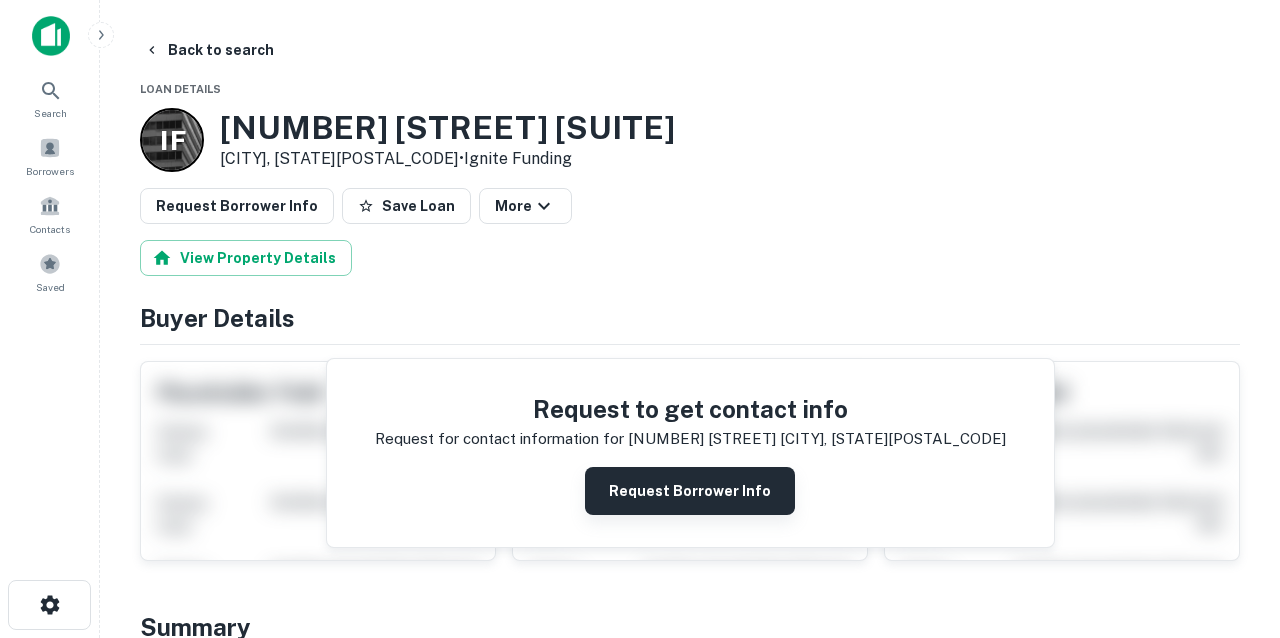 click on "Request Borrower Info" at bounding box center [690, 491] 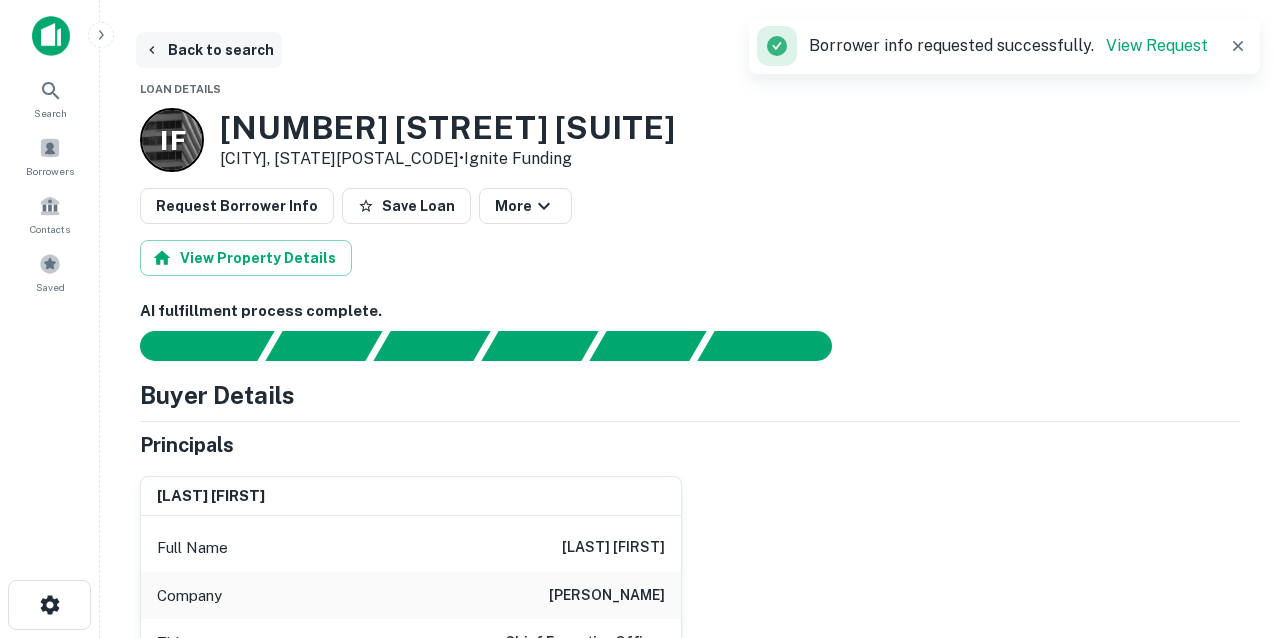click on "Back to search" at bounding box center [209, 50] 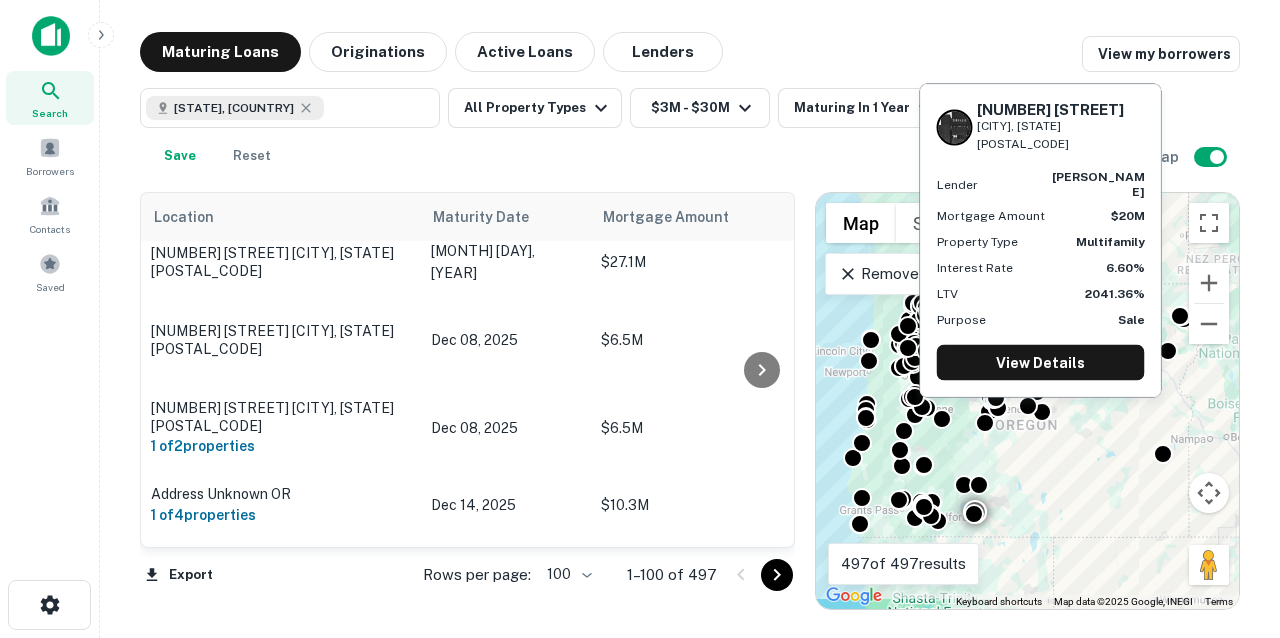 scroll, scrollTop: 6554, scrollLeft: 0, axis: vertical 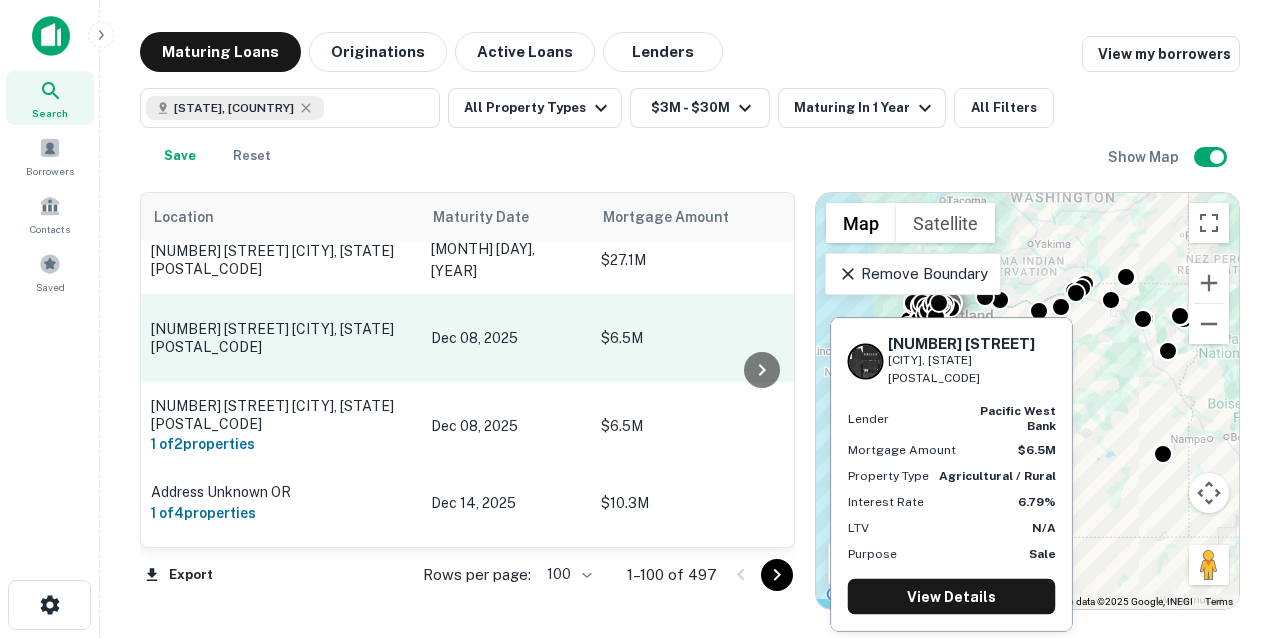 click on "40400 E Larch Mountain Rd Corbett, OR97019" at bounding box center [281, 338] 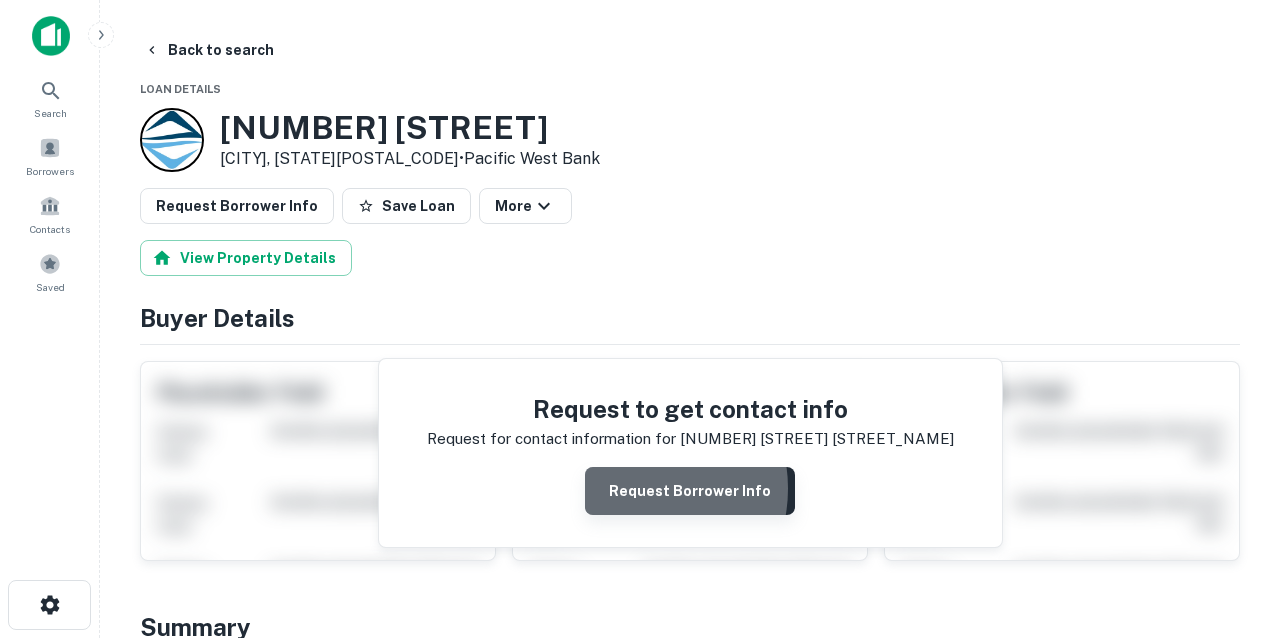 click on "Request Borrower Info" at bounding box center [690, 491] 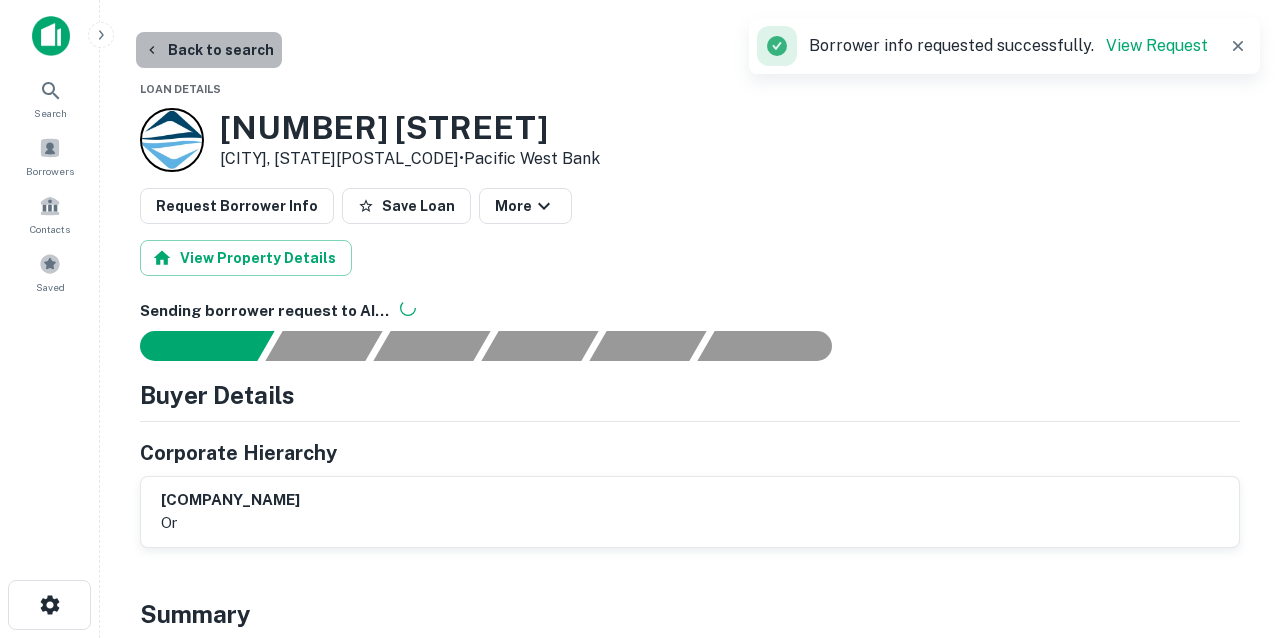 click on "Back to search" at bounding box center [209, 50] 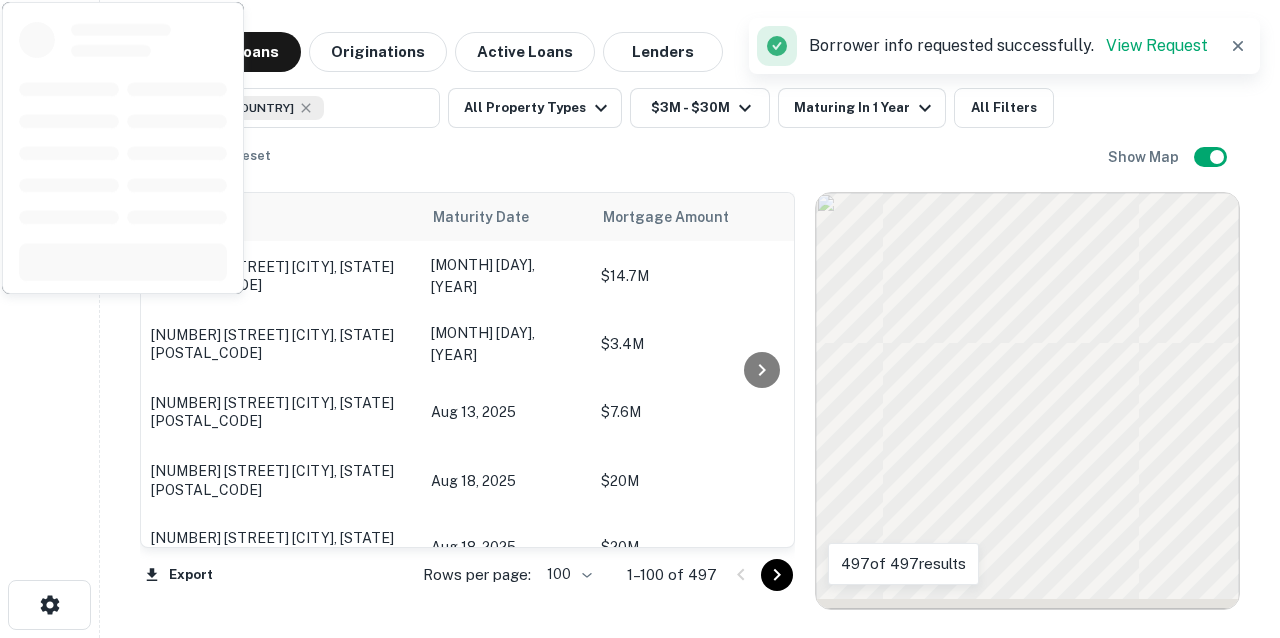 scroll, scrollTop: 7214, scrollLeft: 0, axis: vertical 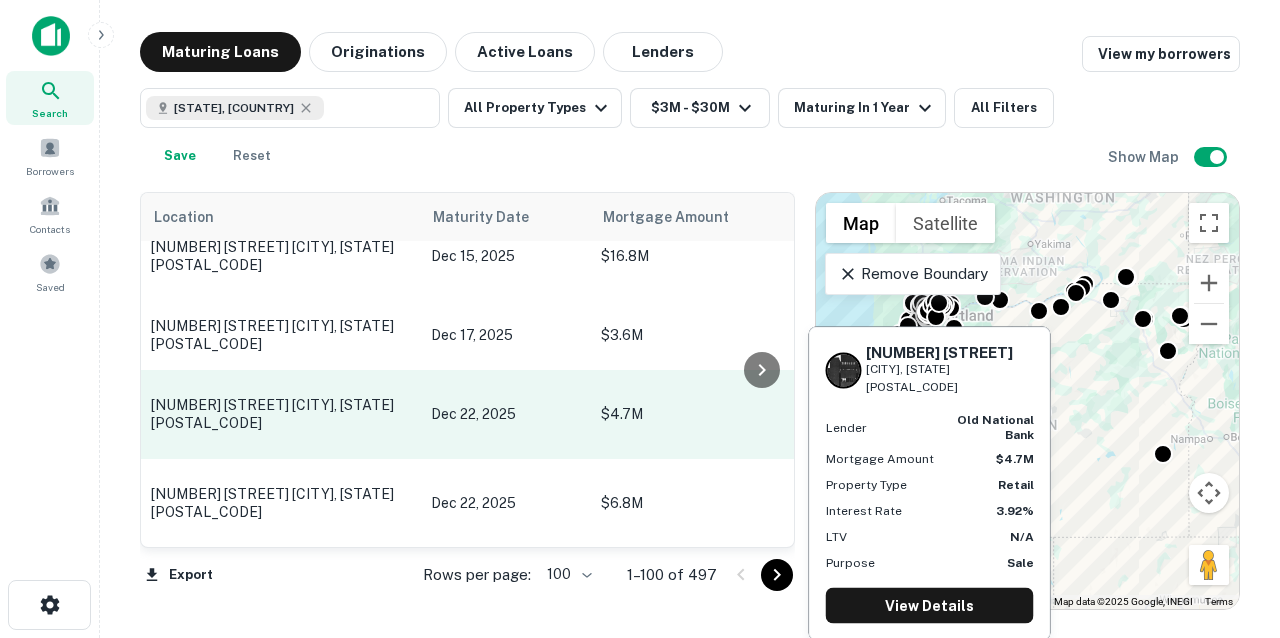 click on "17850 Sw Lower Booones Ferry Rd Lake Oswego, OR97035" at bounding box center [281, 414] 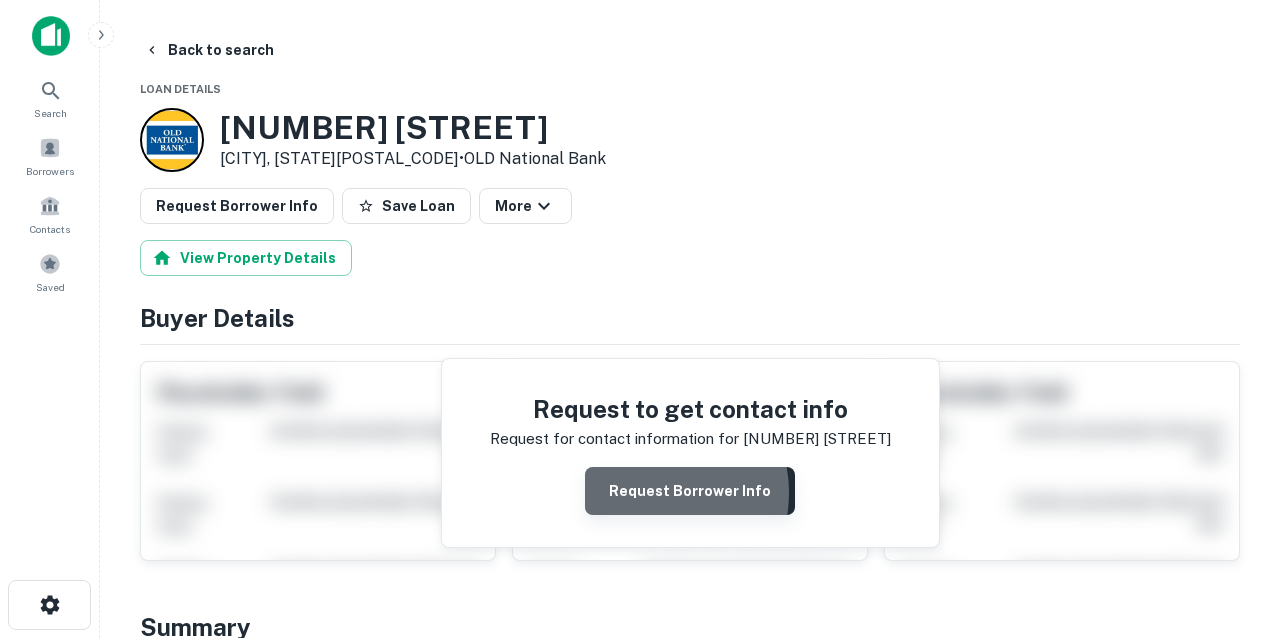 click on "Request Borrower Info" at bounding box center (690, 491) 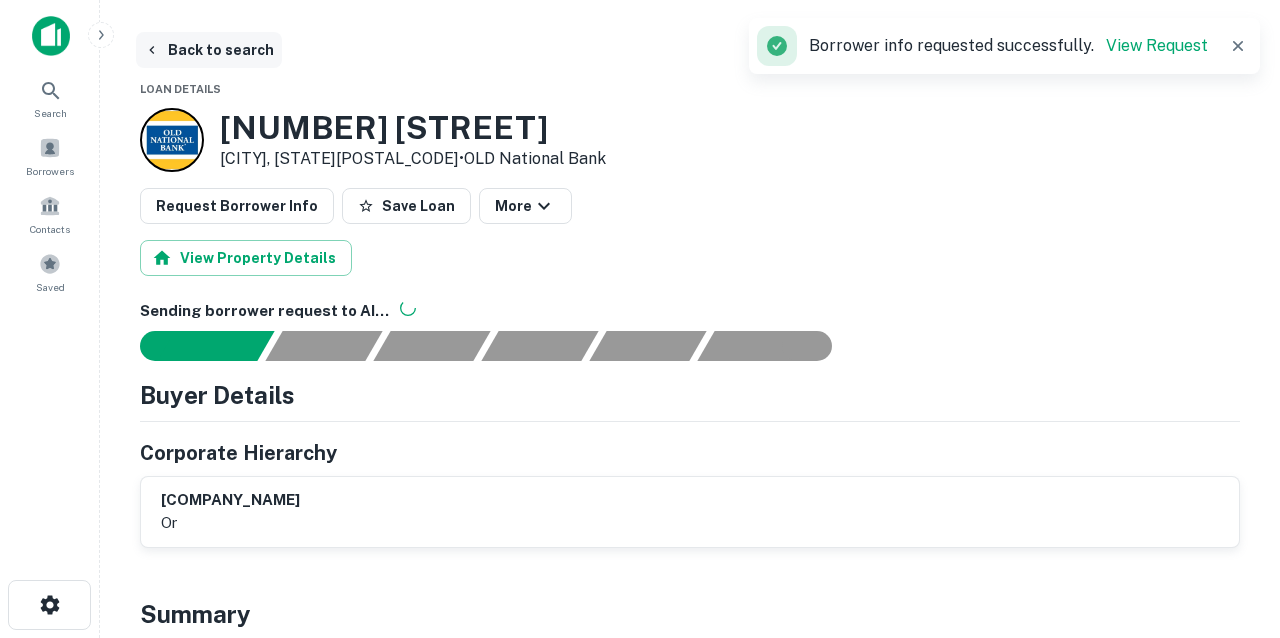 click on "Back to search" at bounding box center (209, 50) 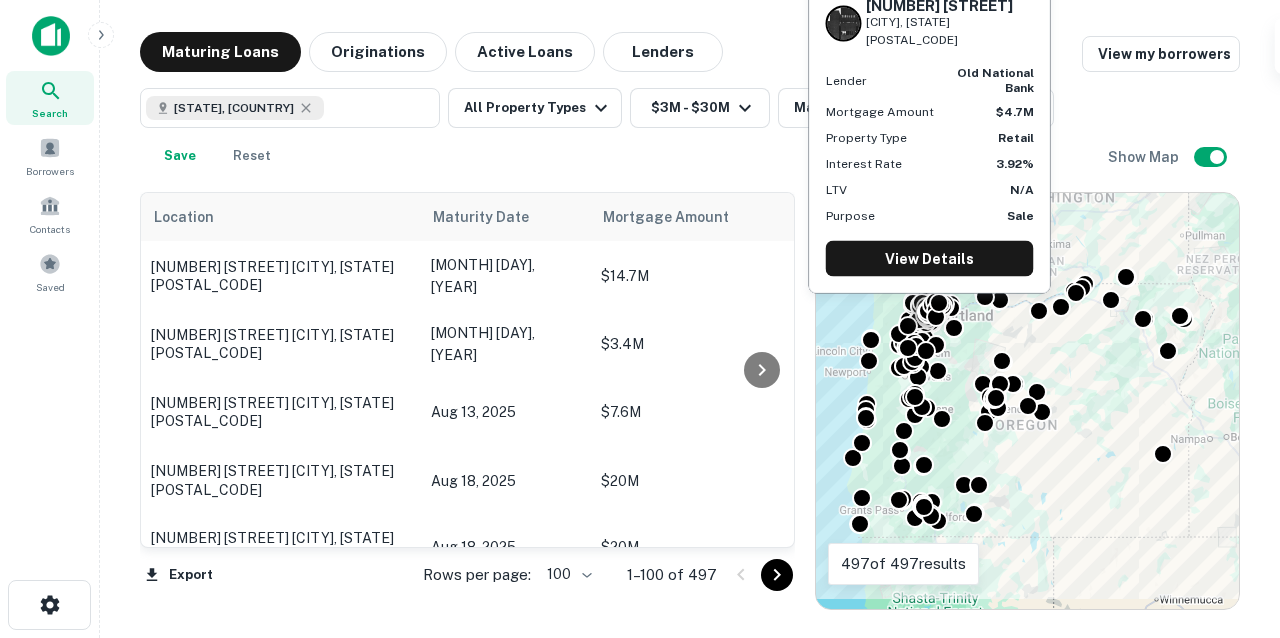scroll, scrollTop: 7214, scrollLeft: 0, axis: vertical 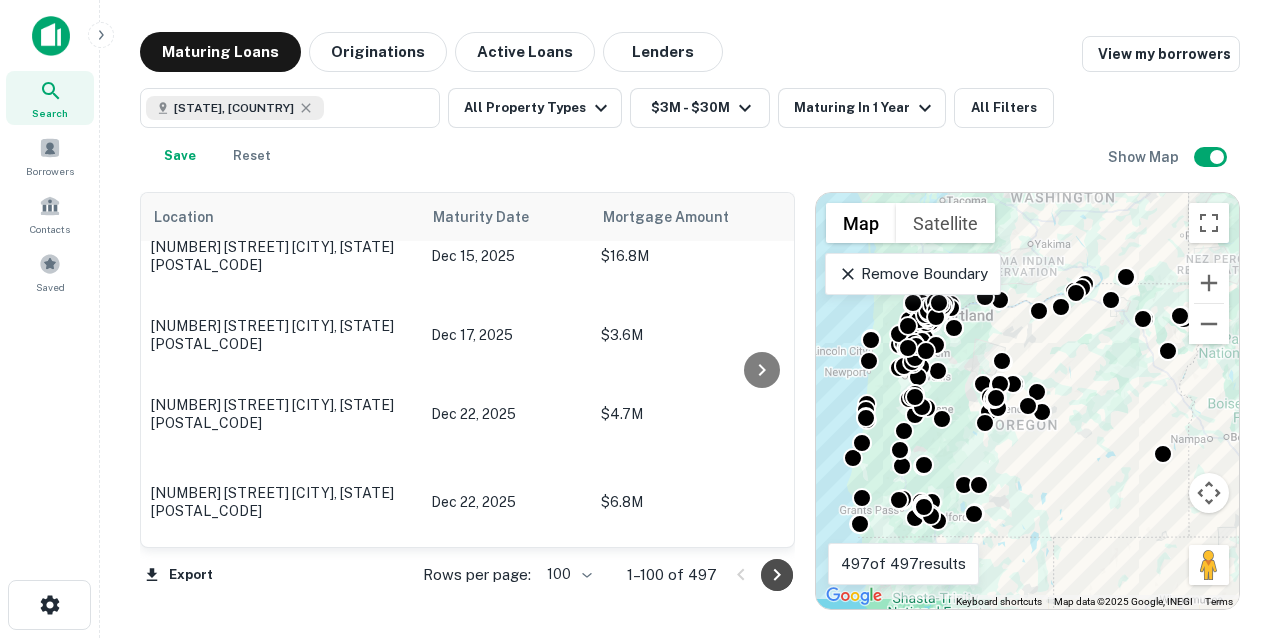 click 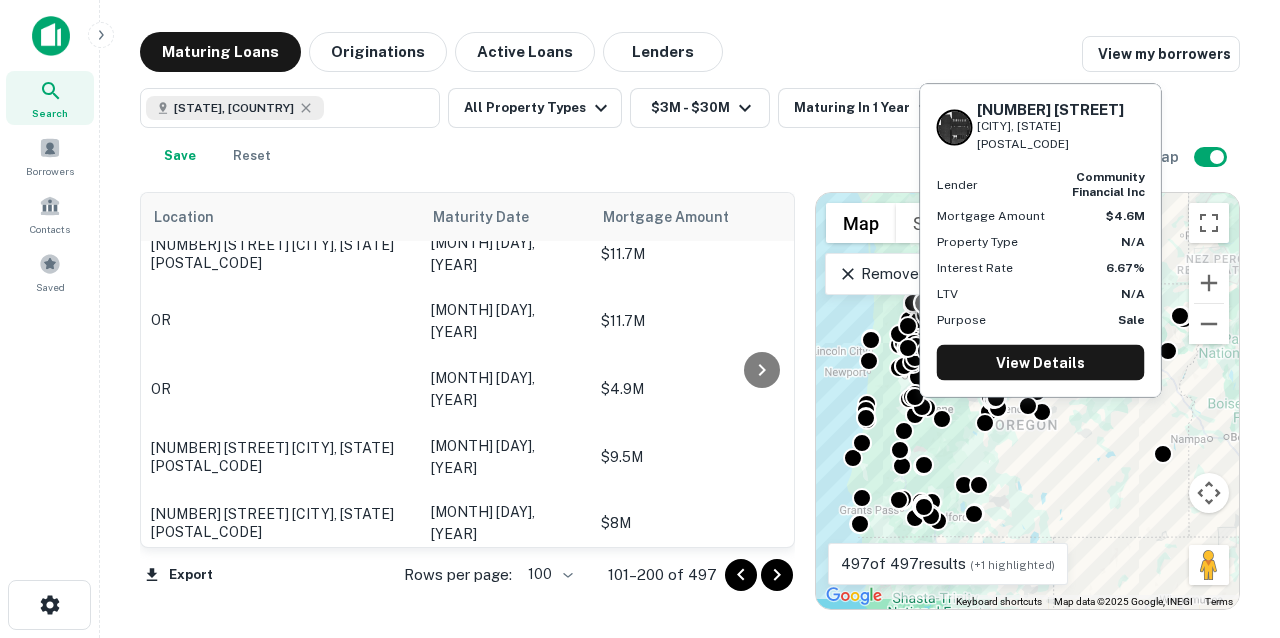 scroll, scrollTop: 6470, scrollLeft: 0, axis: vertical 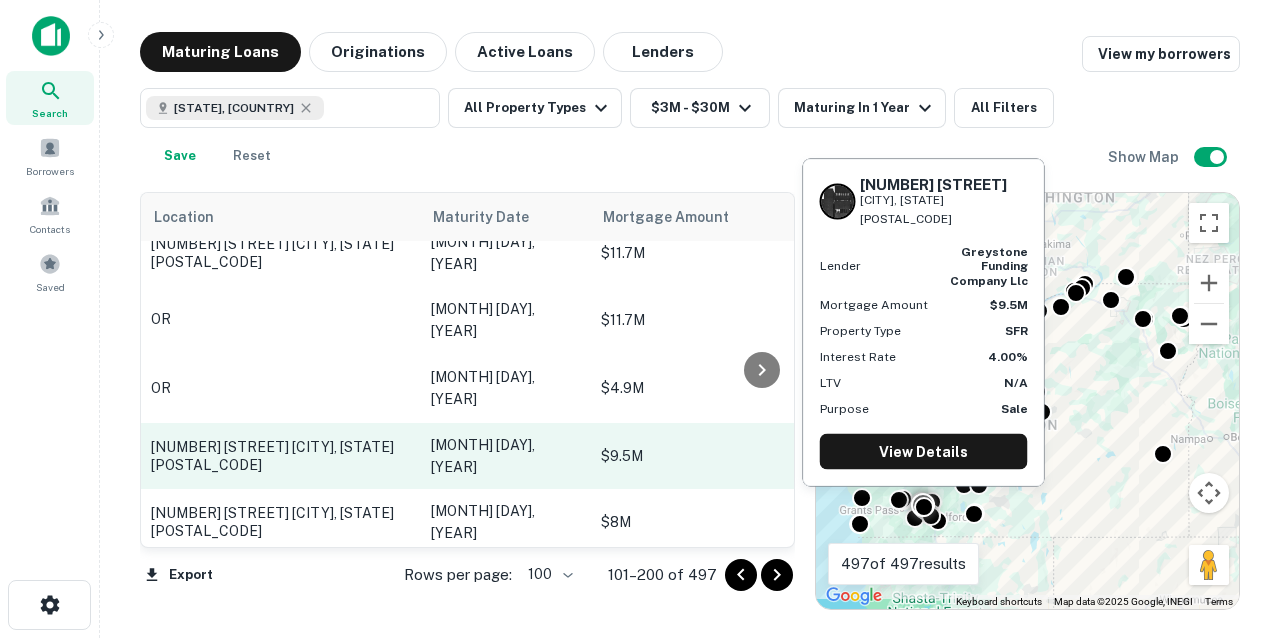 click on "[NUMBER] [STREET] [CITY], [STATE][POSTAL_CODE]" at bounding box center (281, 456) 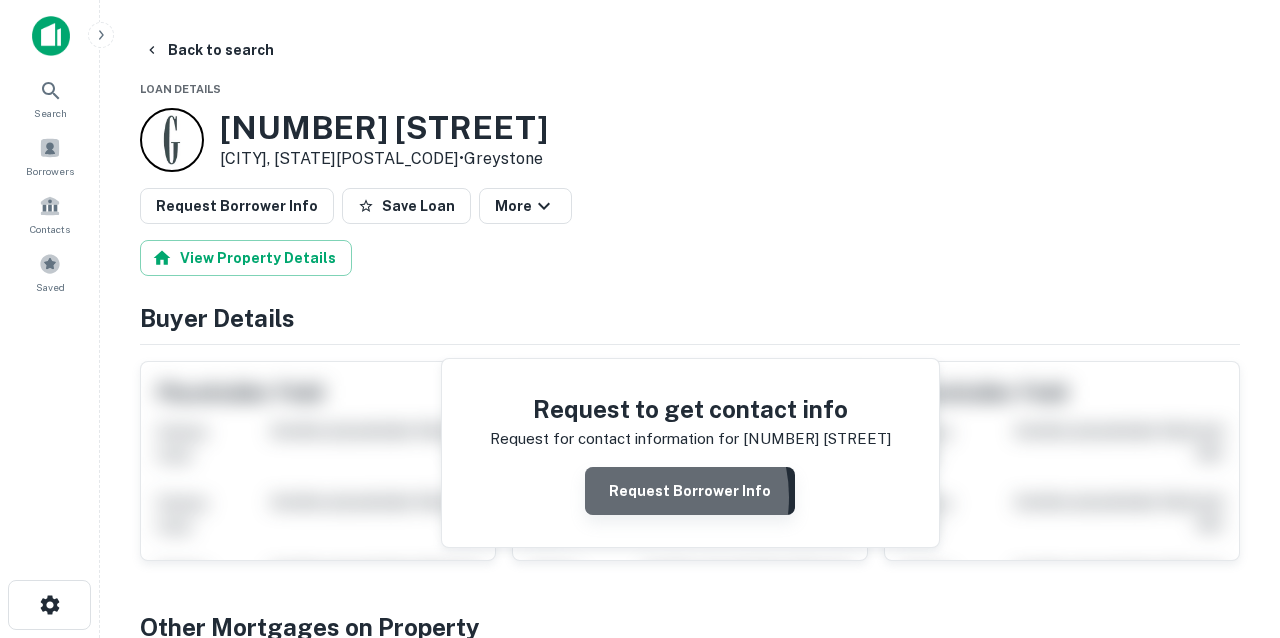 click on "Request Borrower Info" at bounding box center [690, 491] 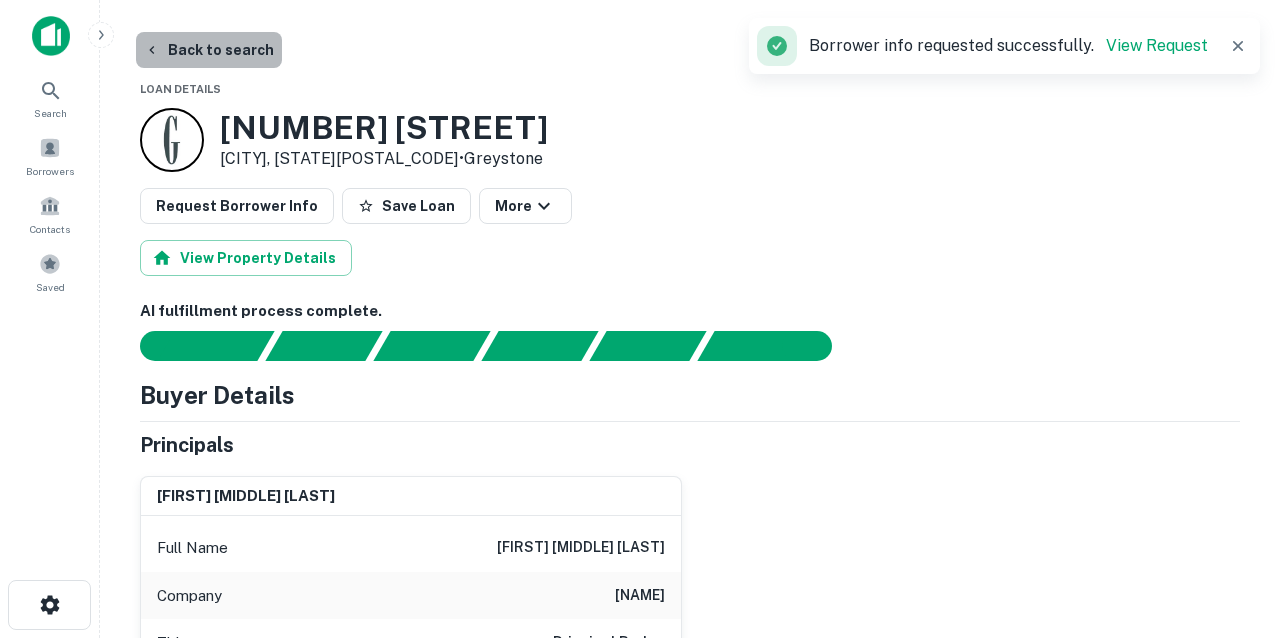 click on "Back to search" at bounding box center [209, 50] 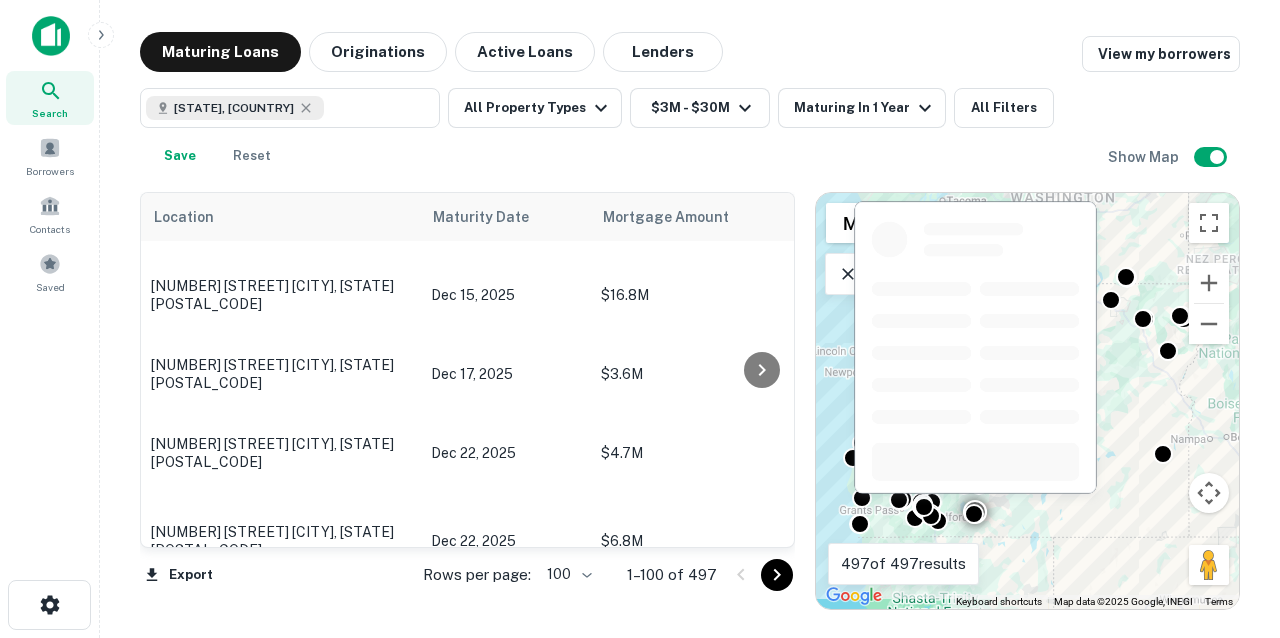 scroll, scrollTop: 7218, scrollLeft: 0, axis: vertical 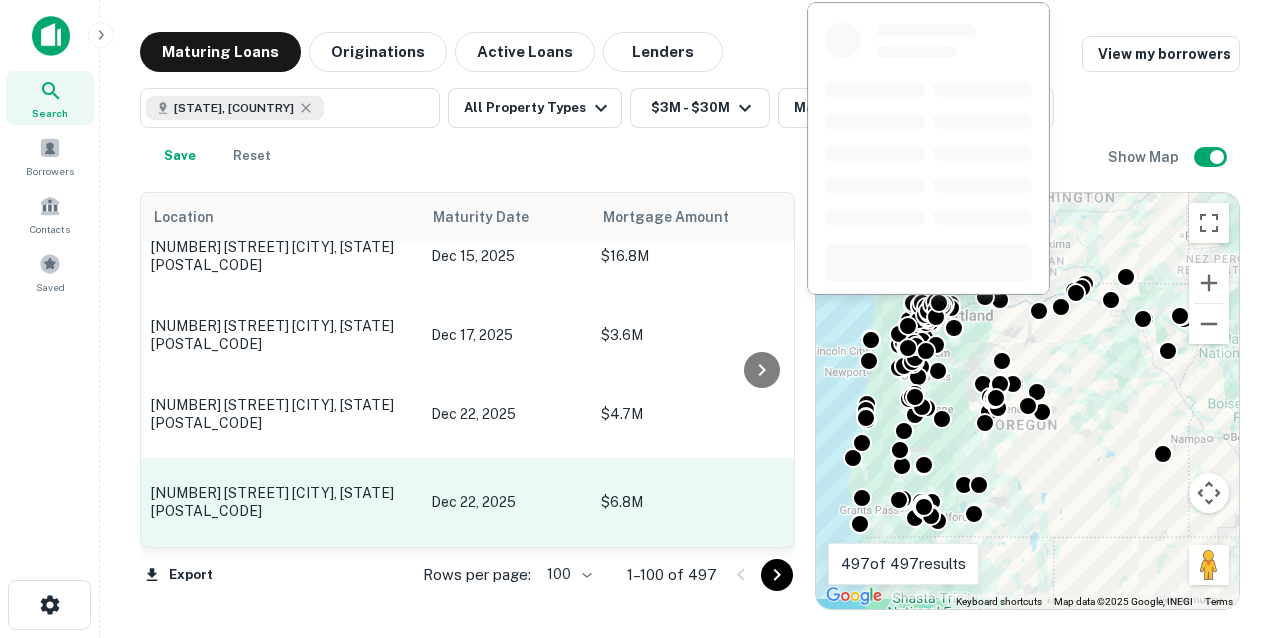 click on "[NUMBER] [STREET] [CITY], [STATE][POSTAL_CODE]" at bounding box center [281, 502] 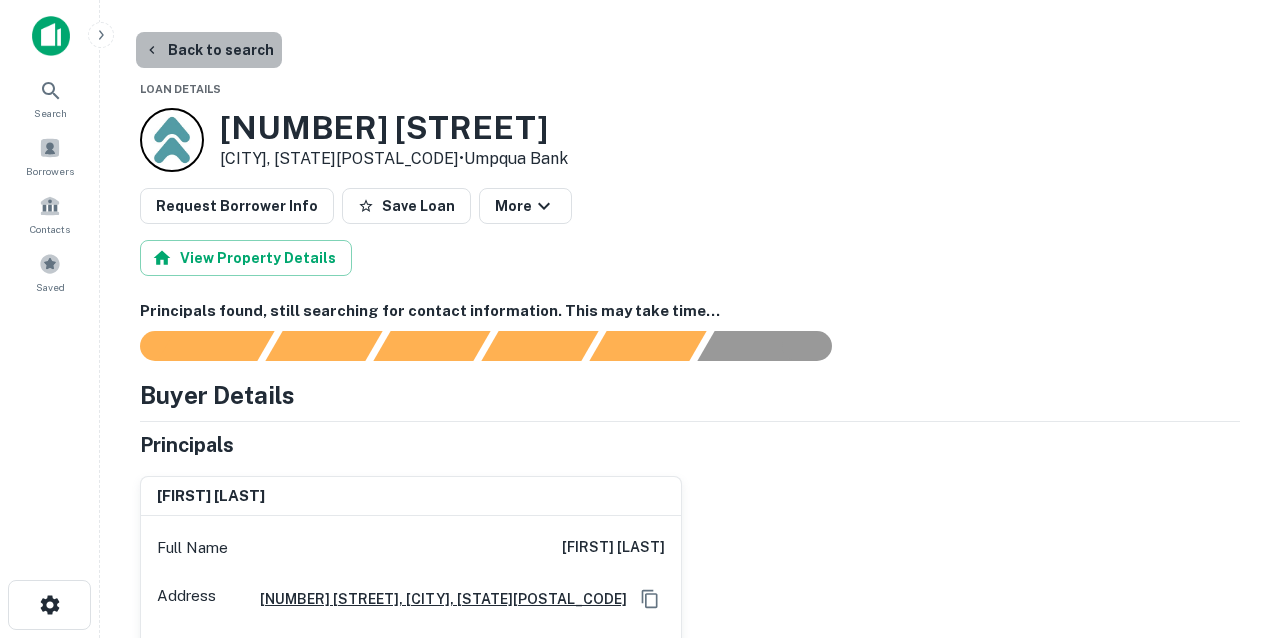 click on "Back to search" at bounding box center (209, 50) 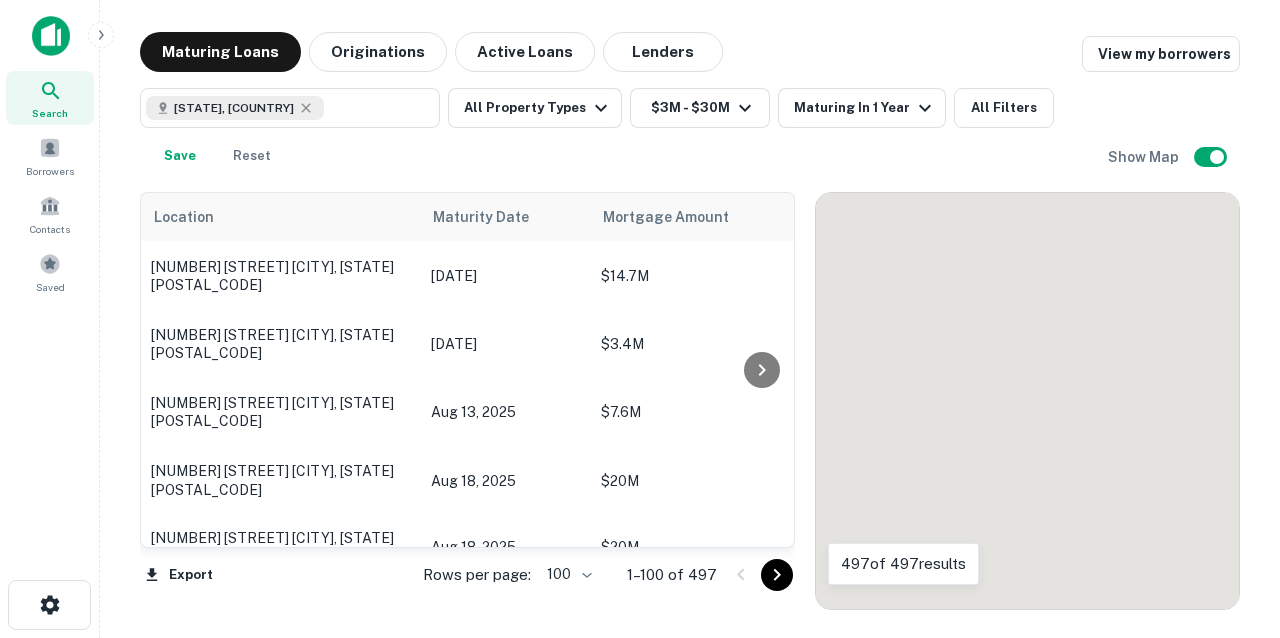 scroll, scrollTop: 7214, scrollLeft: 0, axis: vertical 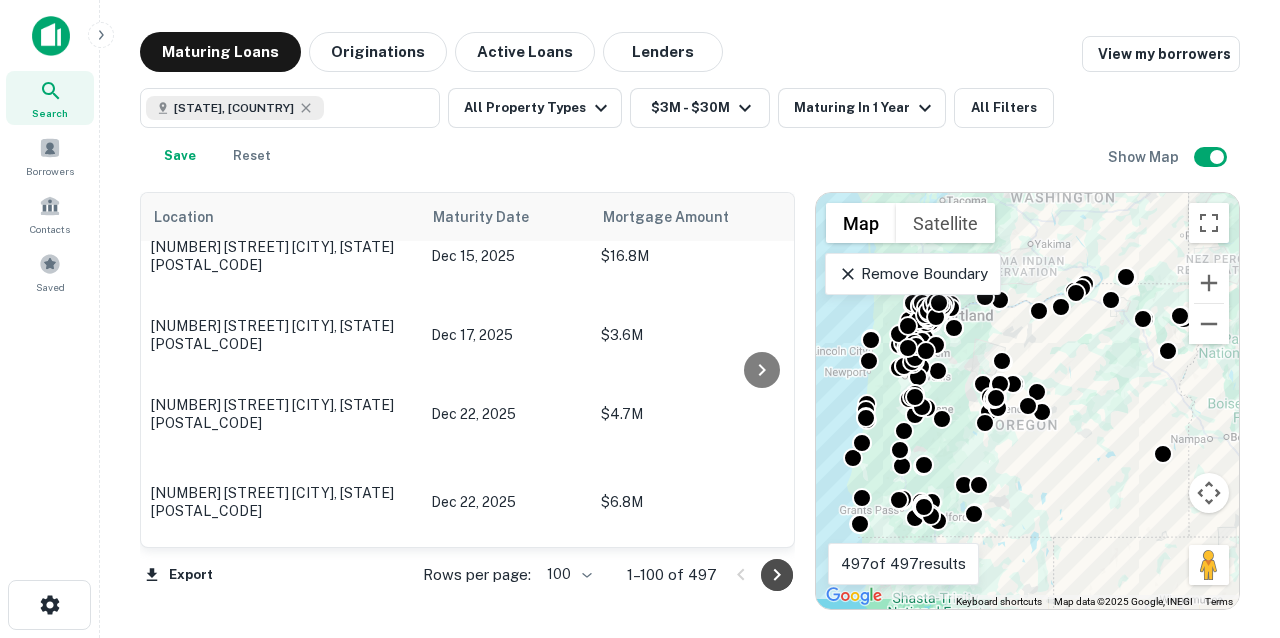 click 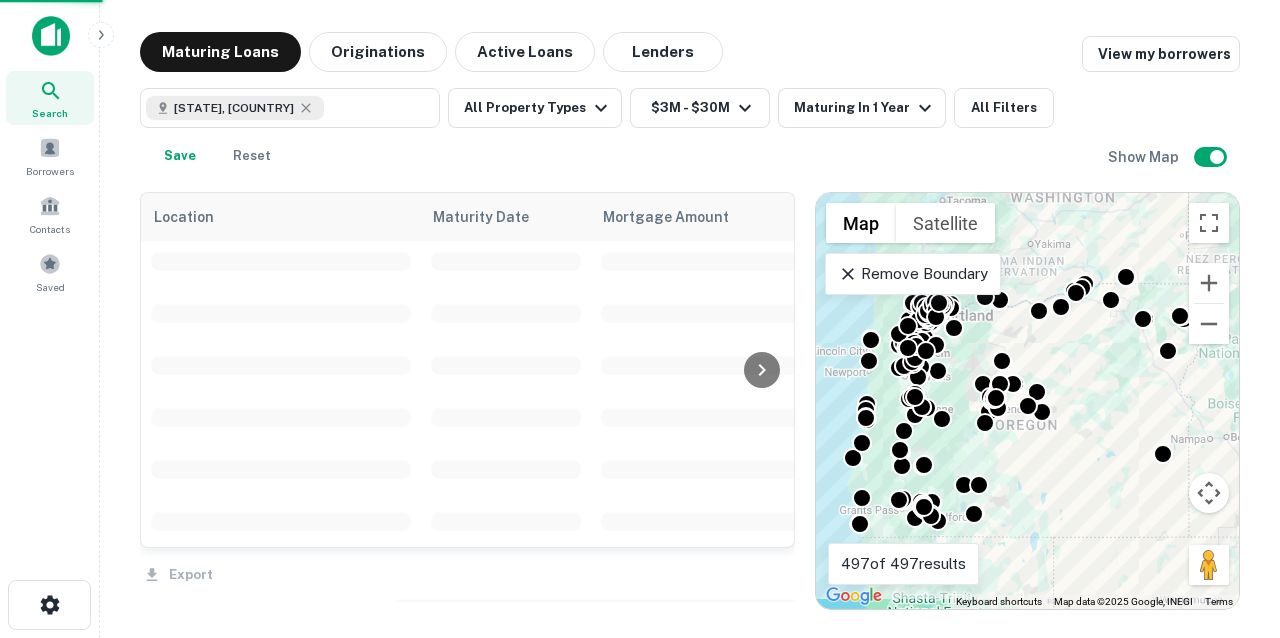 scroll, scrollTop: 4894, scrollLeft: 0, axis: vertical 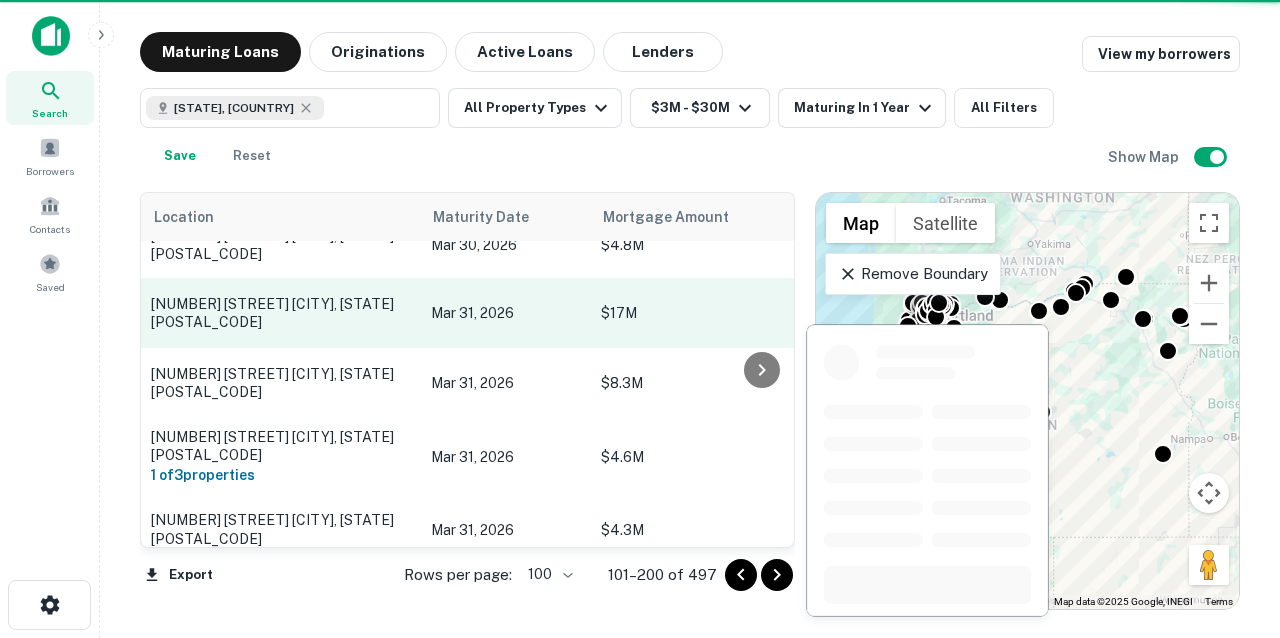 click on "[NUMBER] [STREET] [CITY], [STATE][POSTAL_CODE]" at bounding box center (281, 313) 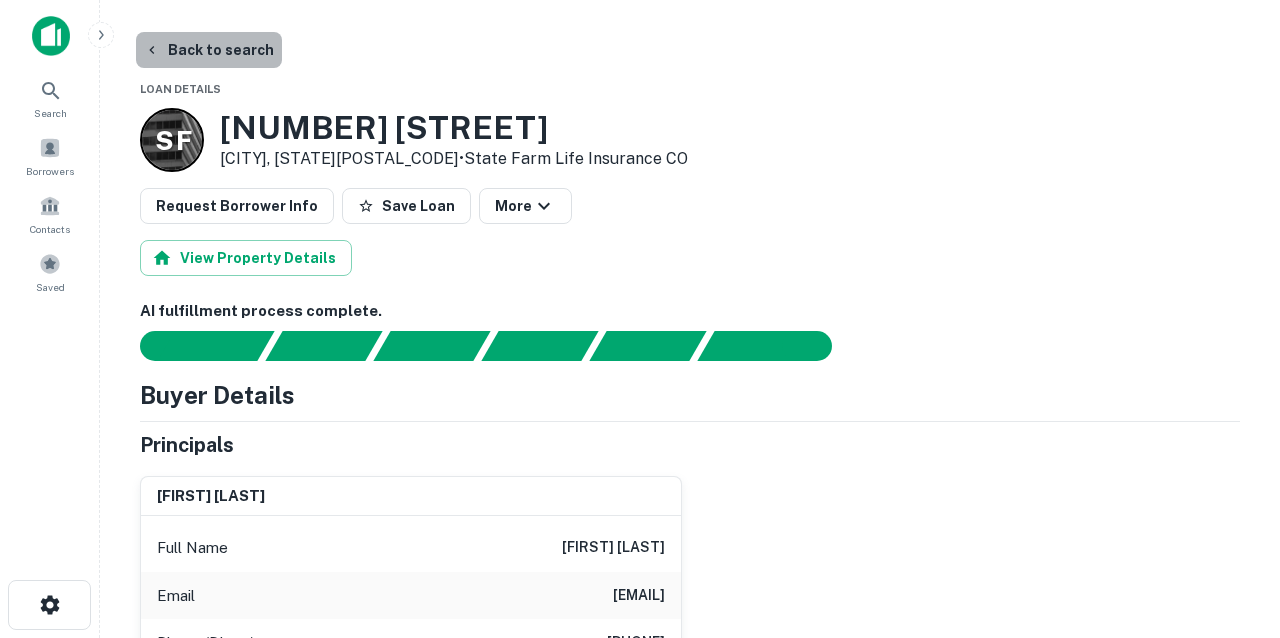 click on "Back to search" at bounding box center [209, 50] 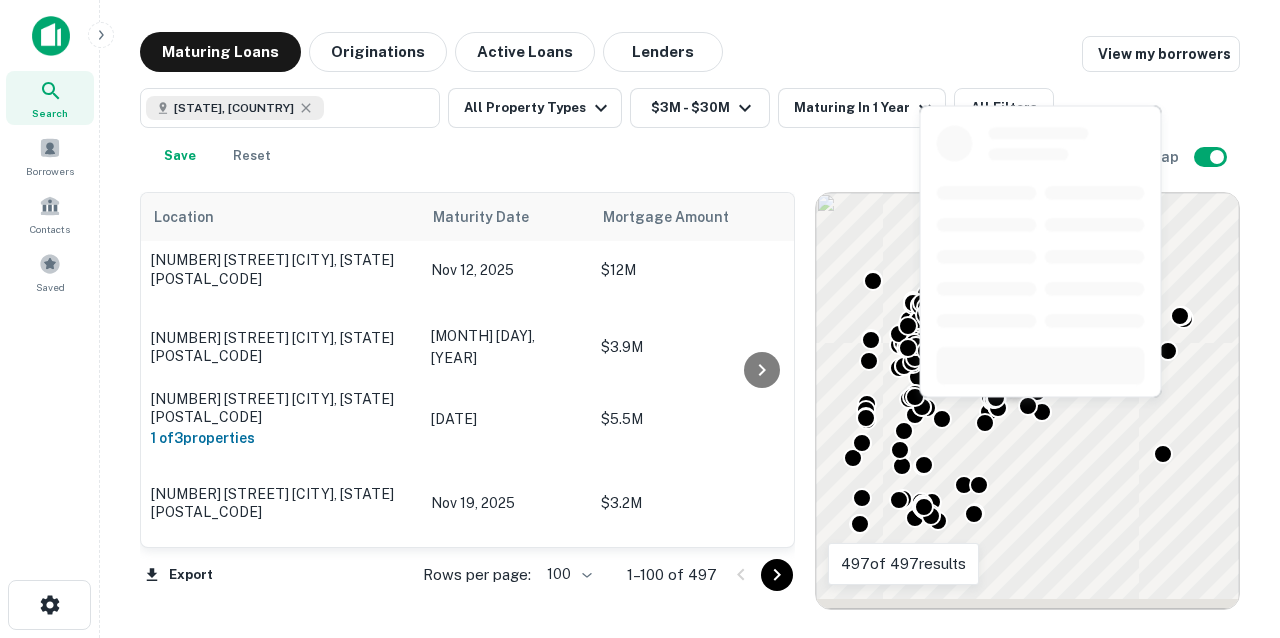 scroll, scrollTop: 5538, scrollLeft: 0, axis: vertical 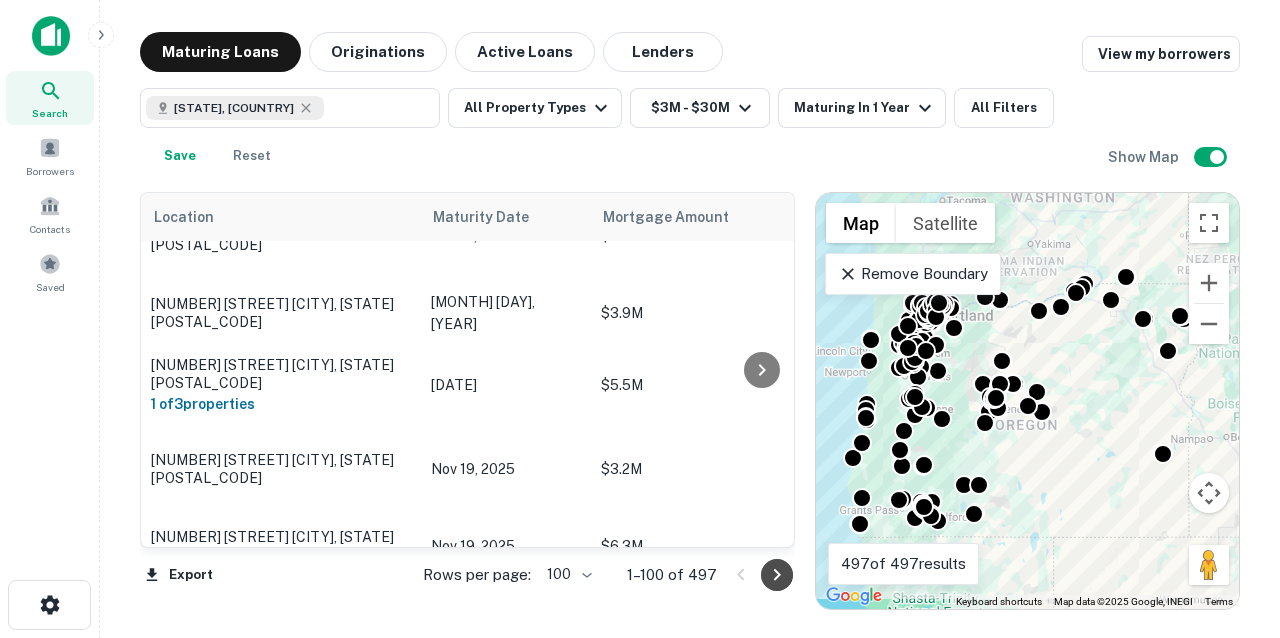 click 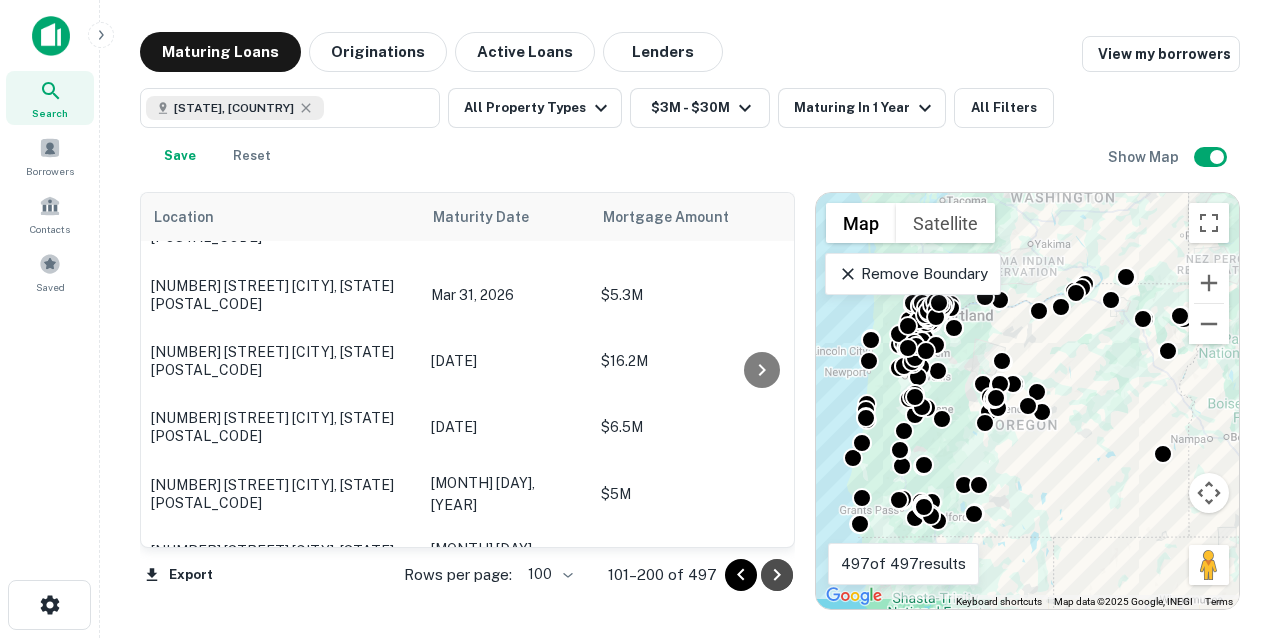 click 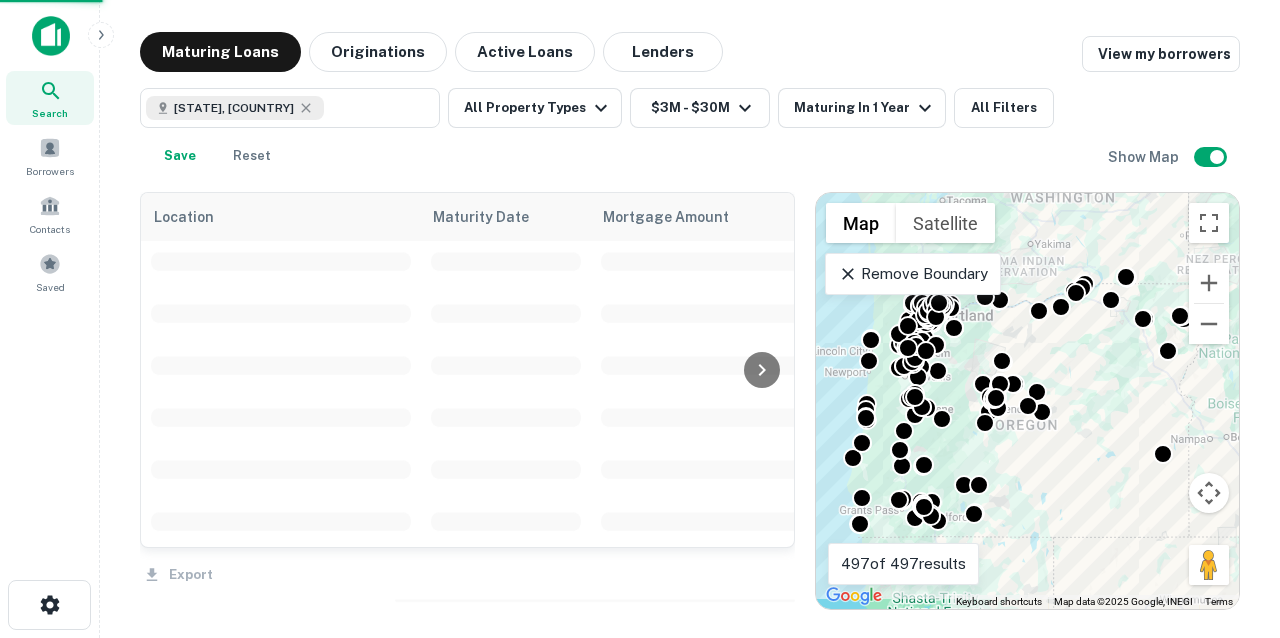 scroll, scrollTop: 4894, scrollLeft: 0, axis: vertical 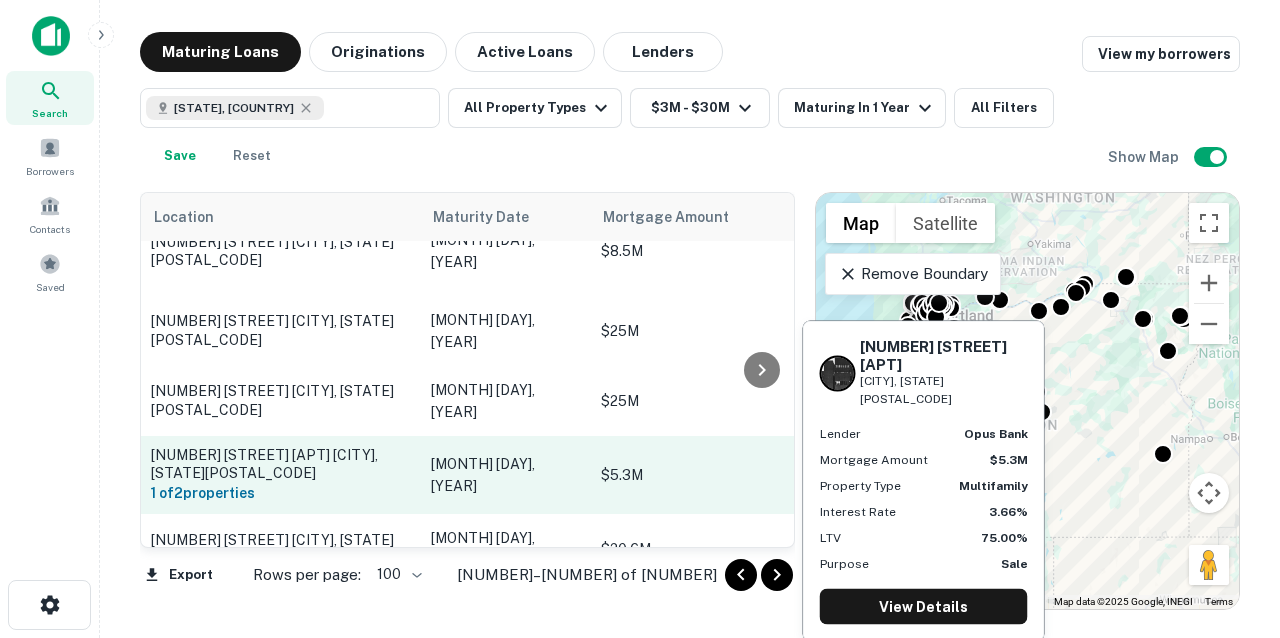 click on "[NUMBER] [STREET] [APT] [CITY], [STATE][POSTAL_CODE]" at bounding box center [281, 464] 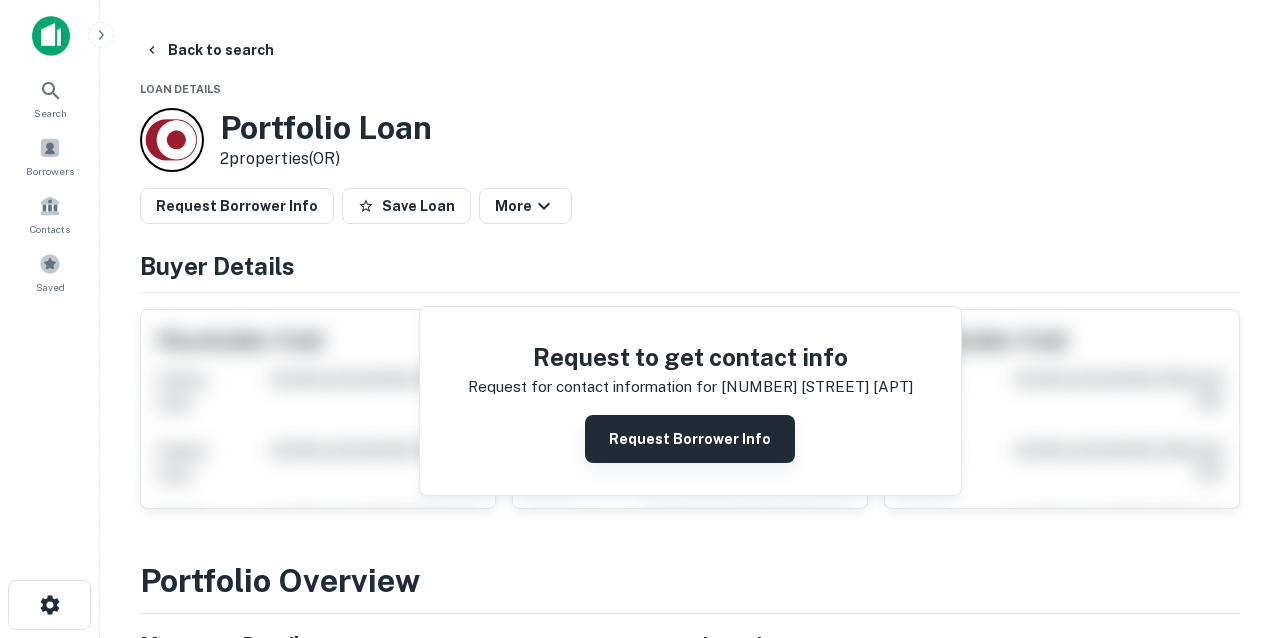 click on "Request Borrower Info" at bounding box center (690, 439) 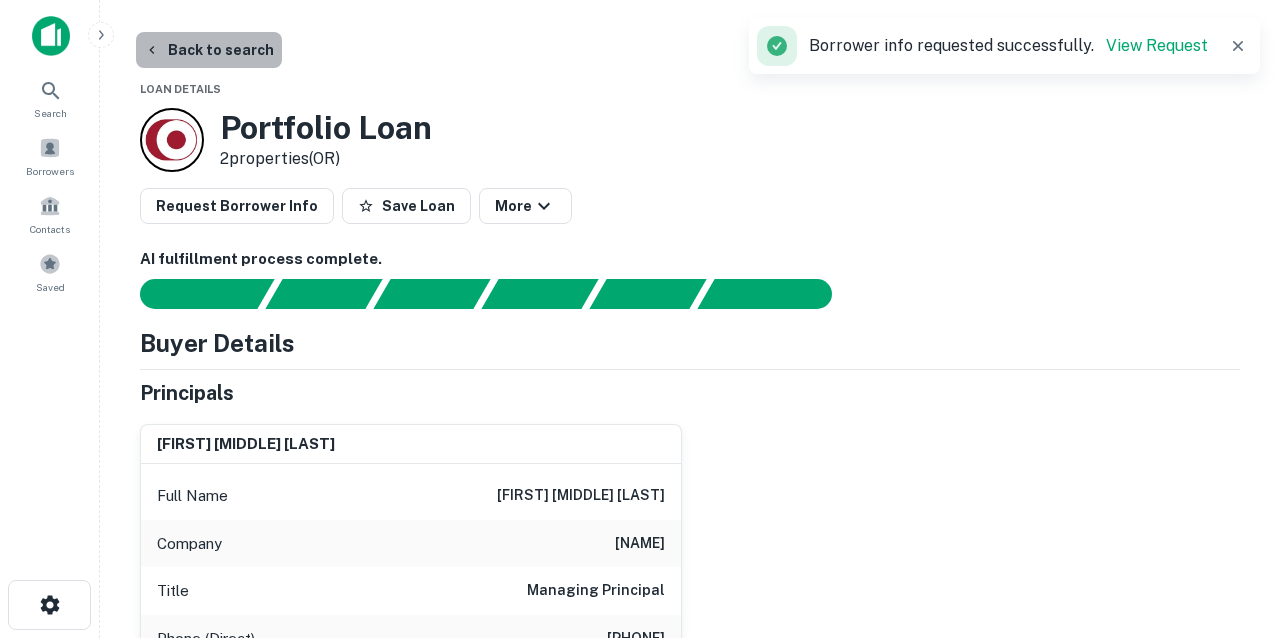 click on "Back to search" at bounding box center [209, 50] 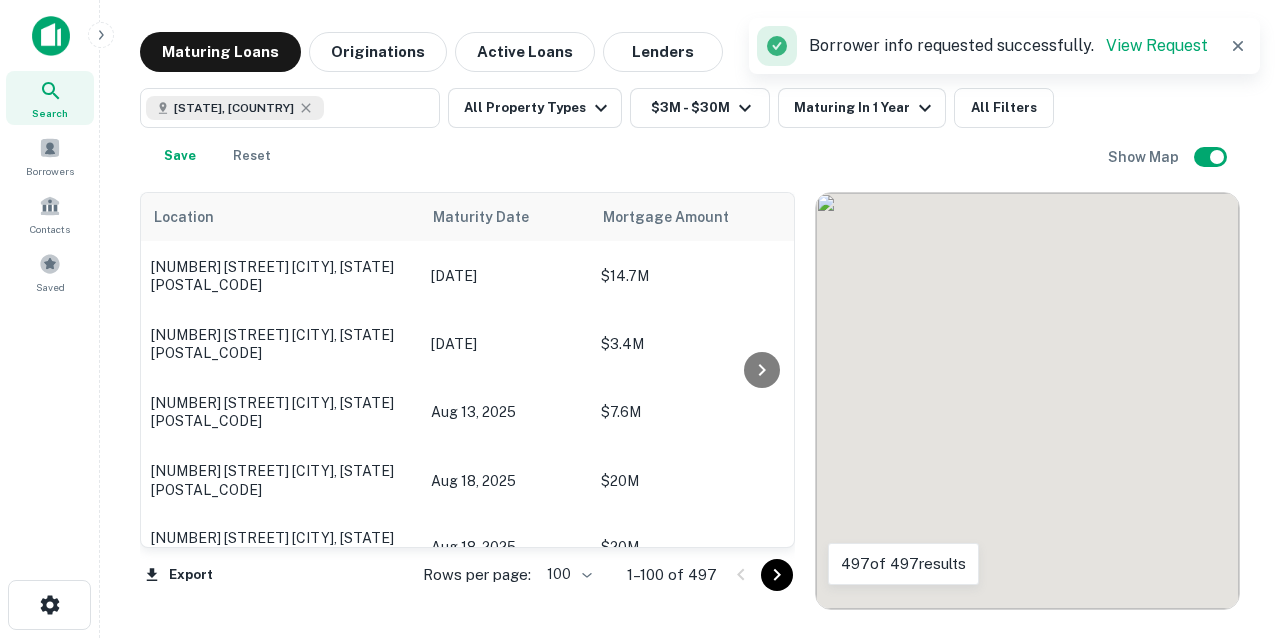 scroll, scrollTop: 4894, scrollLeft: 0, axis: vertical 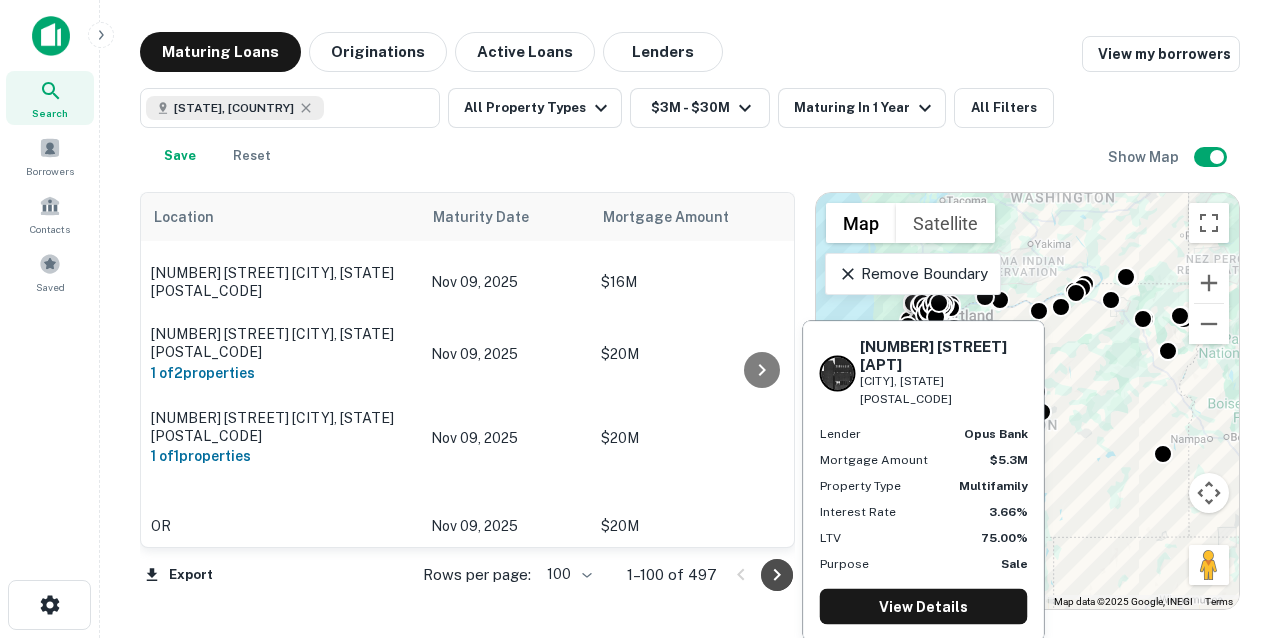 click 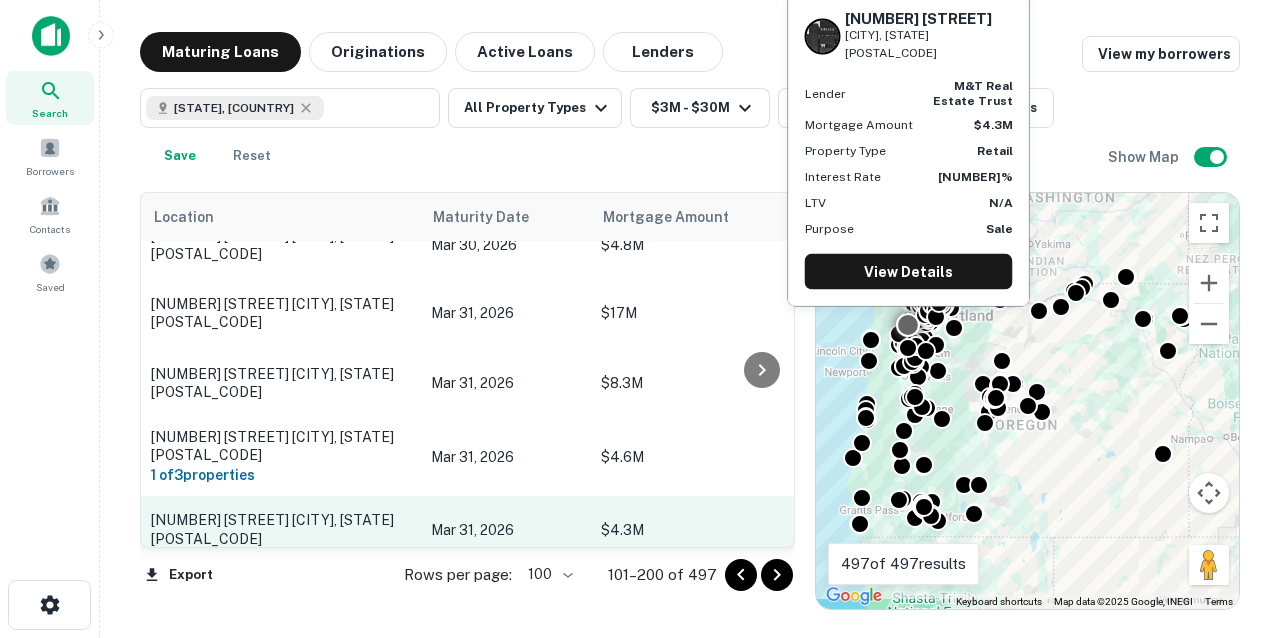 click on "Mar 31, 2026" at bounding box center (506, 530) 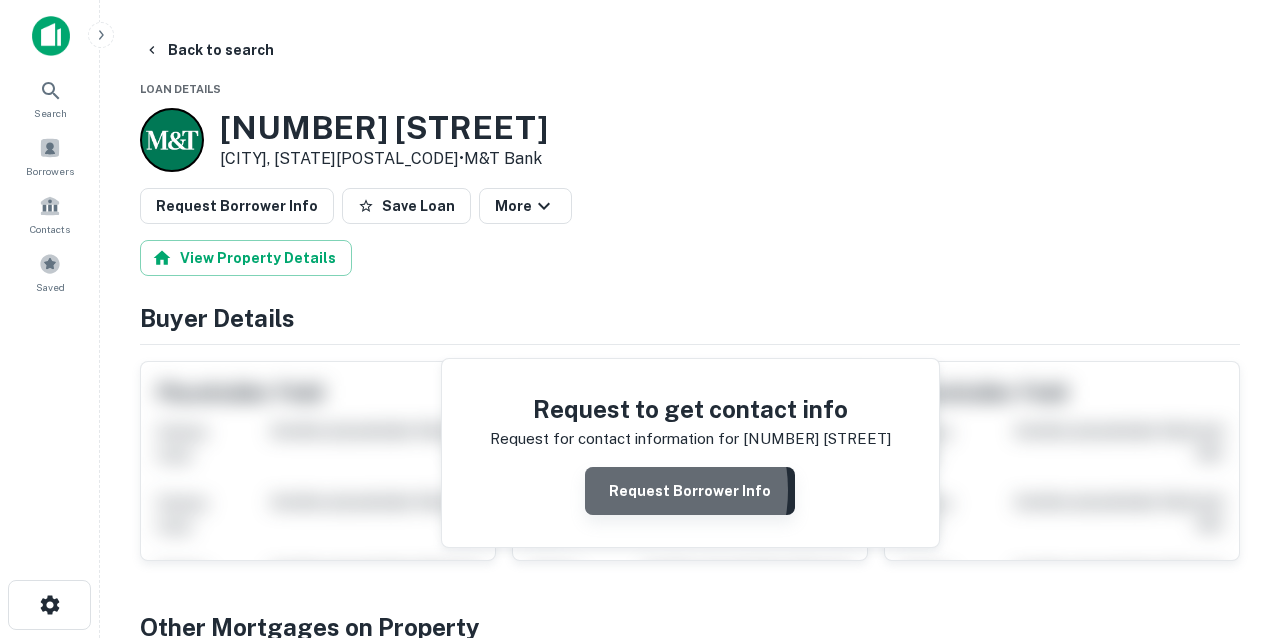 click on "Request Borrower Info" at bounding box center (690, 491) 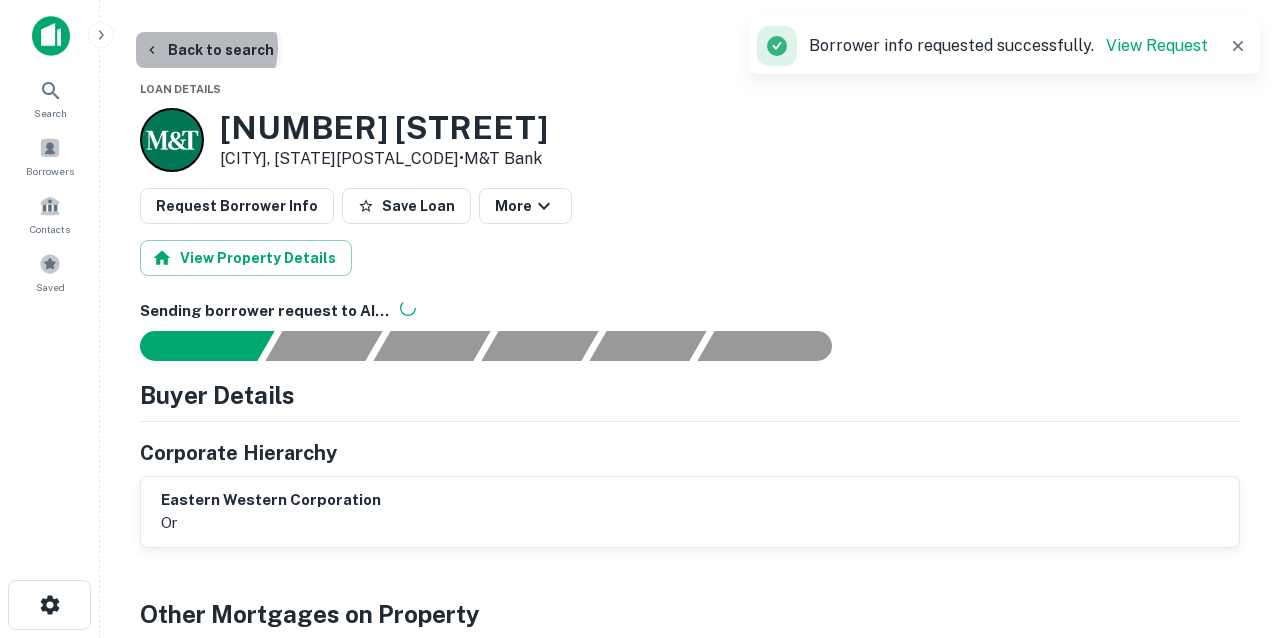 click on "Back to search" at bounding box center [209, 50] 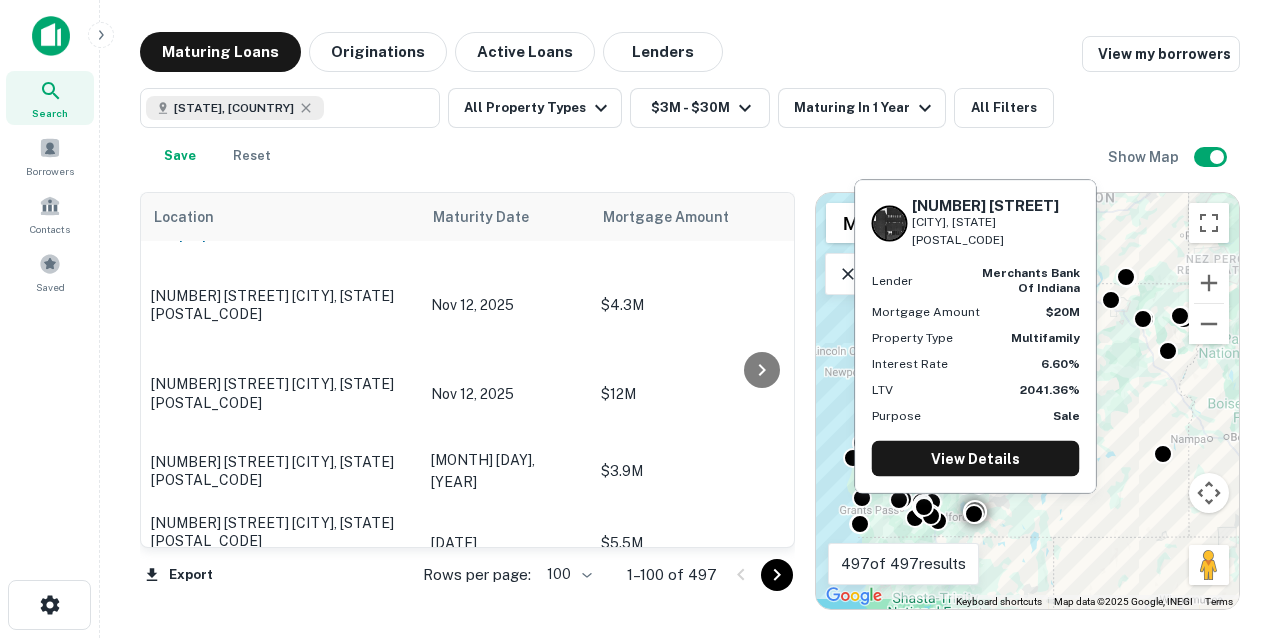 scroll, scrollTop: 5383, scrollLeft: 0, axis: vertical 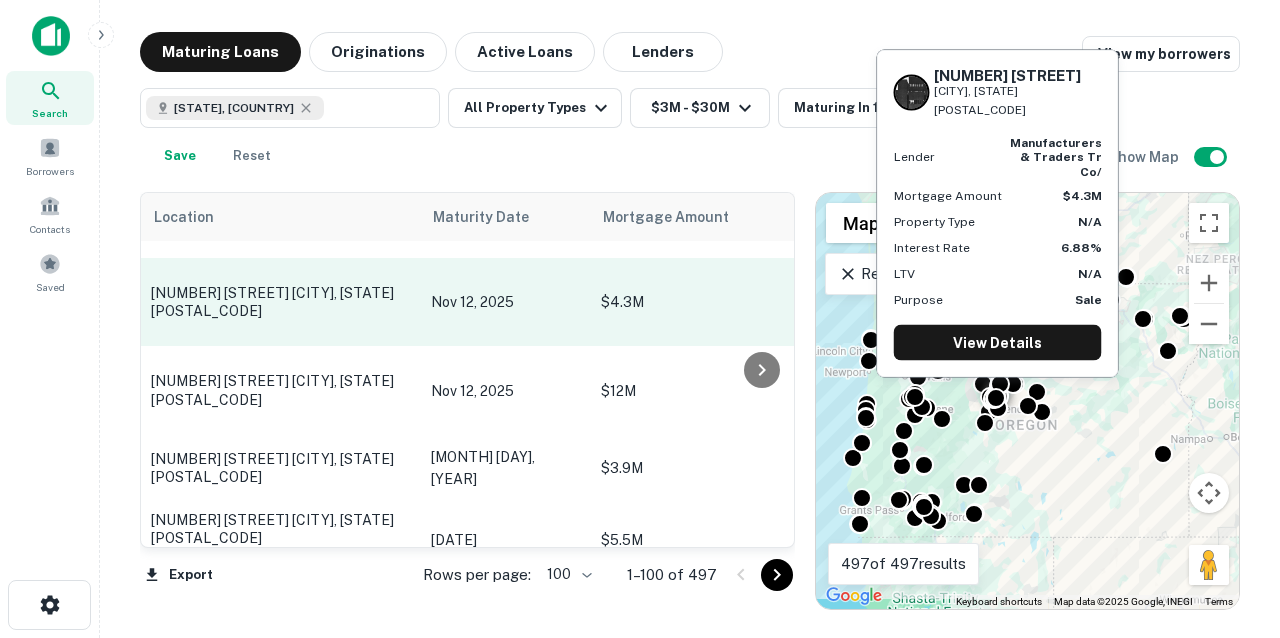 click on "[NUMBER] [STREET] [CITY], [STATE][POSTAL_CODE]" at bounding box center (281, 302) 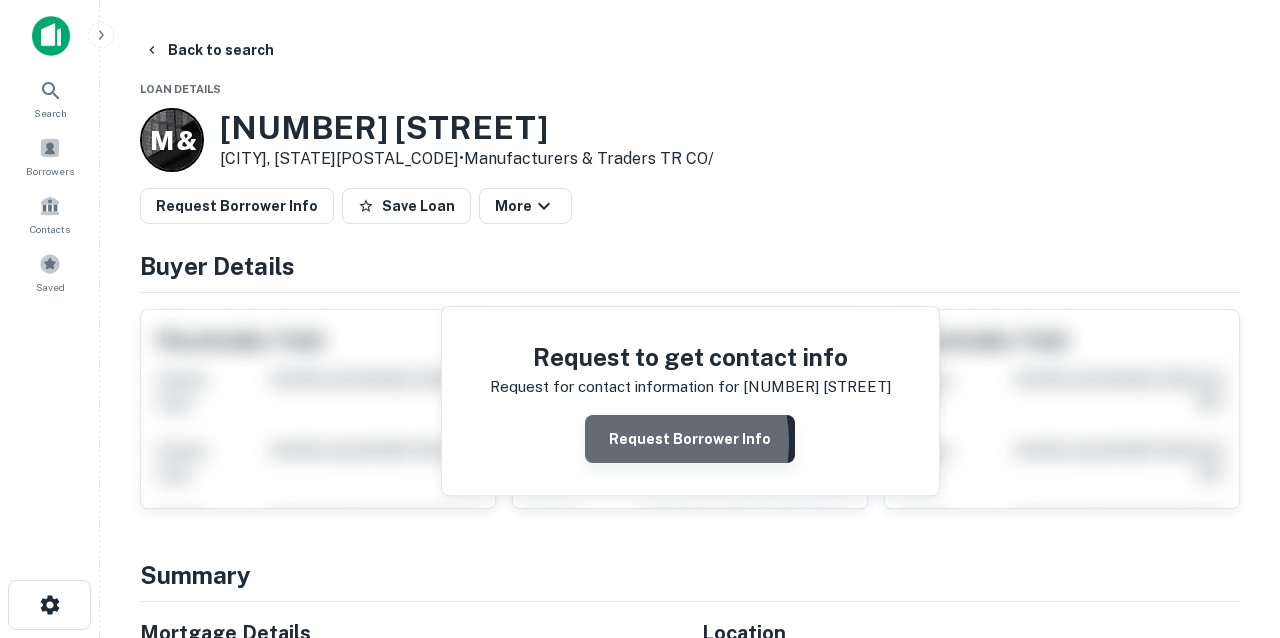 click on "Request Borrower Info" at bounding box center (690, 439) 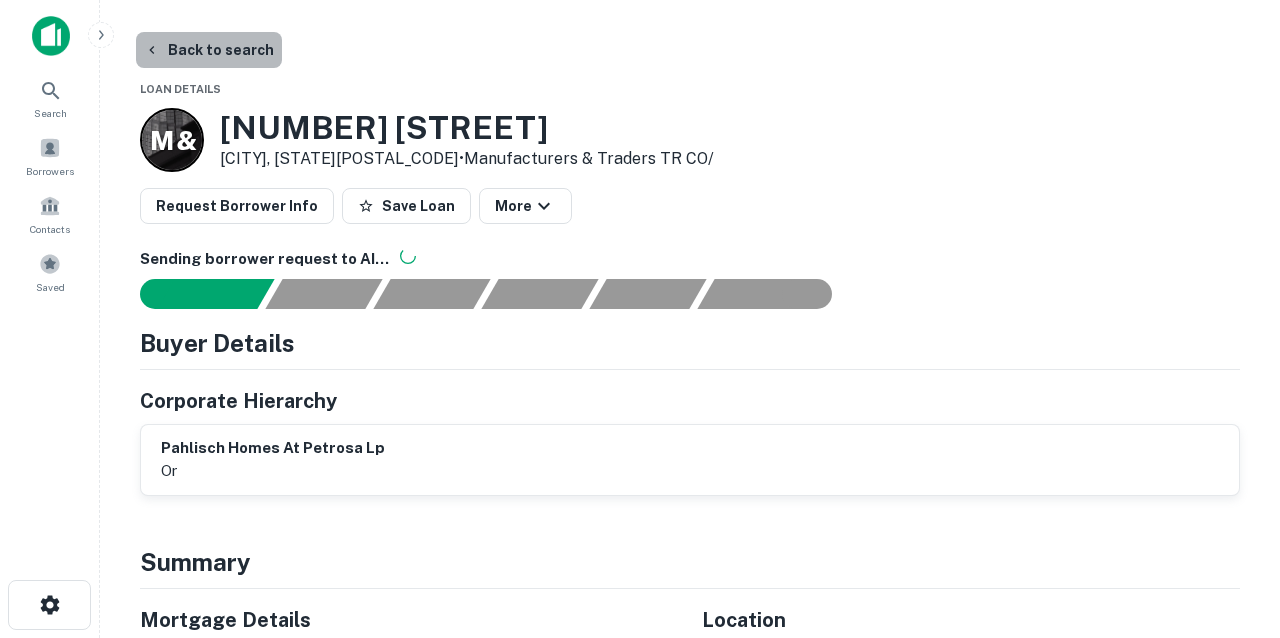 click on "Back to search" at bounding box center [209, 50] 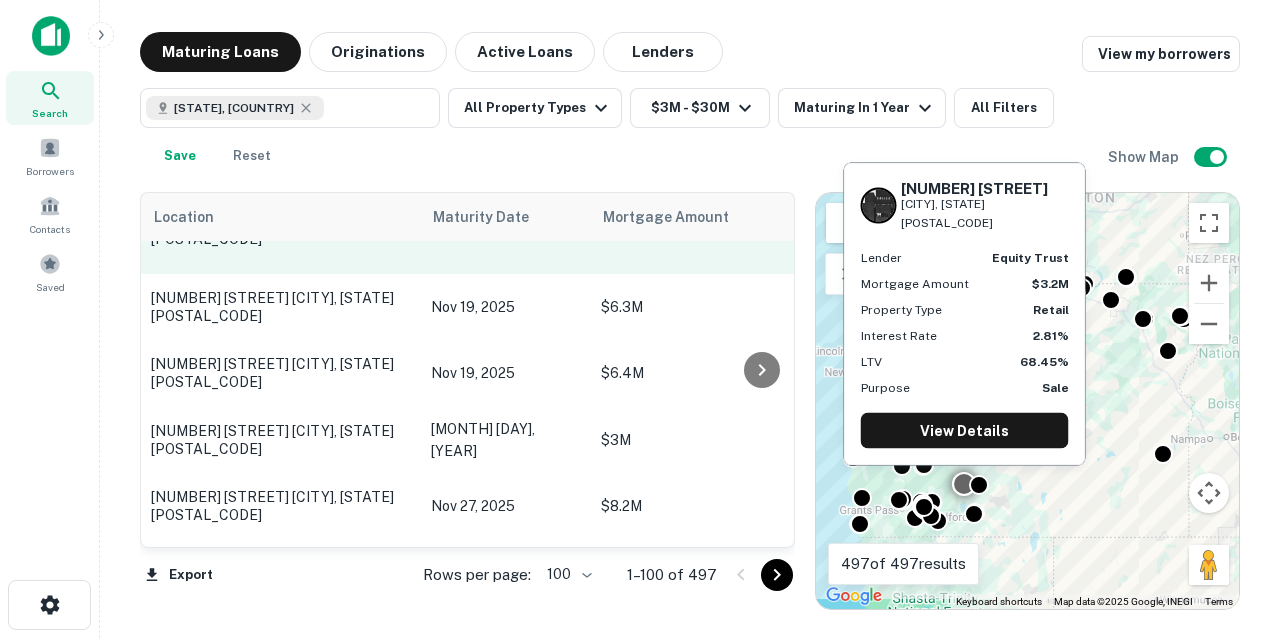 scroll, scrollTop: 5767, scrollLeft: 0, axis: vertical 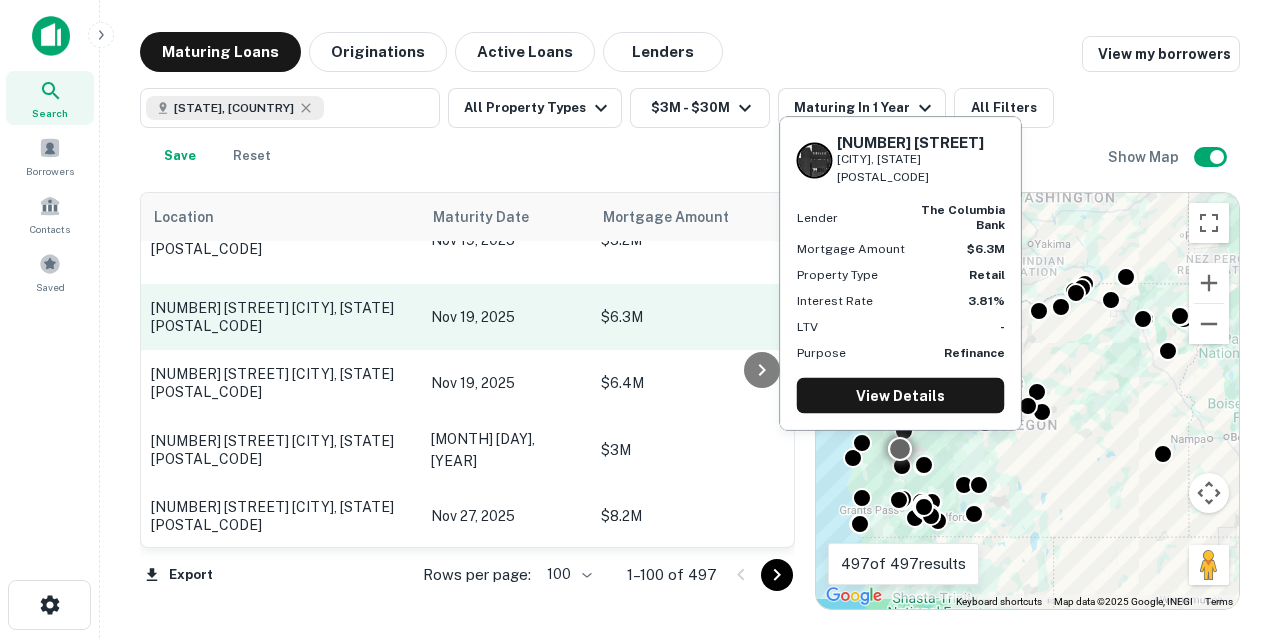 click on "[NUMBER] [STREET] [CITY], [STATE][POSTAL_CODE]" at bounding box center [281, 317] 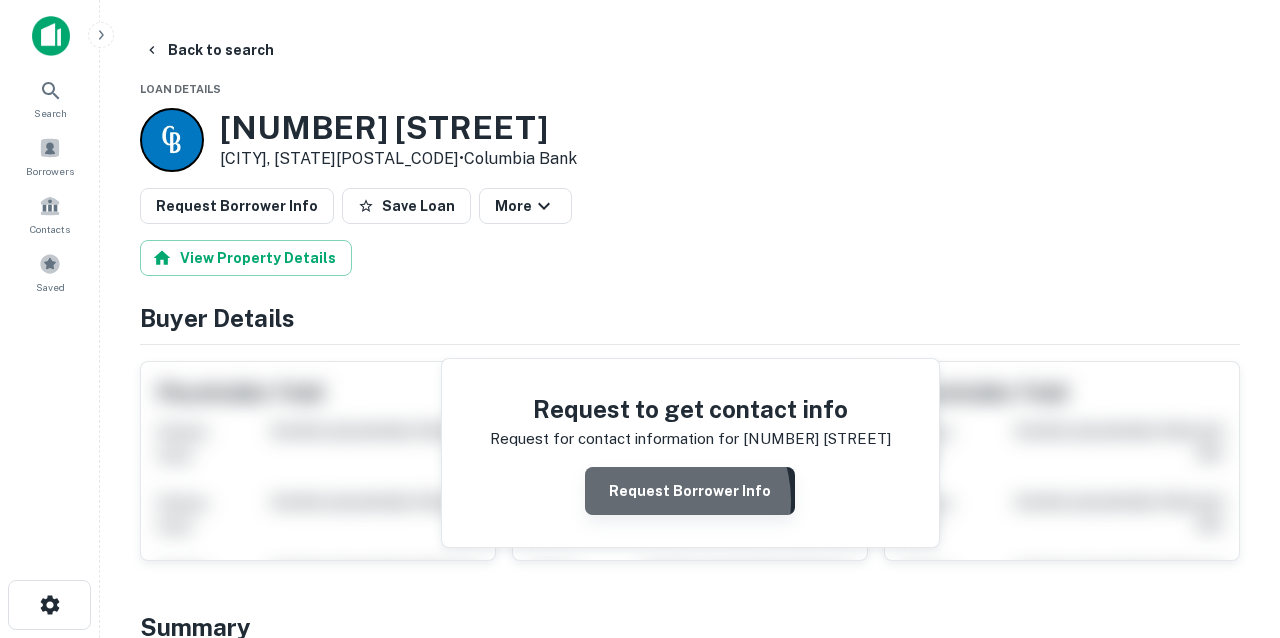 click on "Request Borrower Info" at bounding box center (690, 491) 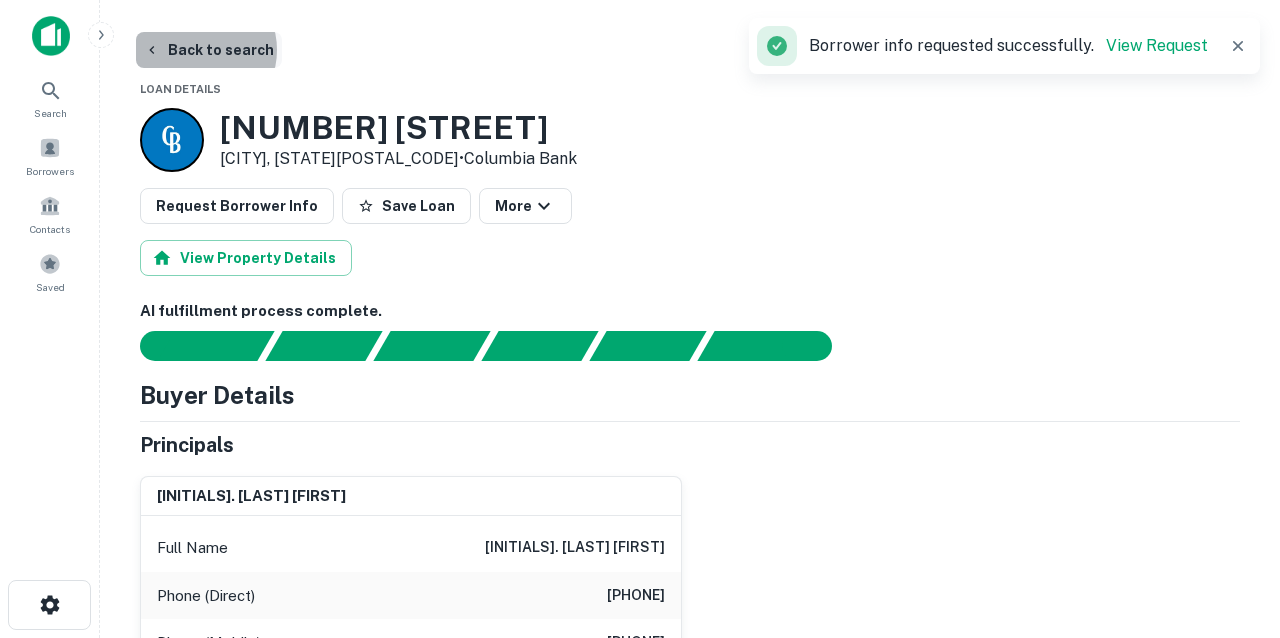 click on "Back to search" at bounding box center [209, 50] 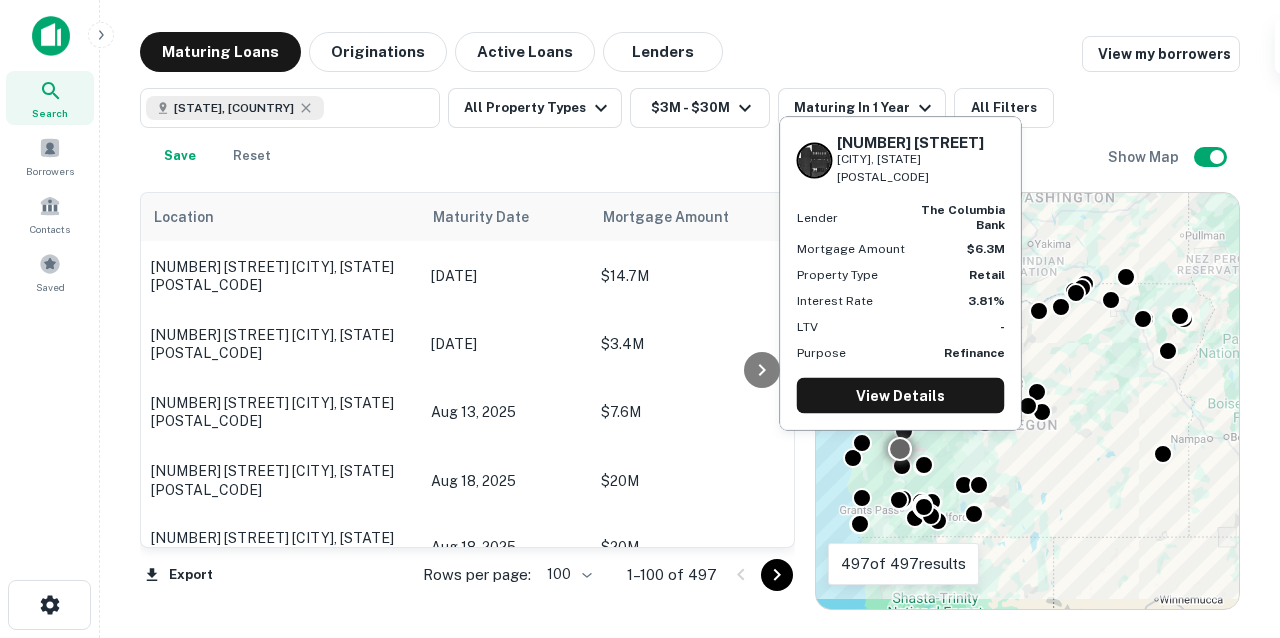 scroll, scrollTop: 5767, scrollLeft: 0, axis: vertical 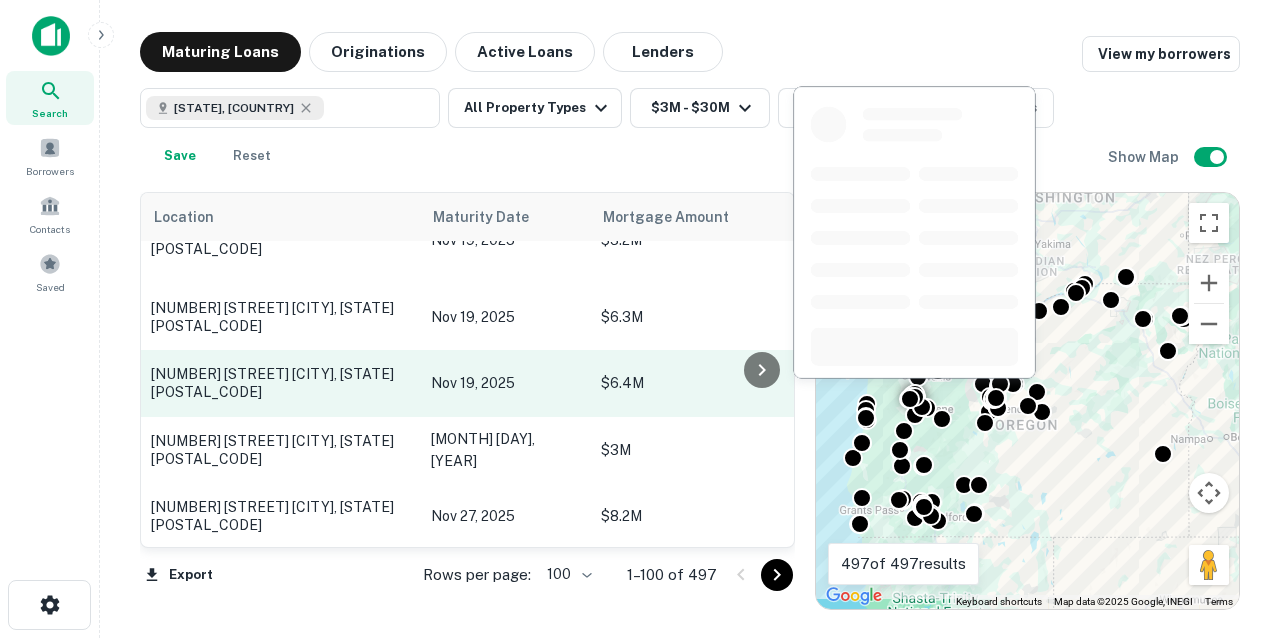 click on "[NUMBER] [STREET] [CITY], [STATE][POSTAL_CODE]" at bounding box center (281, 383) 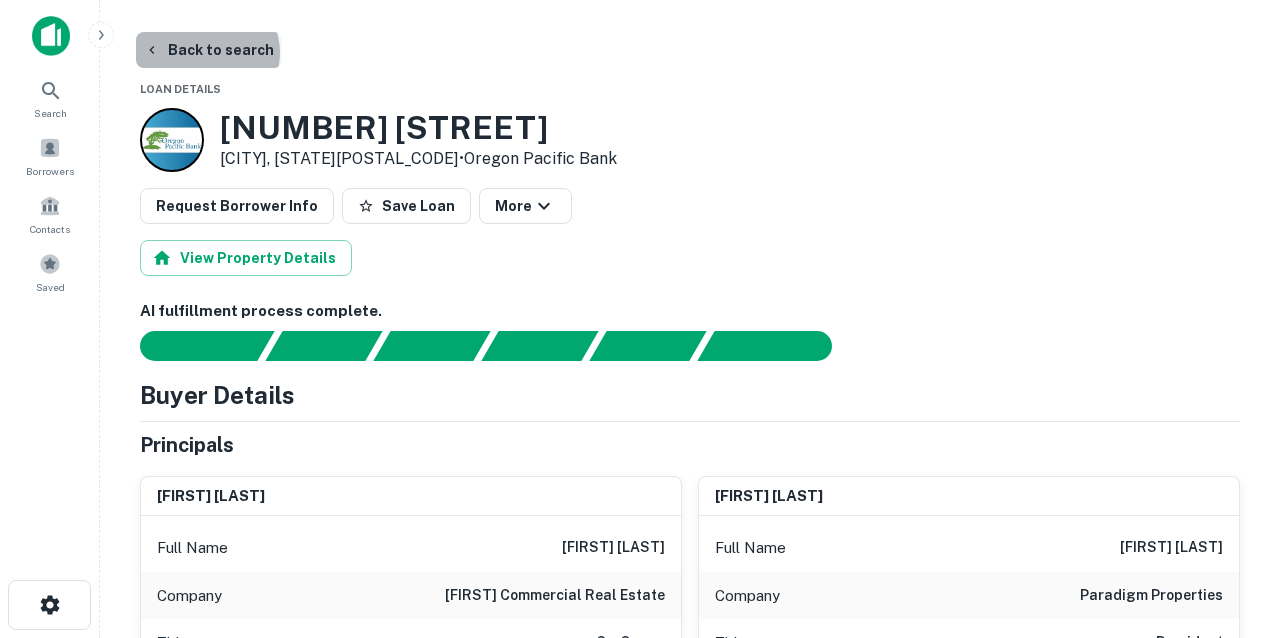 click on "Back to search" at bounding box center [209, 50] 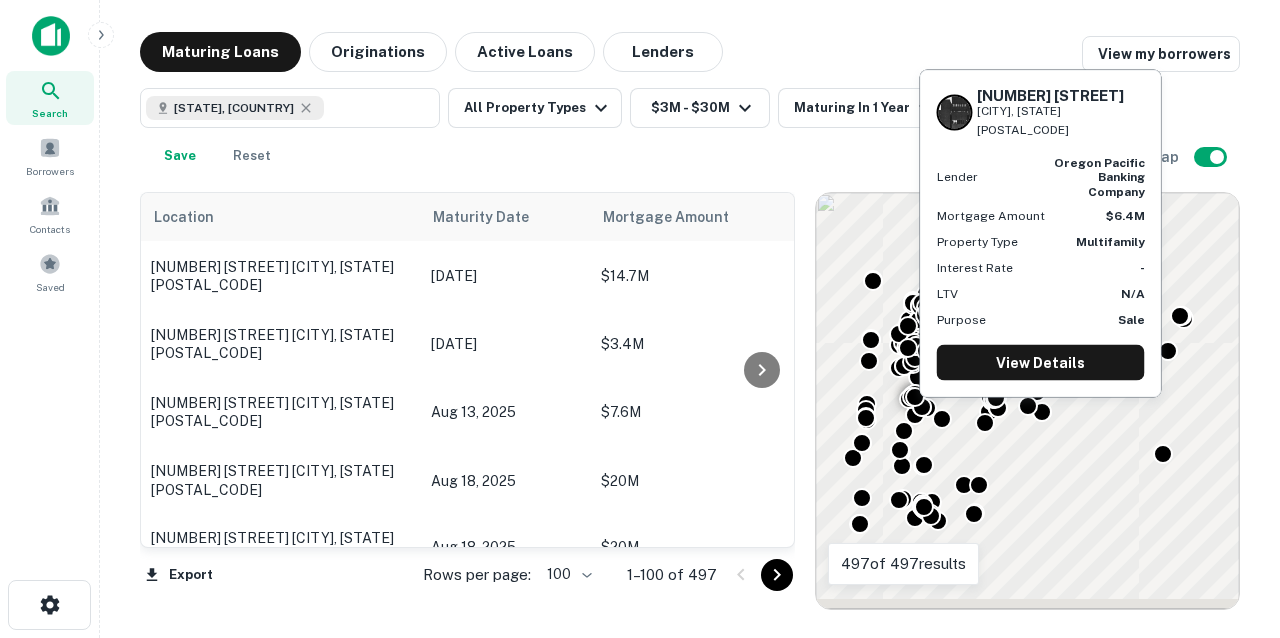 scroll, scrollTop: 5767, scrollLeft: 0, axis: vertical 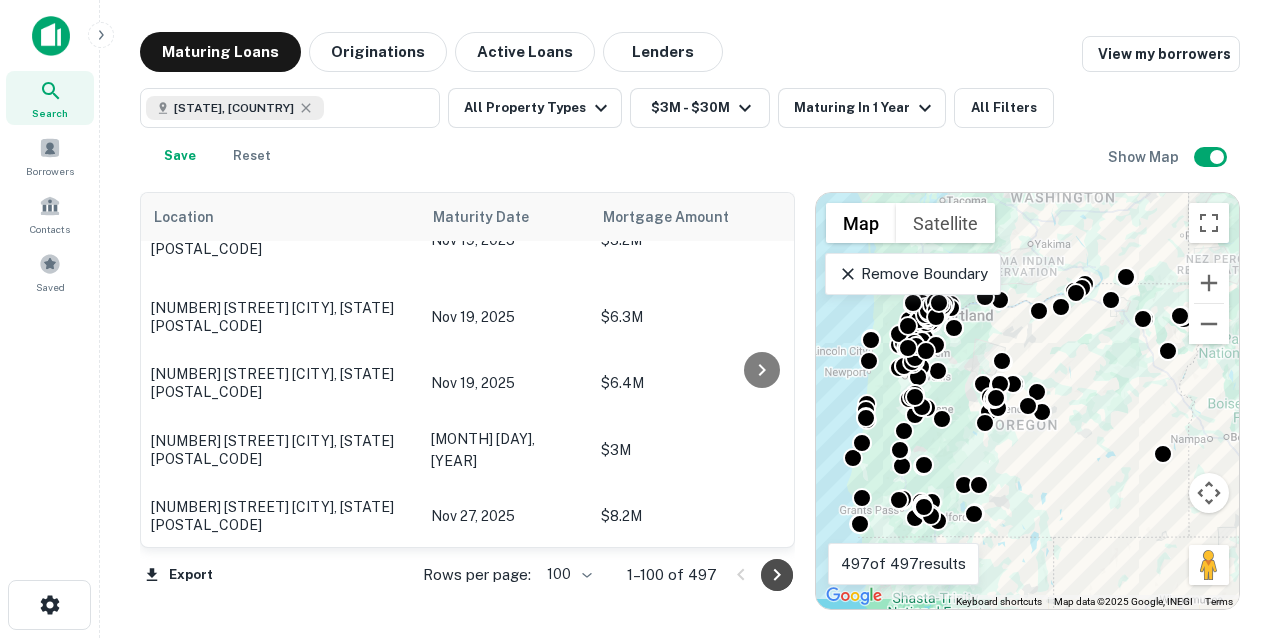 click 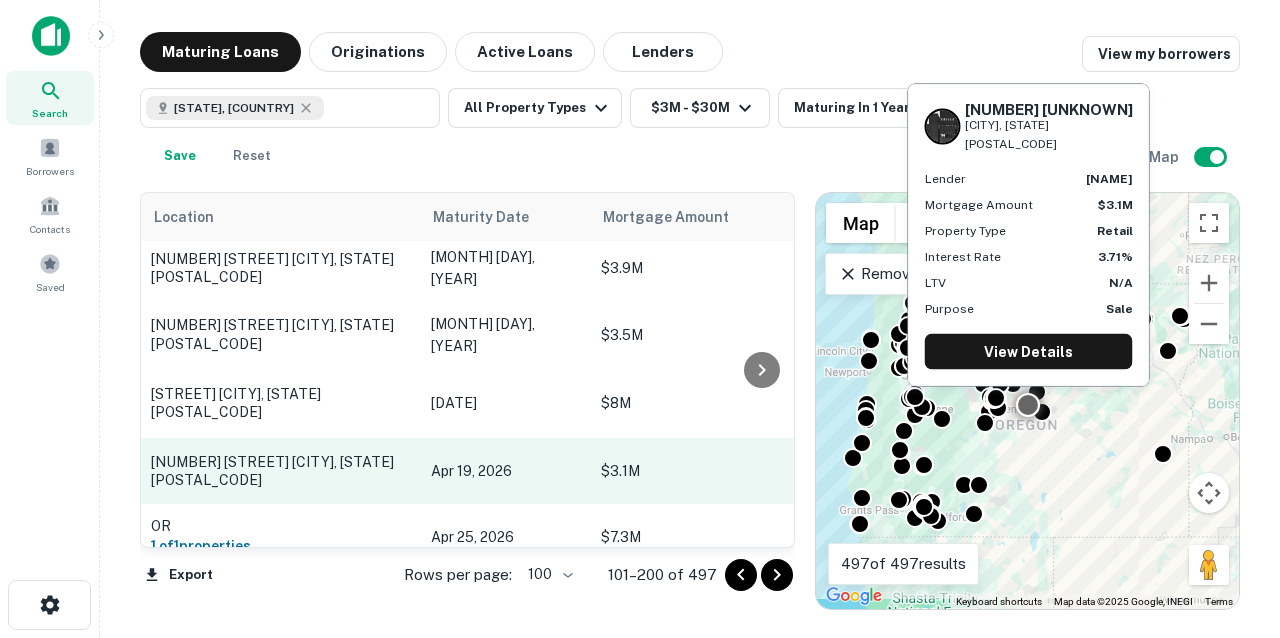scroll, scrollTop: 5830, scrollLeft: 1, axis: both 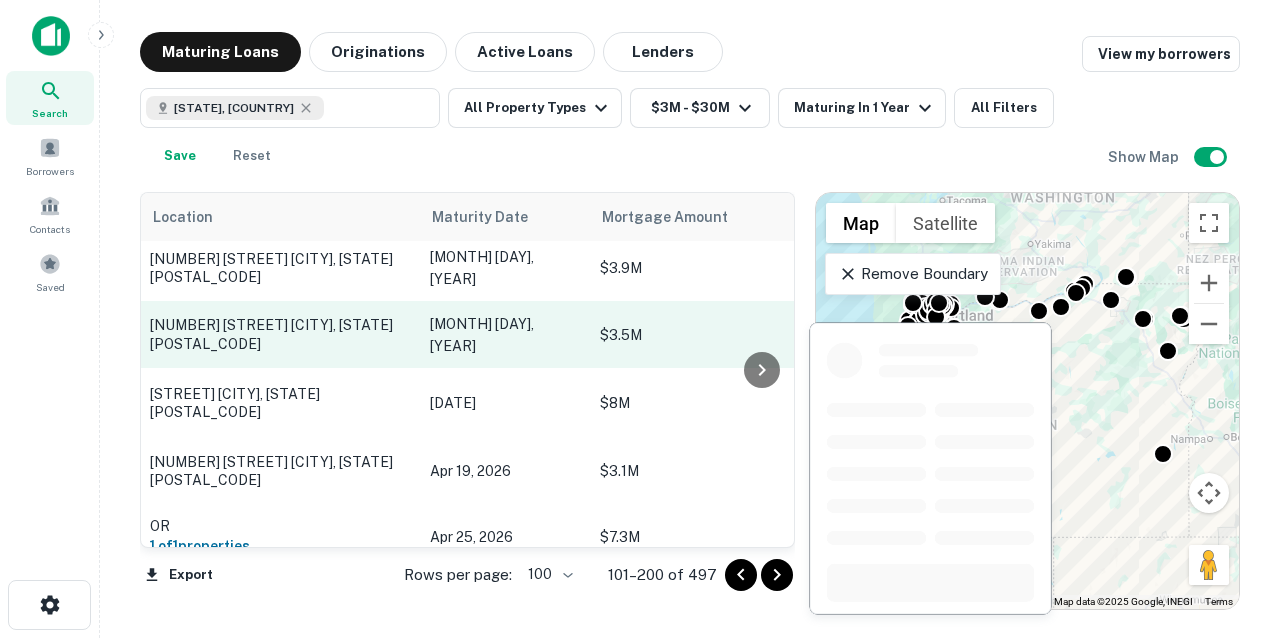 click on "[NUMBER] [STREET] [CITY], [STATE][POSTAL_CODE]" at bounding box center [280, 334] 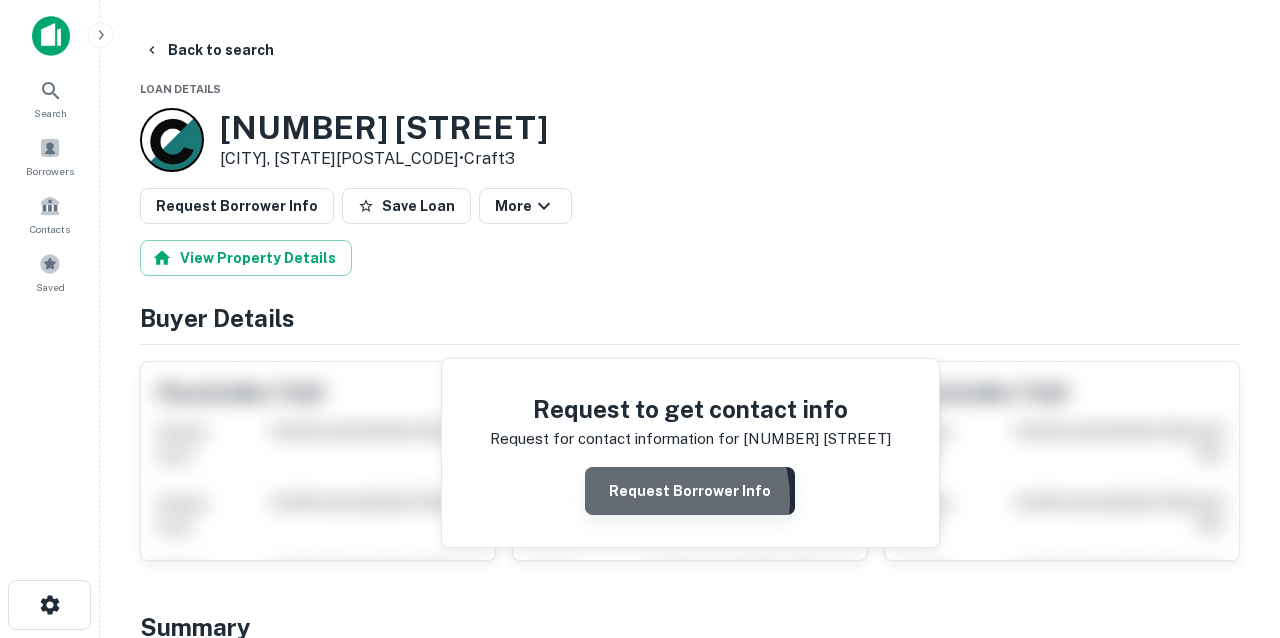 click on "Request Borrower Info" at bounding box center (690, 491) 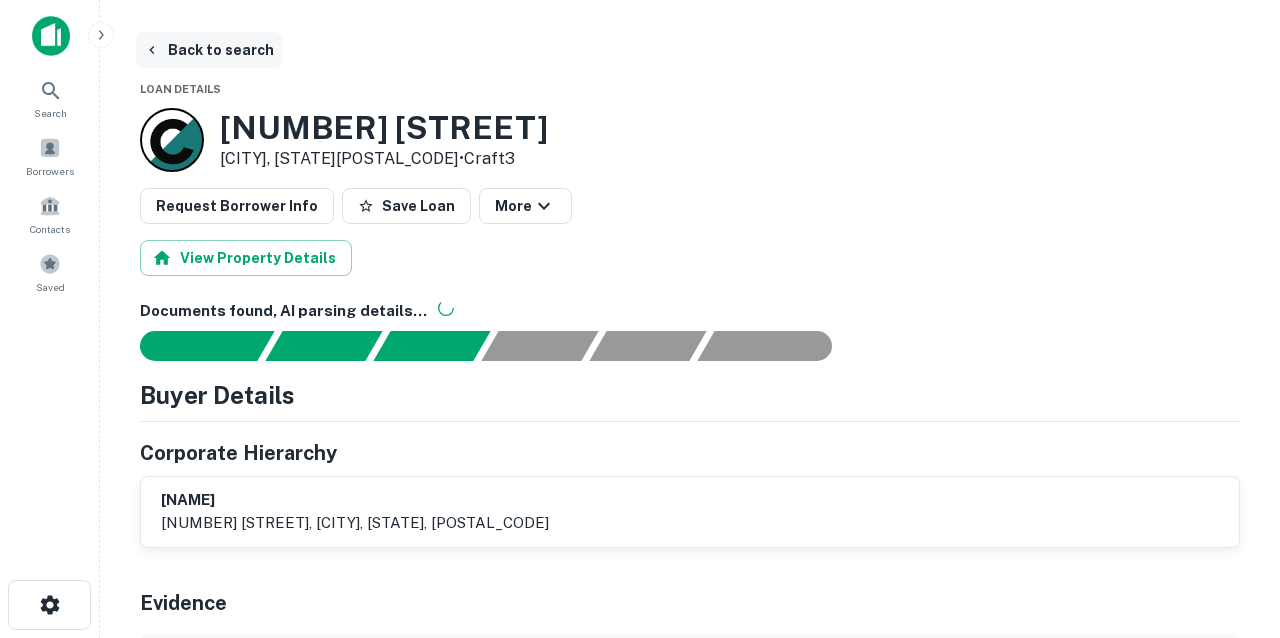 click on "Back to search" at bounding box center [209, 50] 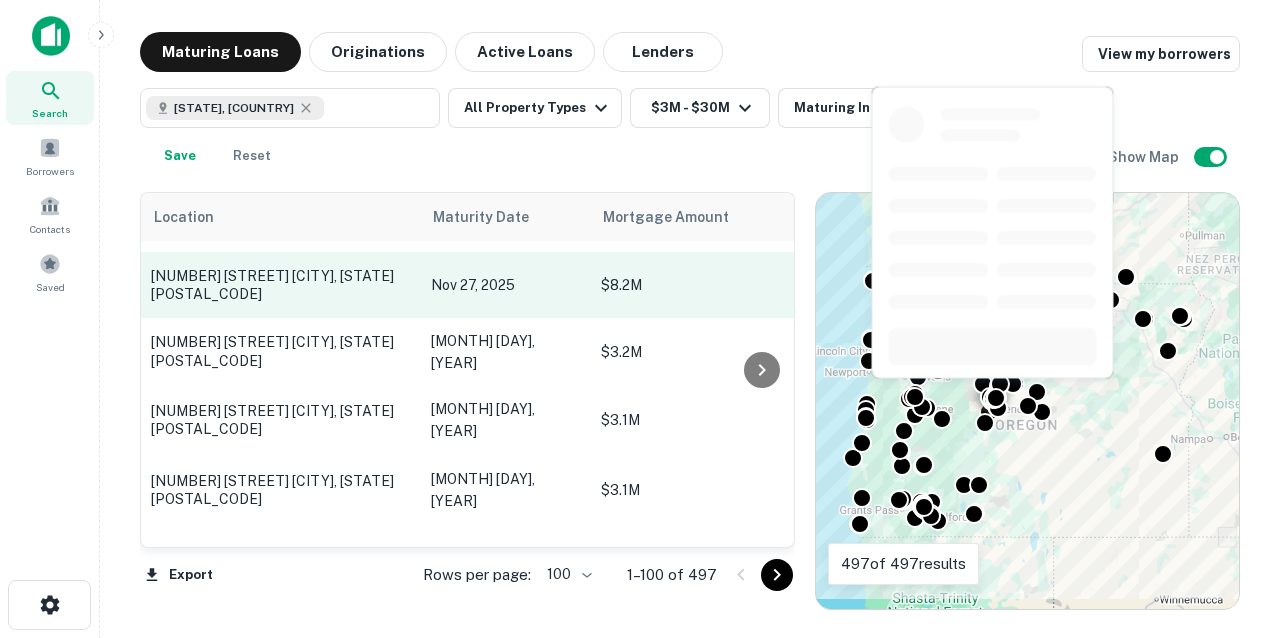 scroll, scrollTop: 6000, scrollLeft: 0, axis: vertical 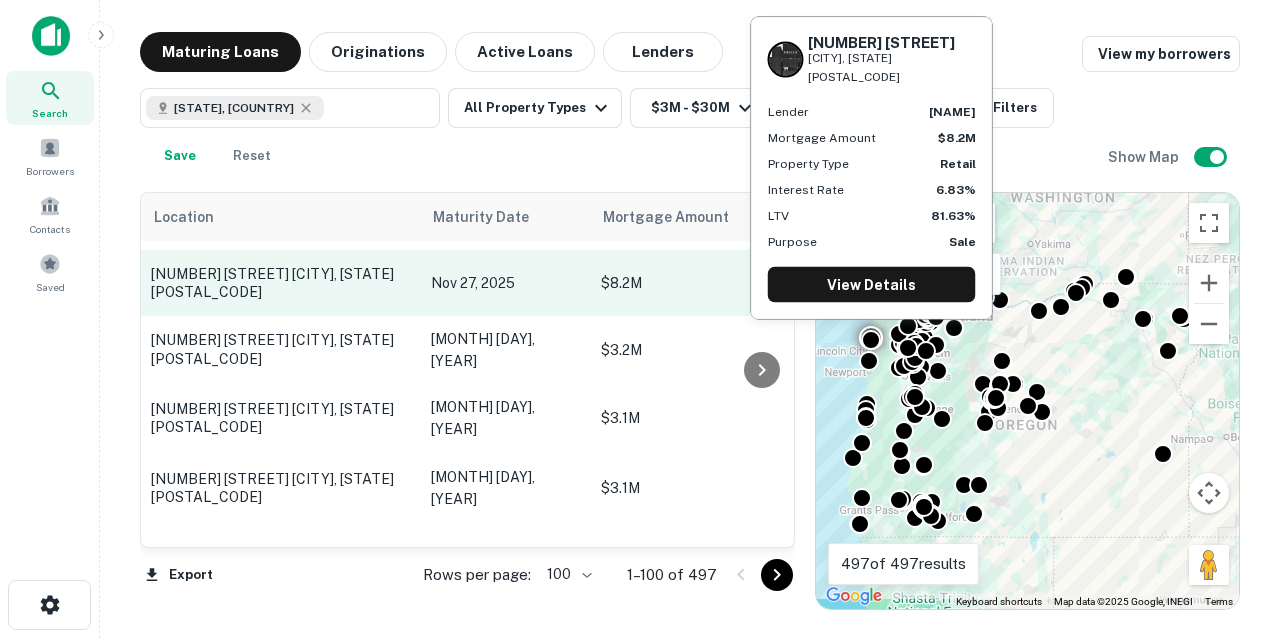 click on "[NUMBER] [STREET] [CITY], [STATE][POSTAL_CODE]" at bounding box center (281, 283) 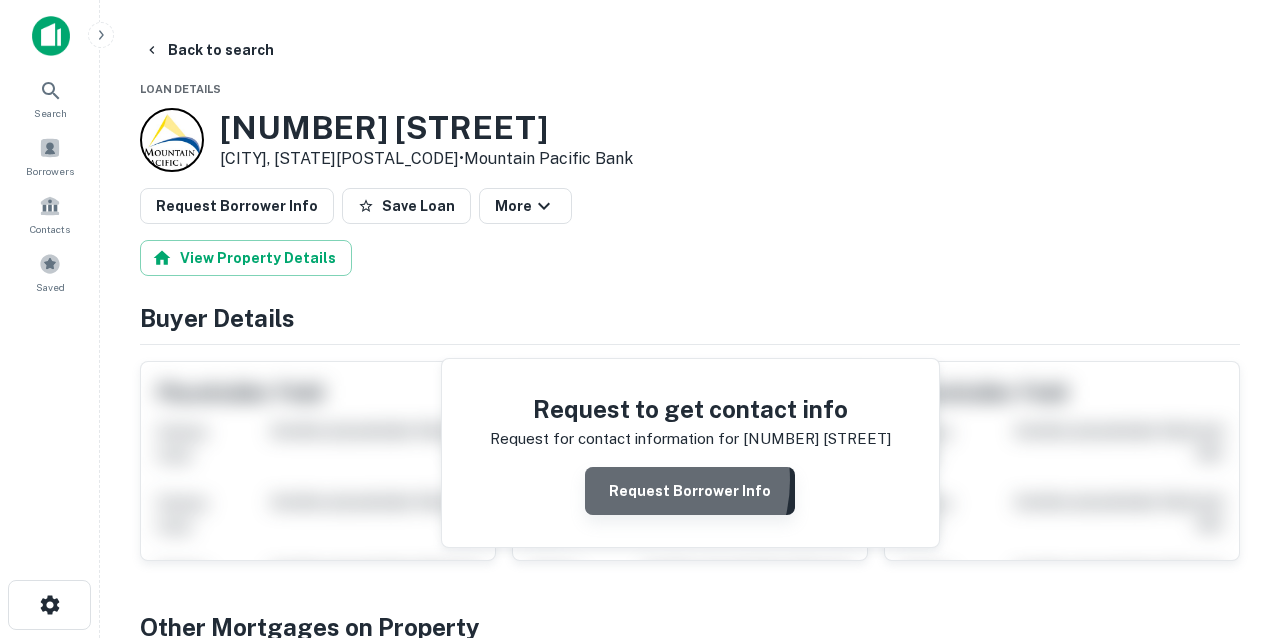 click on "Request Borrower Info" at bounding box center [690, 491] 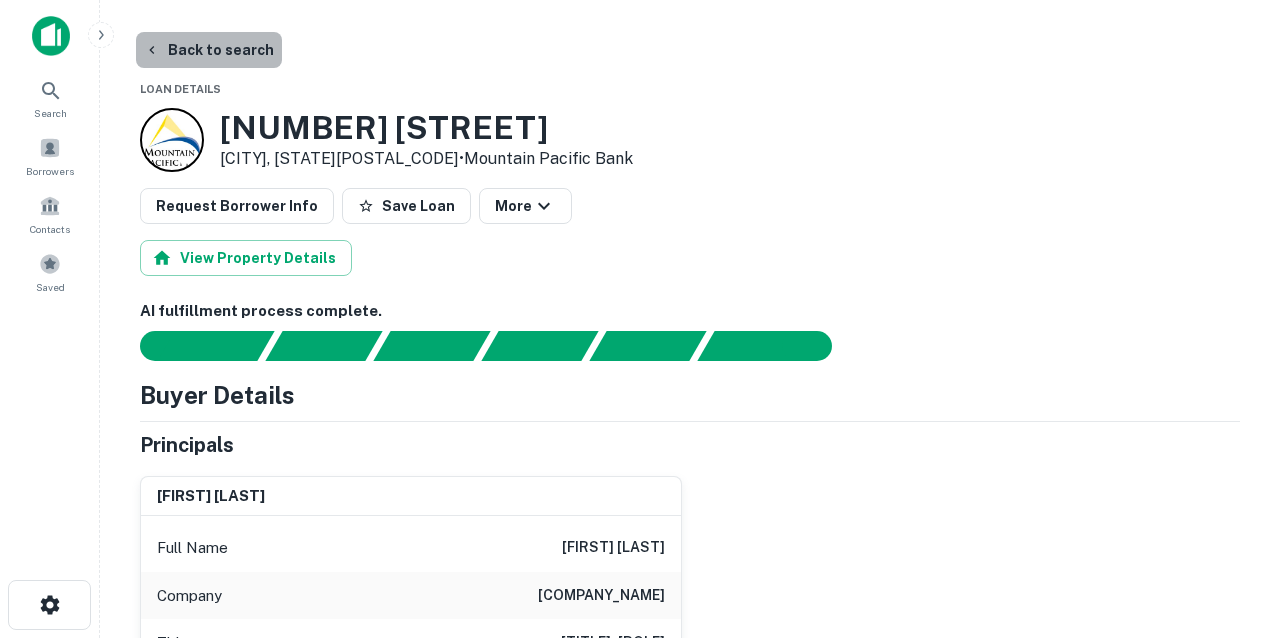 click on "Back to search" at bounding box center (209, 50) 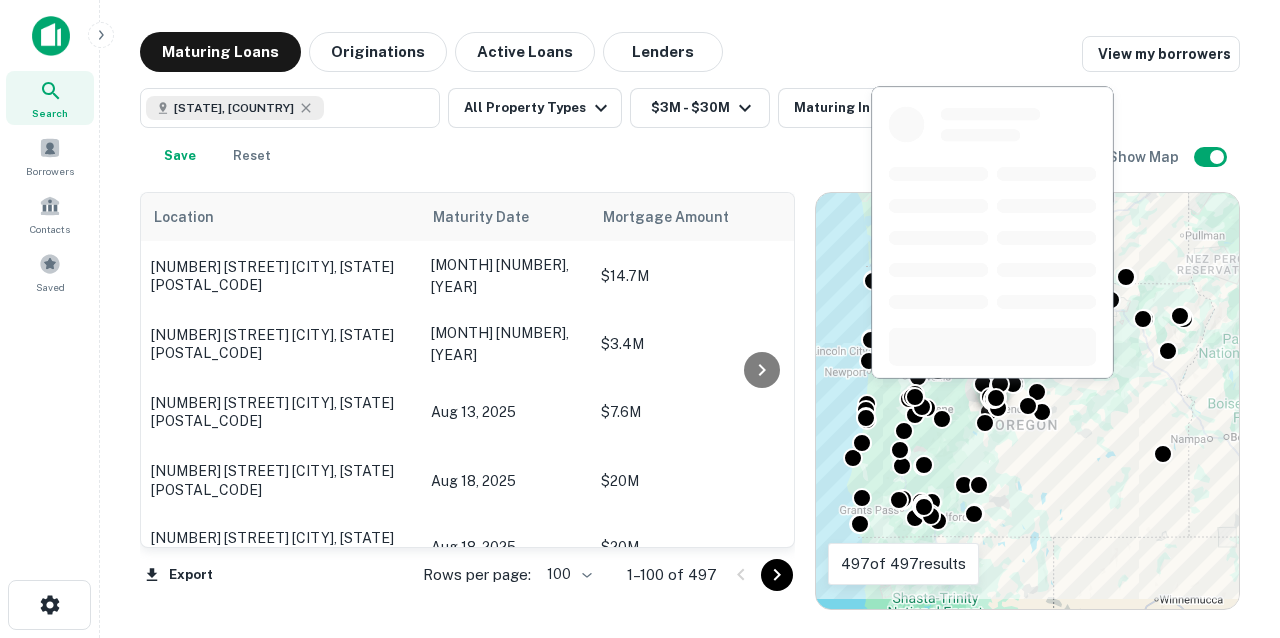 scroll, scrollTop: 0, scrollLeft: 0, axis: both 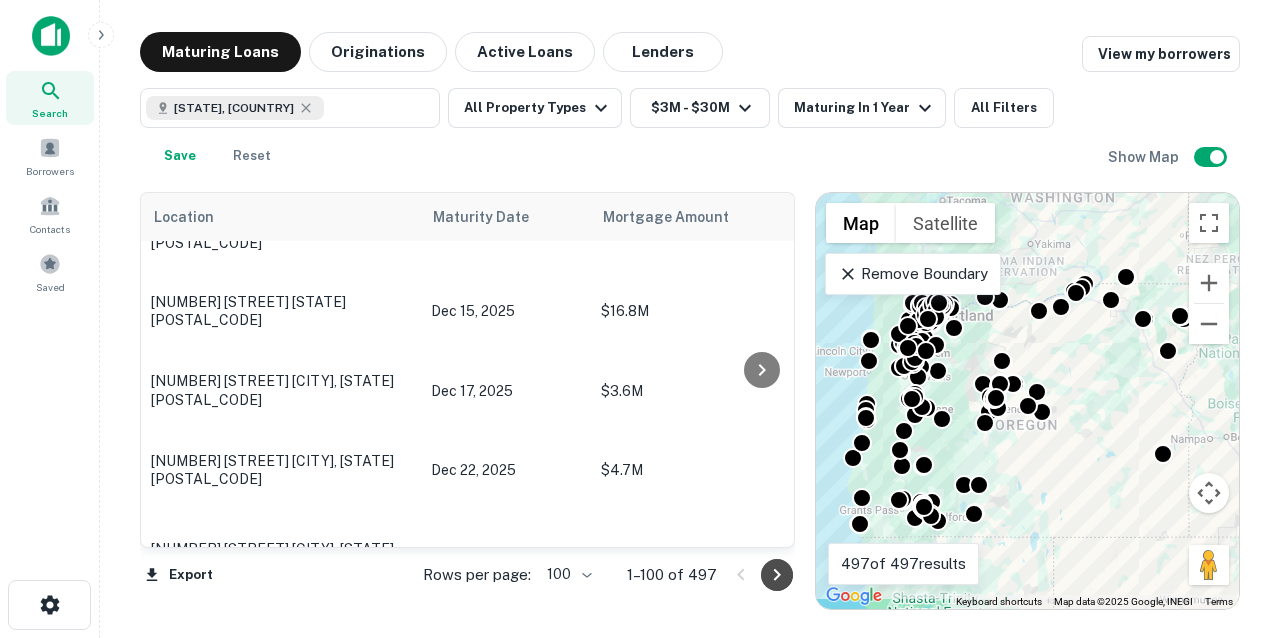 click 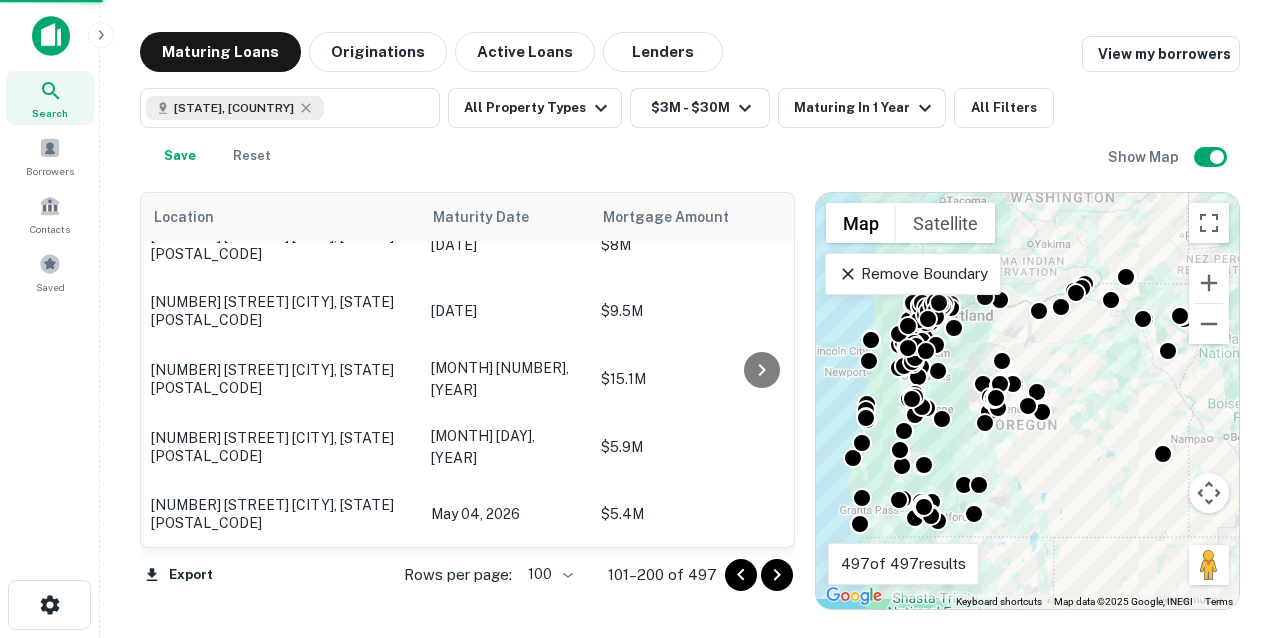 scroll, scrollTop: 6711, scrollLeft: 0, axis: vertical 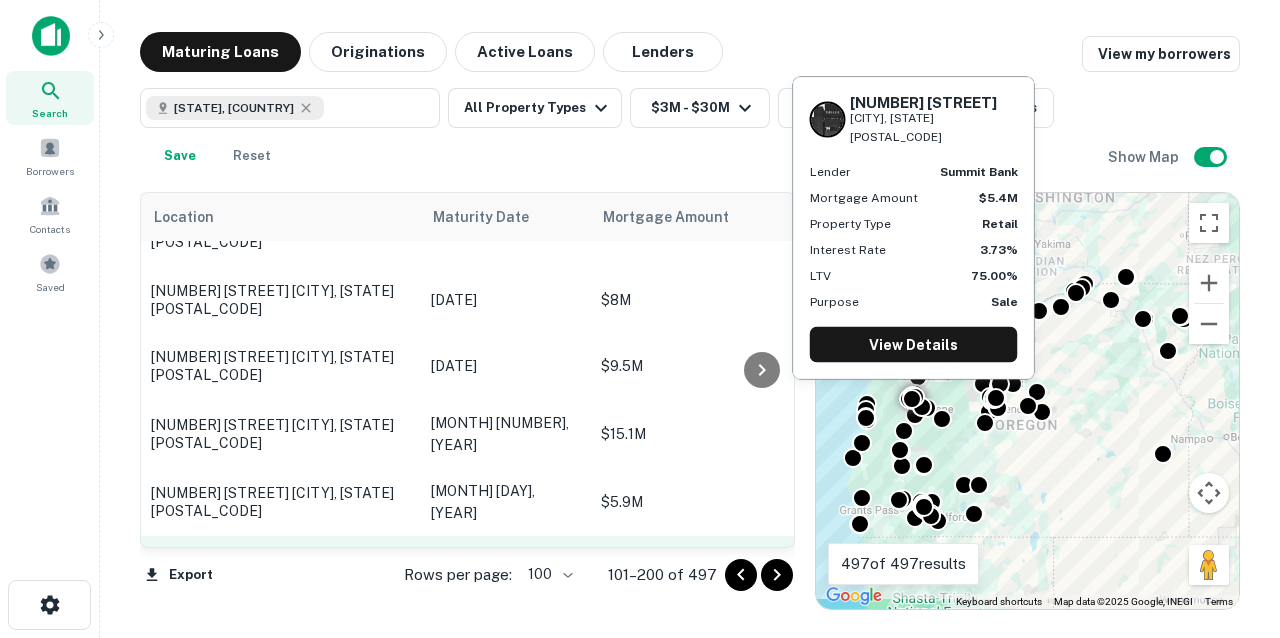 click on "[NUMBER] [STREET] [CITY], [STATE][POSTAL_CODE]" at bounding box center (281, 569) 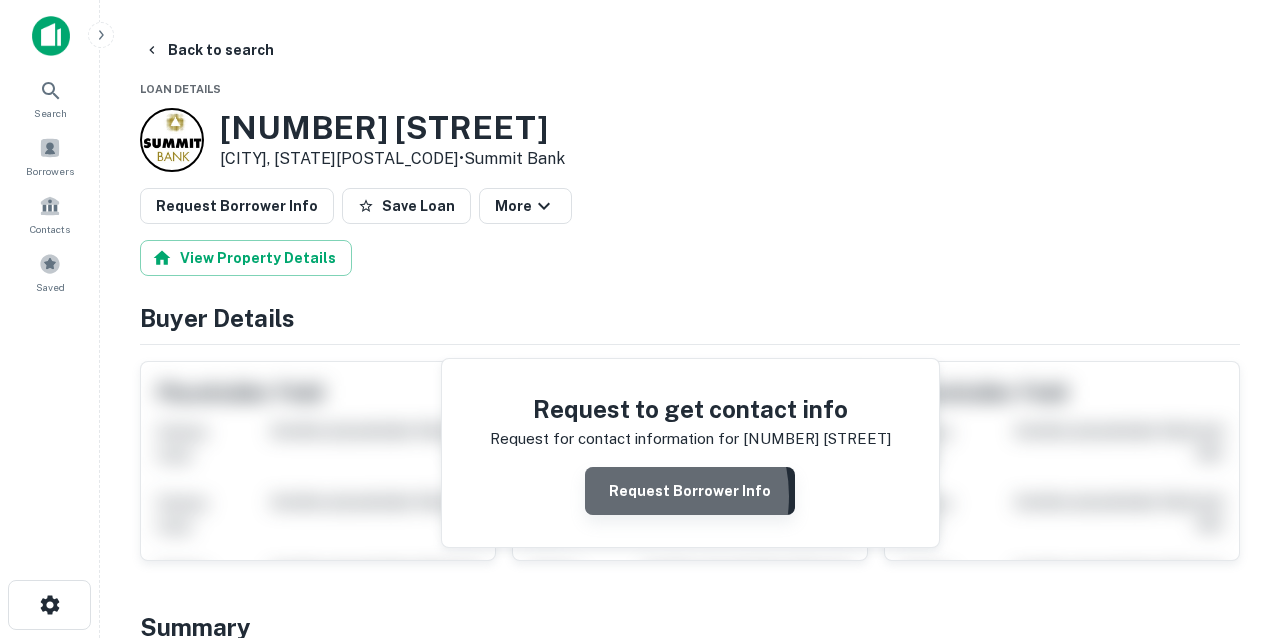 click on "Request Borrower Info" at bounding box center [690, 491] 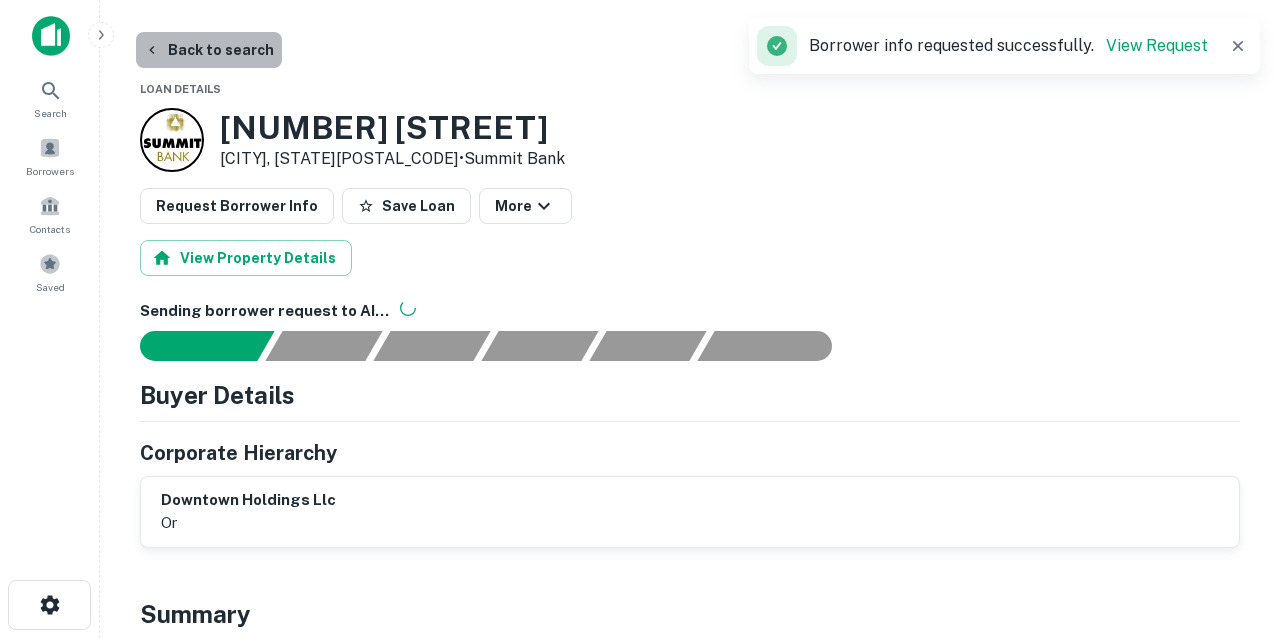 click on "Back to search" at bounding box center (209, 50) 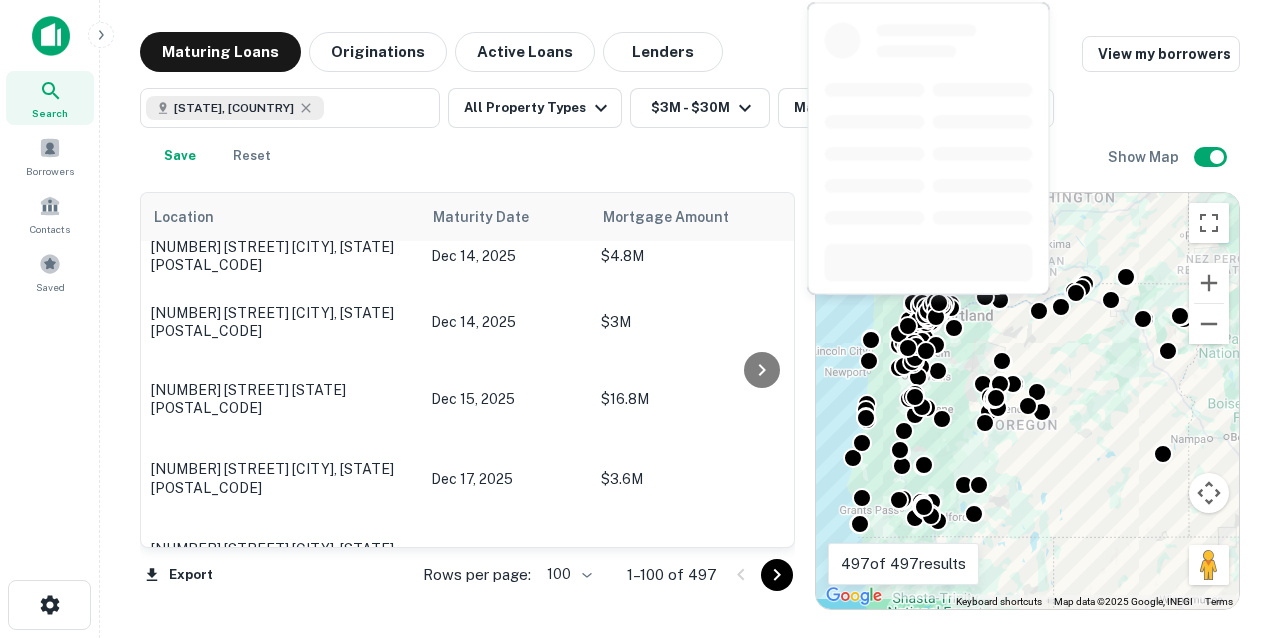 scroll, scrollTop: 7214, scrollLeft: 0, axis: vertical 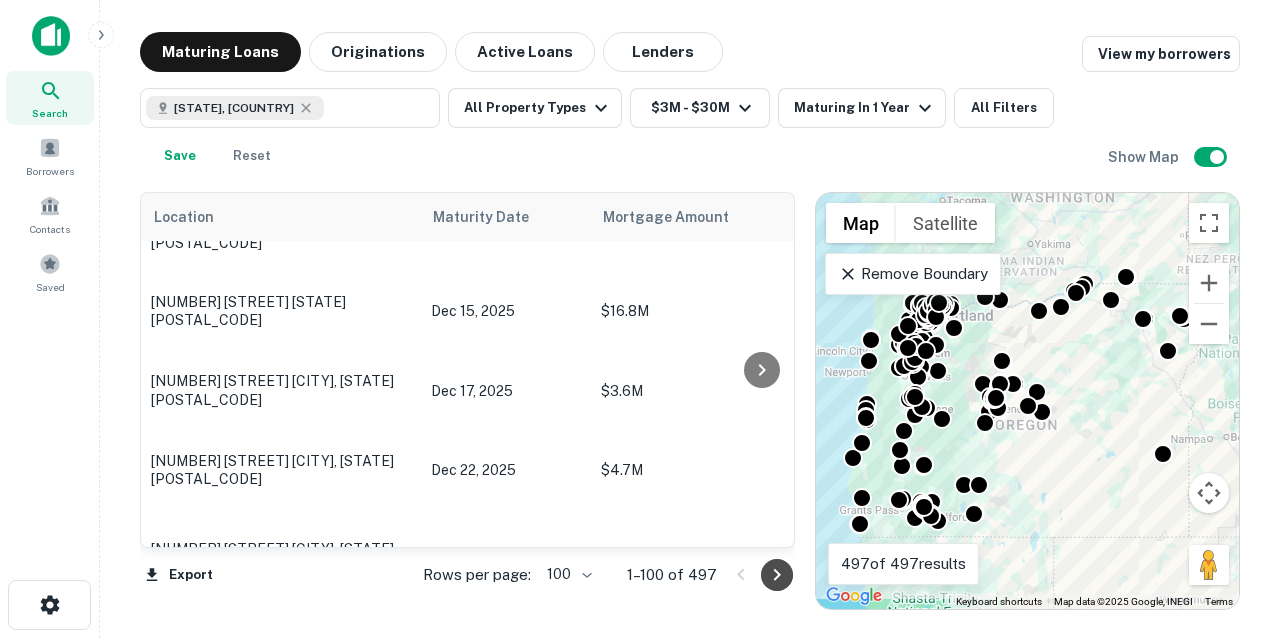 click 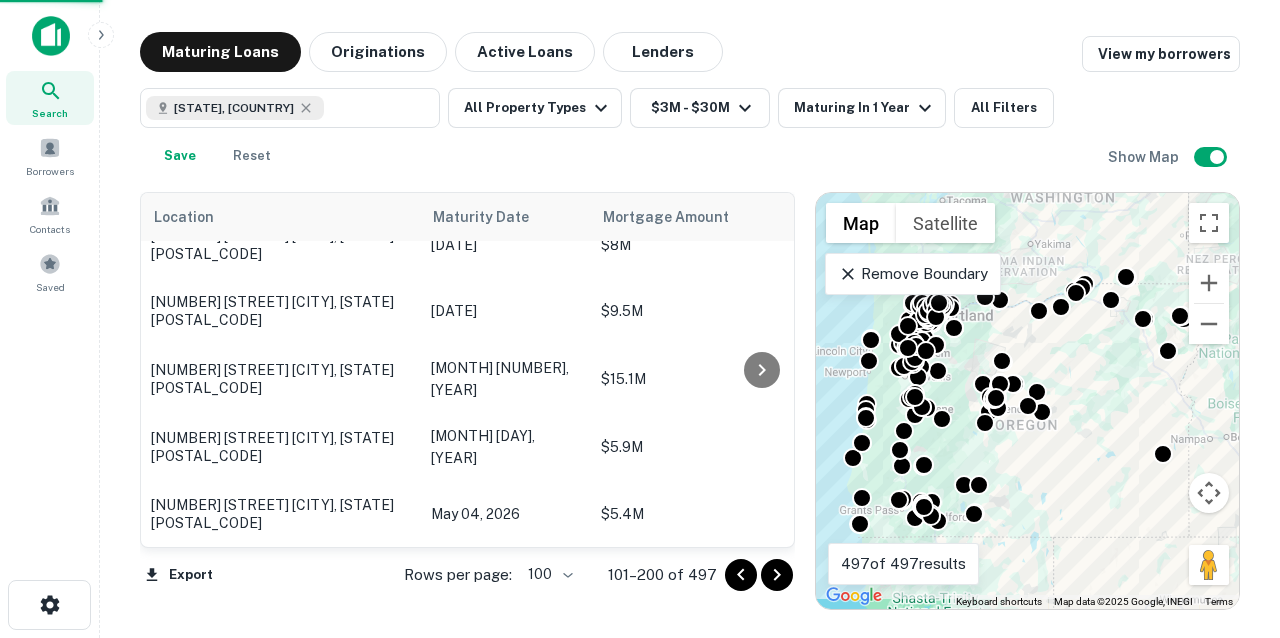 scroll, scrollTop: 6711, scrollLeft: 0, axis: vertical 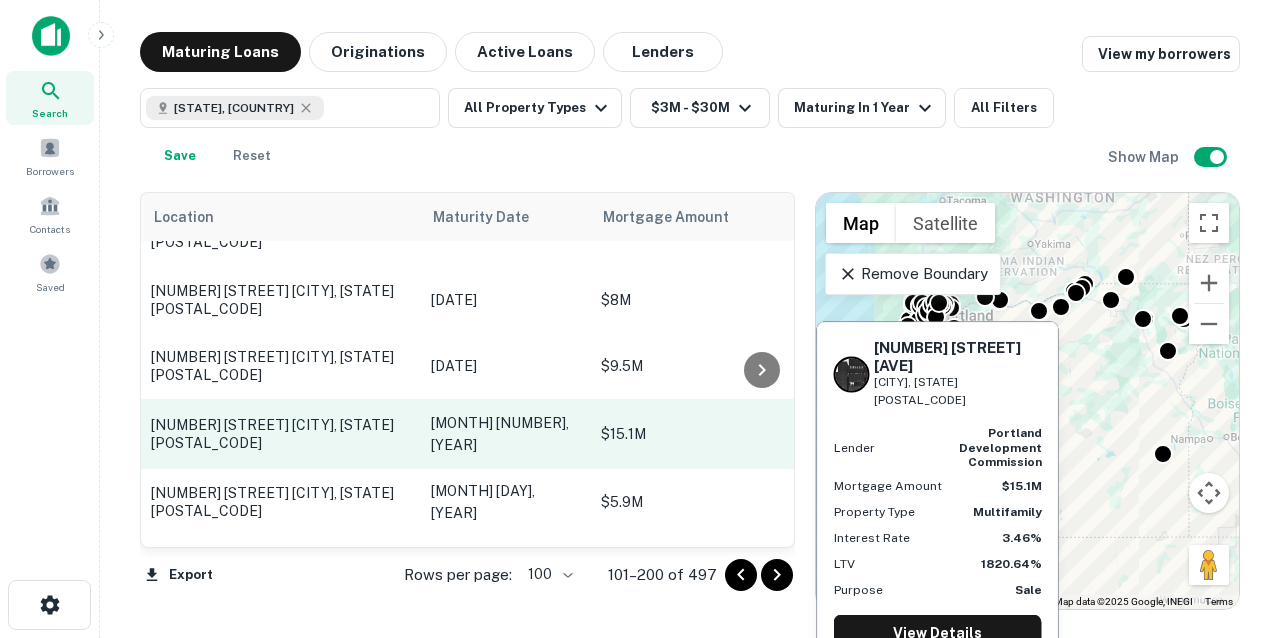 click on "[NUMBER] [STREET] [CITY], [STATE][POSTAL_CODE]" at bounding box center (281, 434) 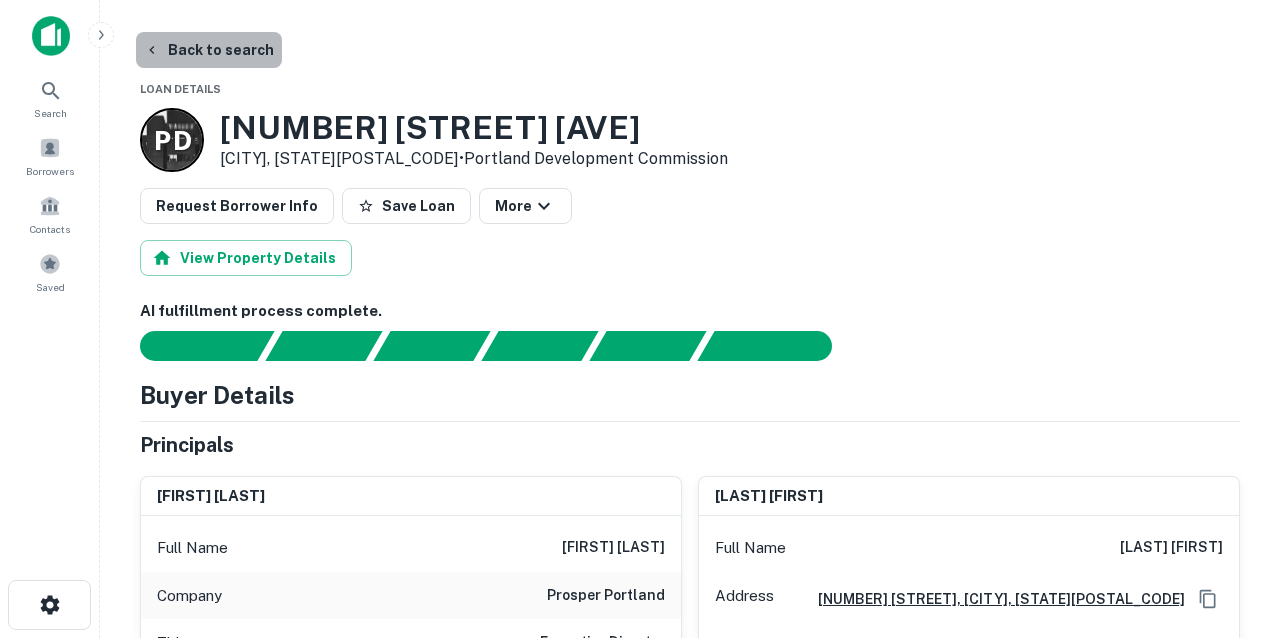 click on "Back to search" at bounding box center (209, 50) 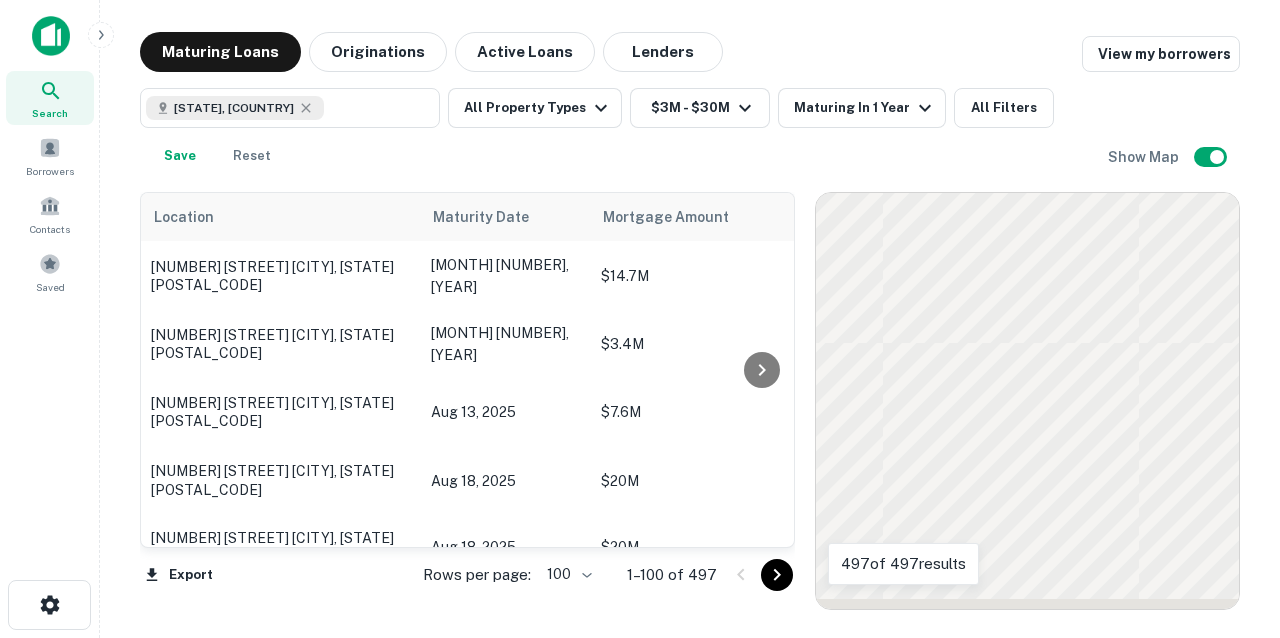 scroll, scrollTop: 6711, scrollLeft: 0, axis: vertical 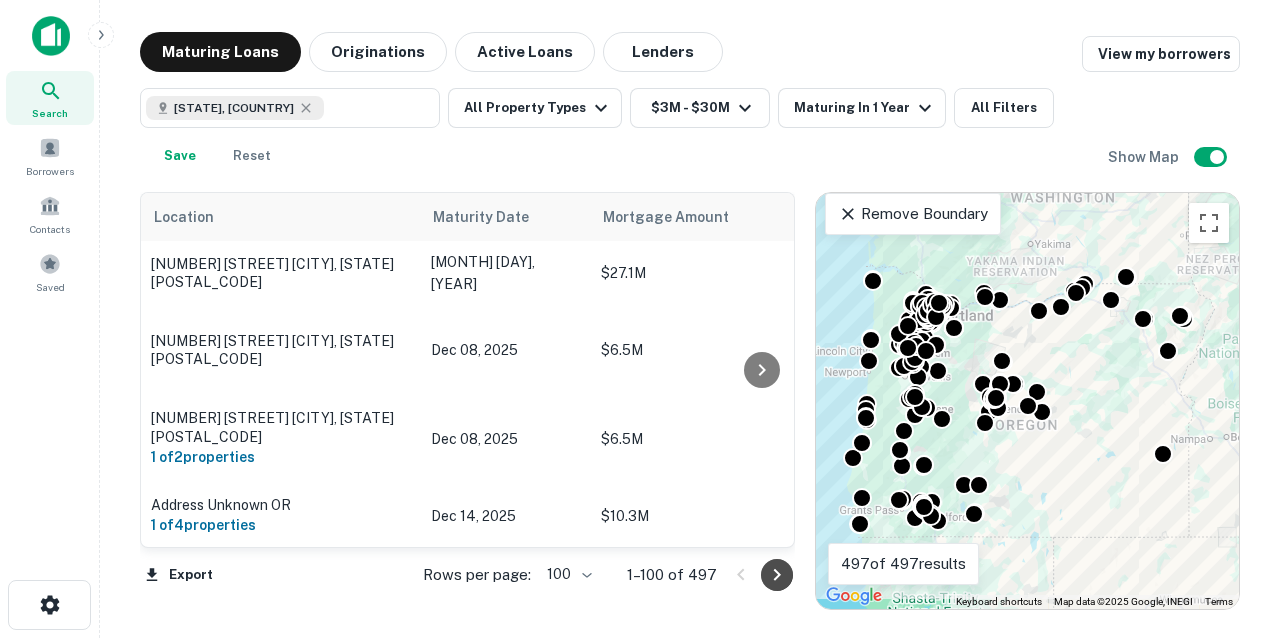 click 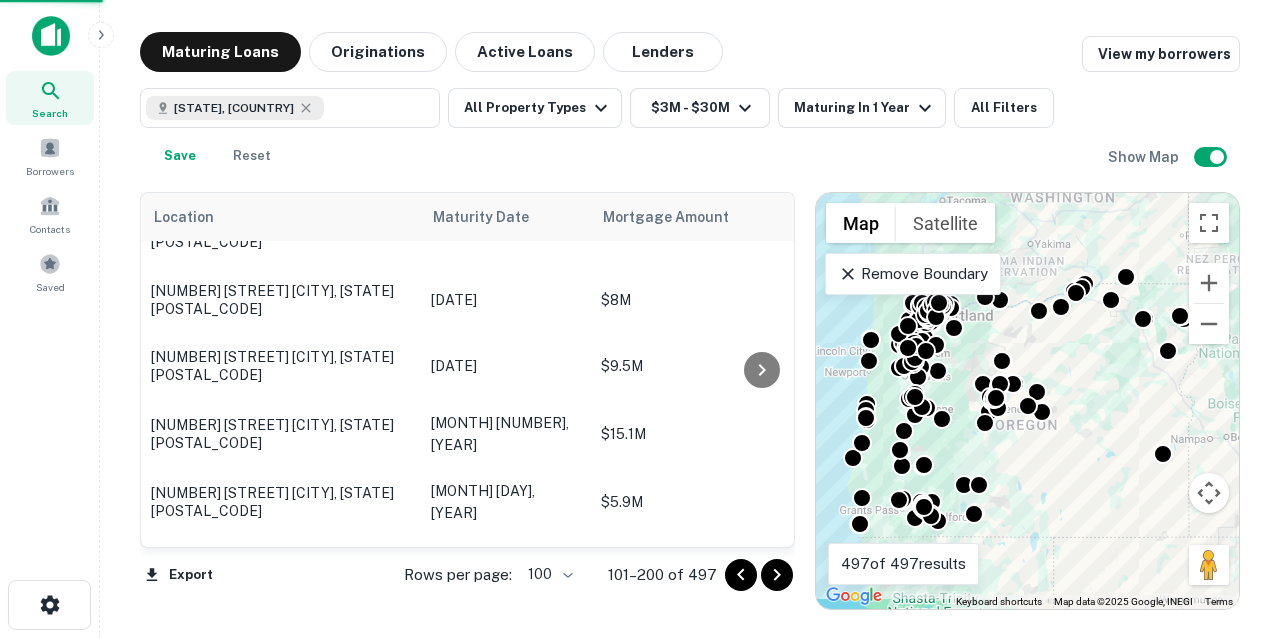 click 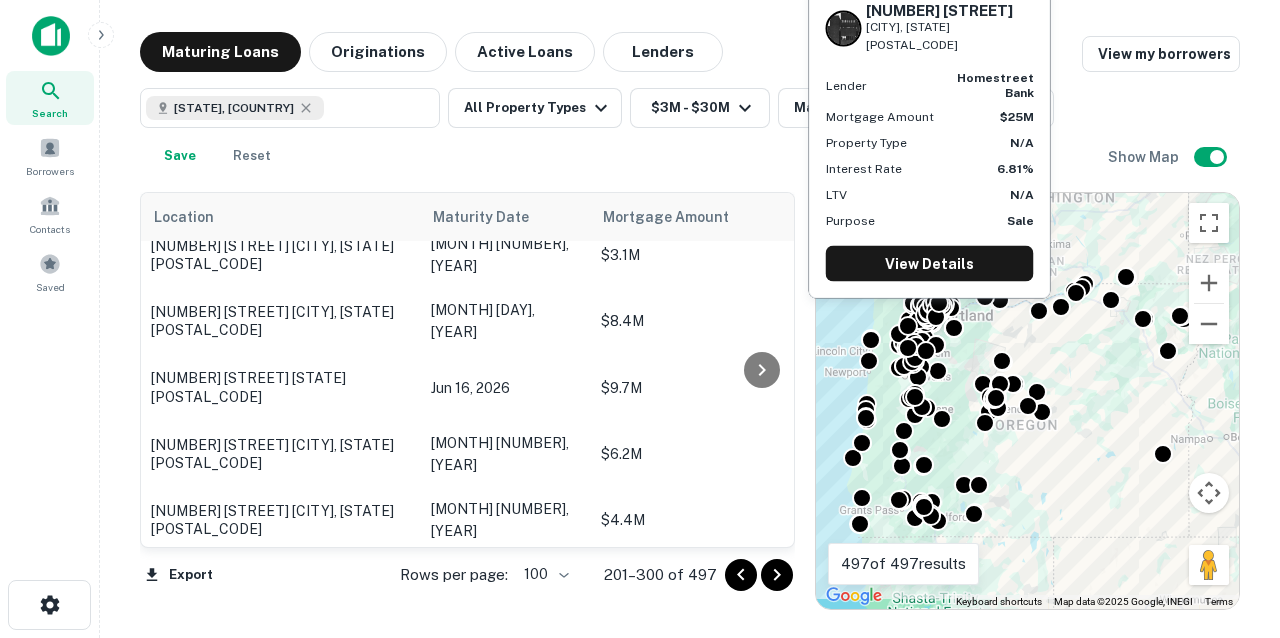 scroll, scrollTop: 6736, scrollLeft: 0, axis: vertical 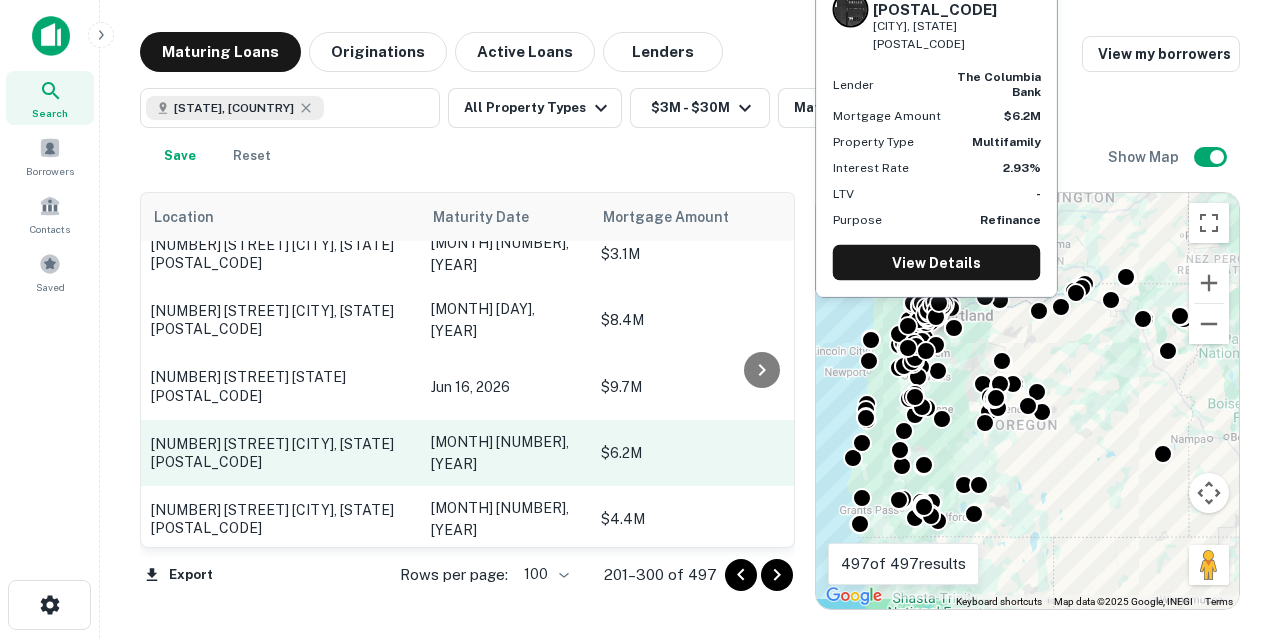 click on "[NUMBER] [STREET] [CITY], [STATE][POSTAL_CODE]" at bounding box center [281, 453] 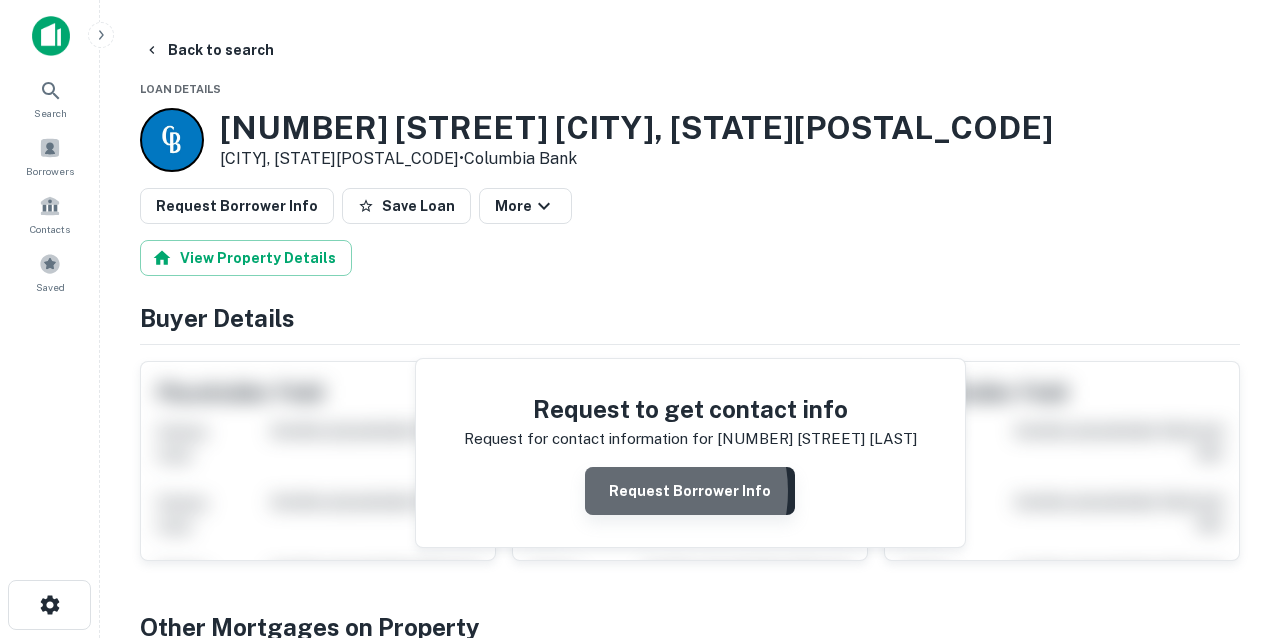 click on "Request Borrower Info" at bounding box center [690, 491] 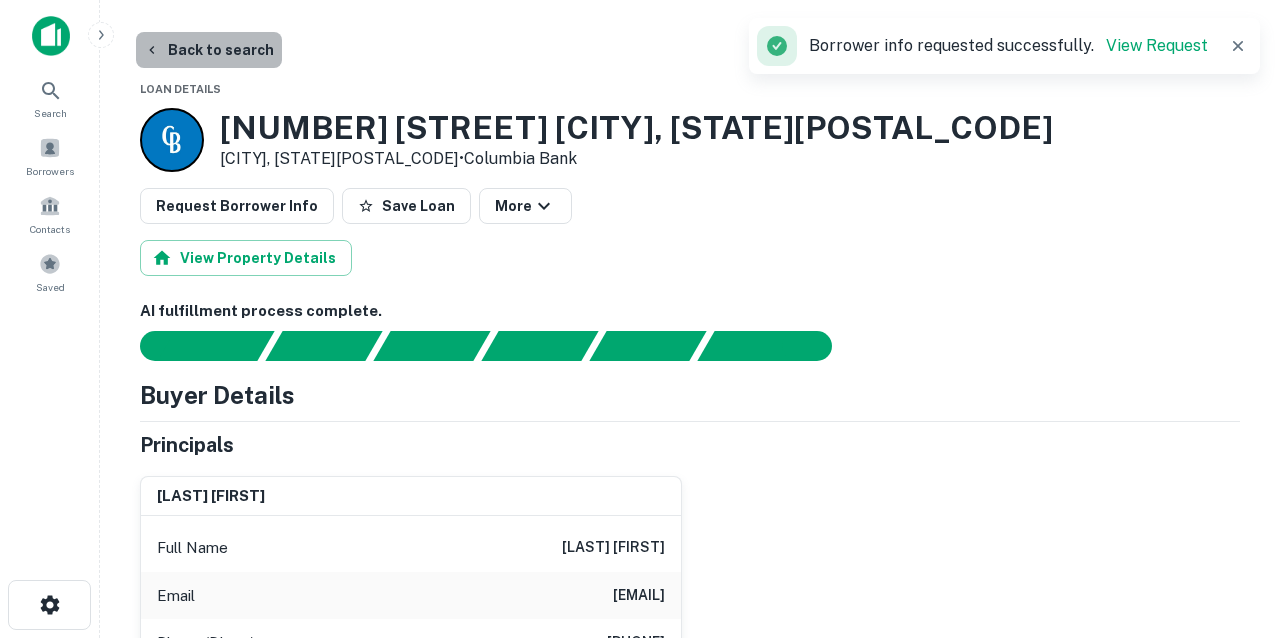 click on "Back to search" at bounding box center [209, 50] 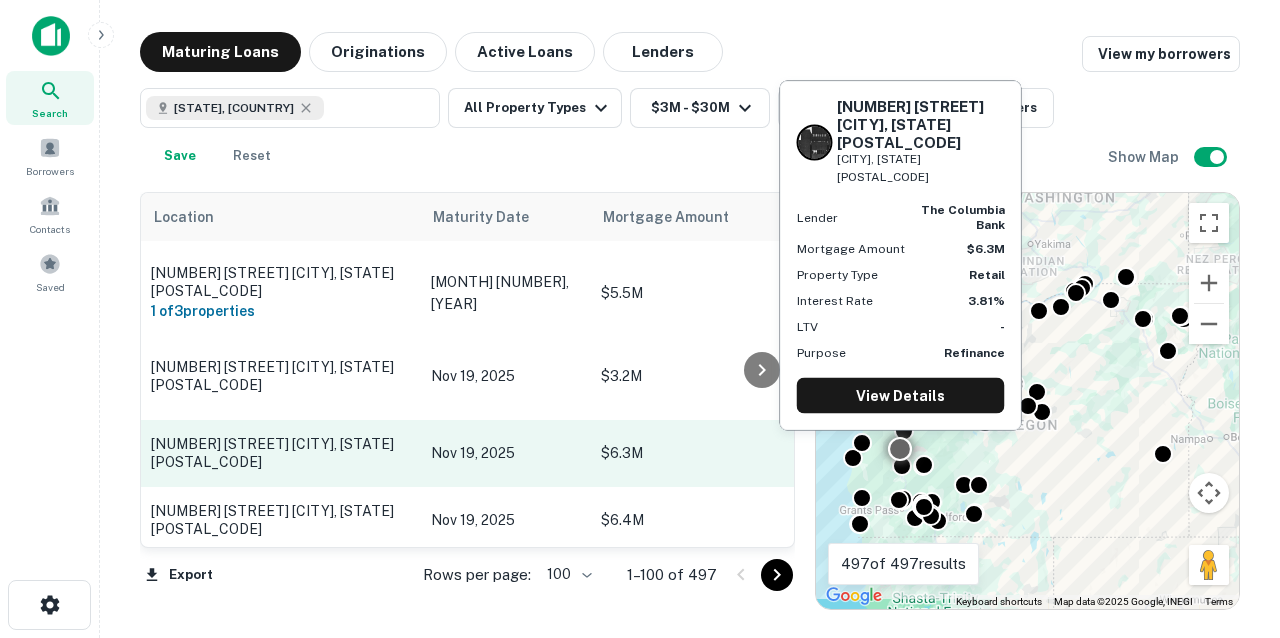 scroll, scrollTop: 5717, scrollLeft: 0, axis: vertical 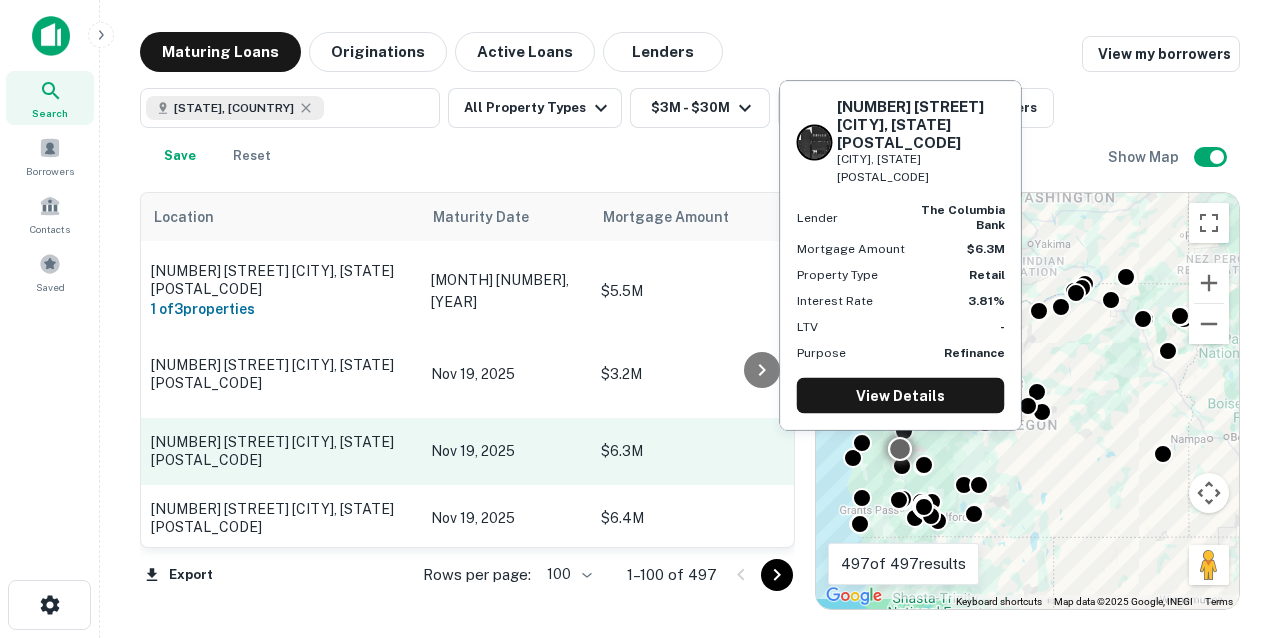 click on "[NUMBER] [STREET] [CITY], [STATE][POSTAL_CODE]" at bounding box center (281, 451) 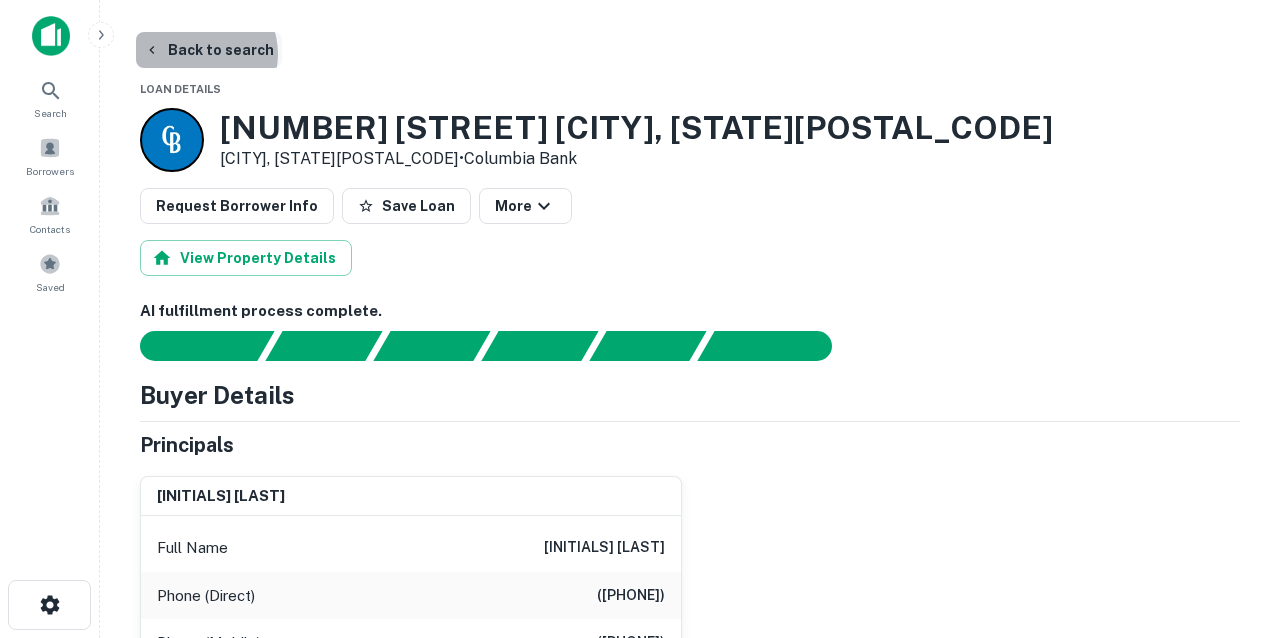 click on "Back to search" at bounding box center (209, 50) 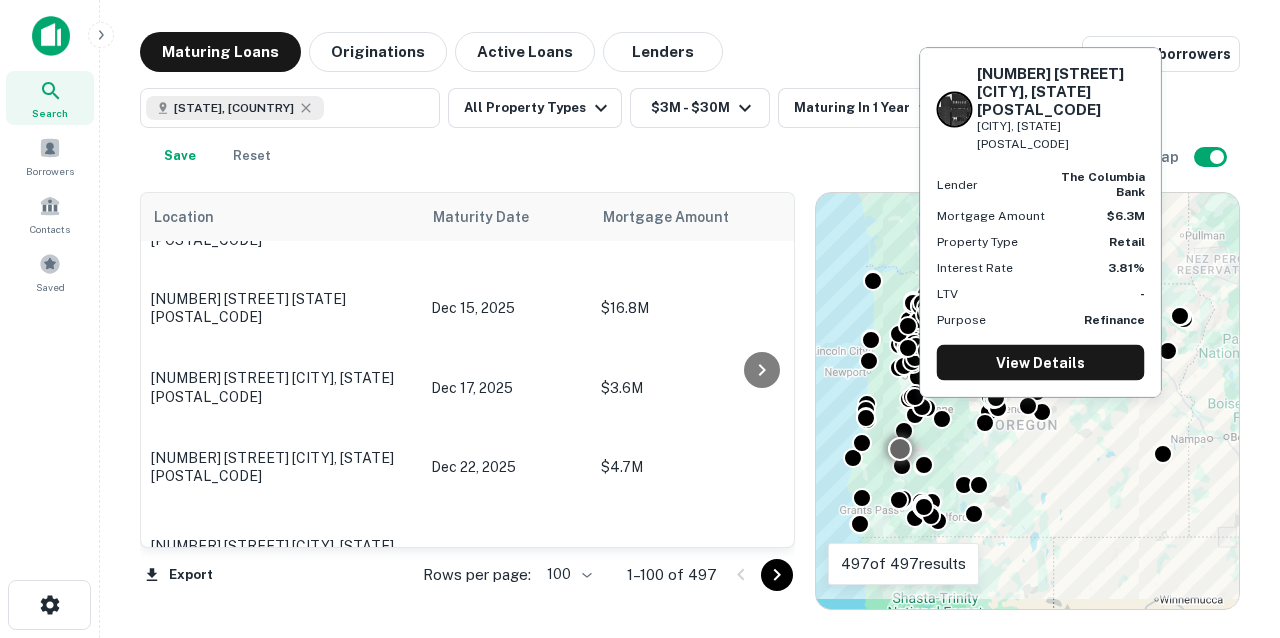 scroll, scrollTop: 7214, scrollLeft: 0, axis: vertical 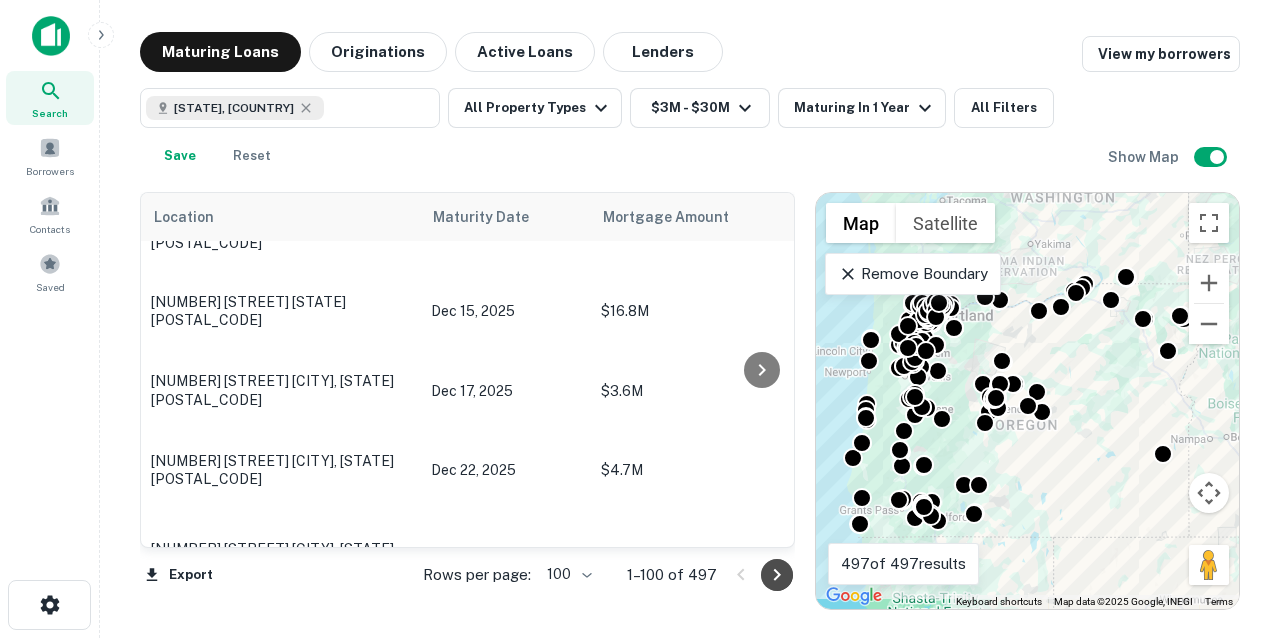click 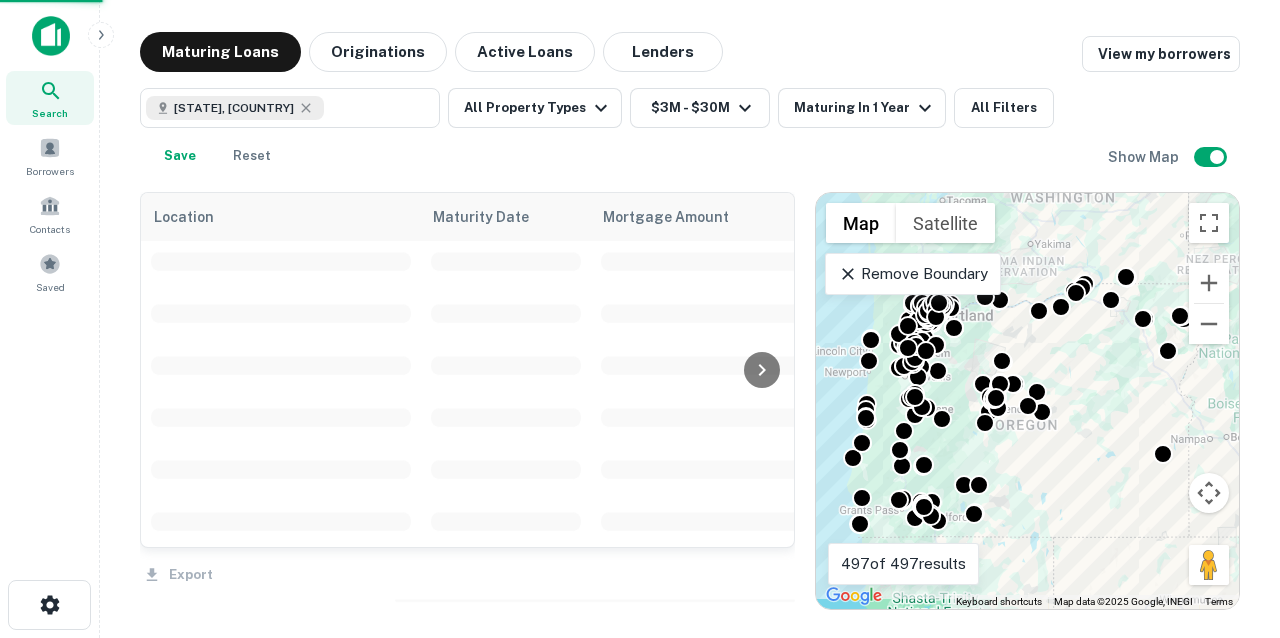 scroll, scrollTop: 4894, scrollLeft: 0, axis: vertical 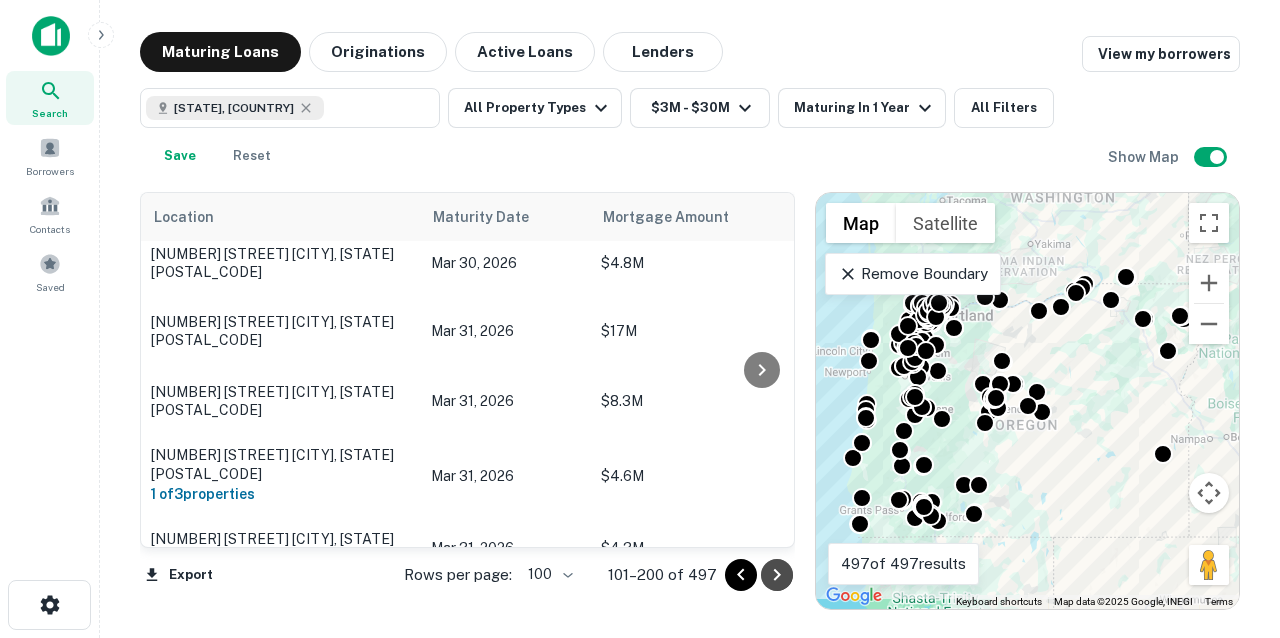 click 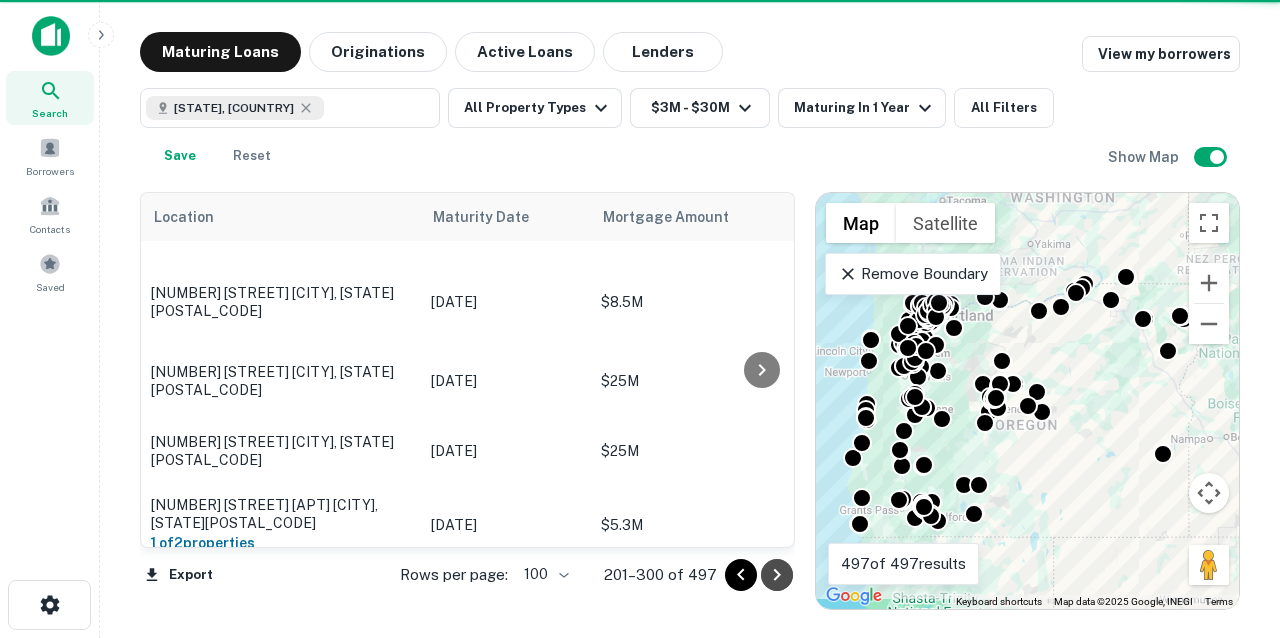 click 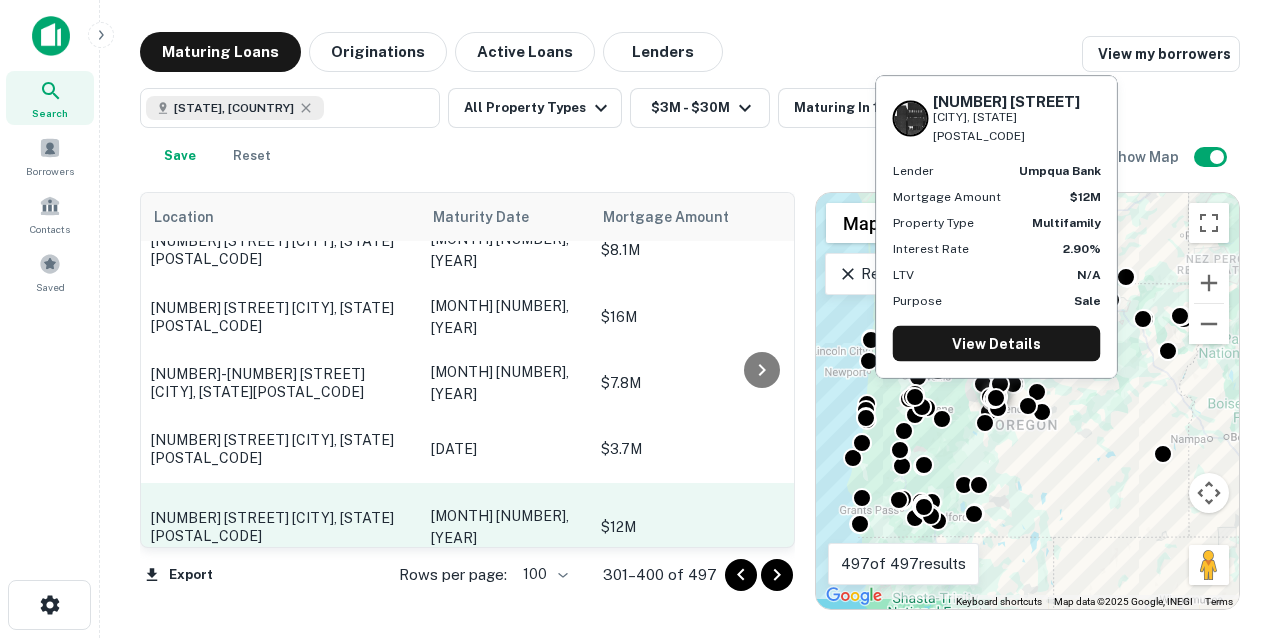 scroll, scrollTop: 4762, scrollLeft: 0, axis: vertical 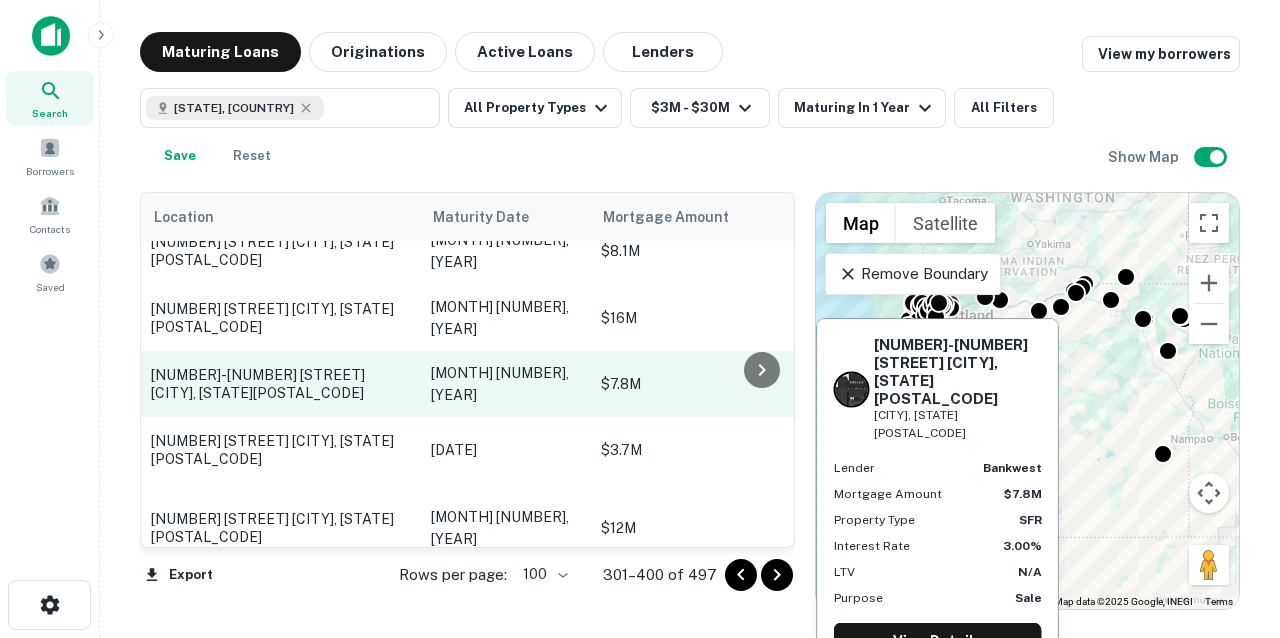 click on "608-624 Wi Ne 87th Ave Portland, OR97220" at bounding box center [281, 384] 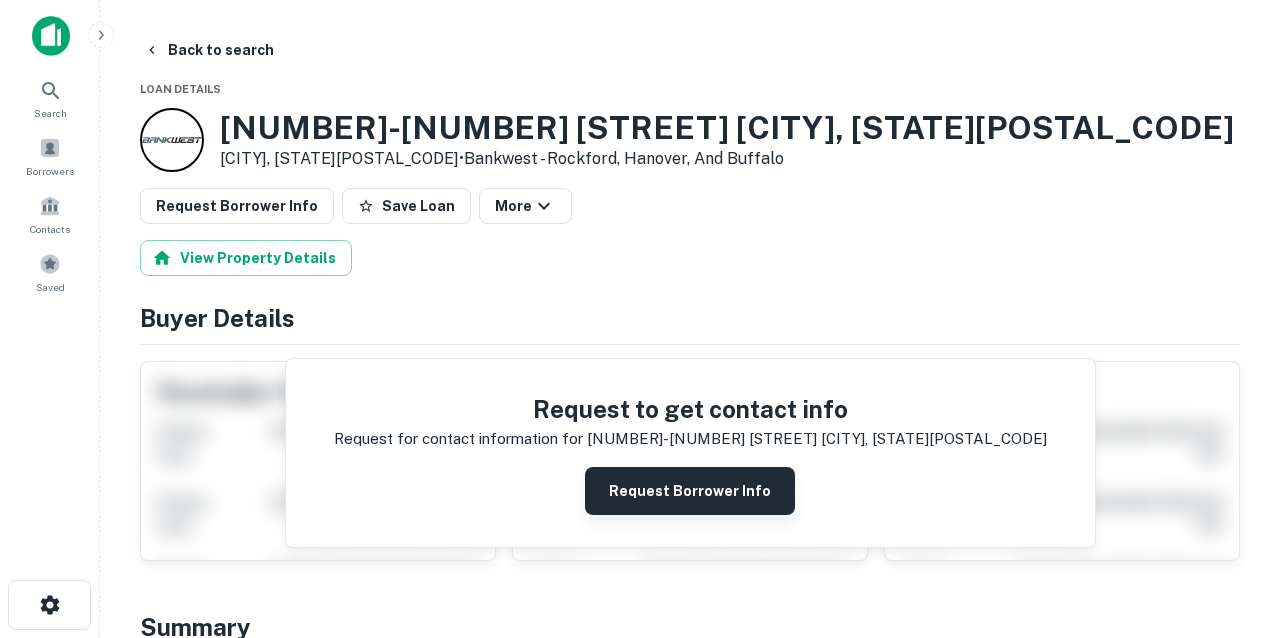click on "Request Borrower Info" at bounding box center [690, 491] 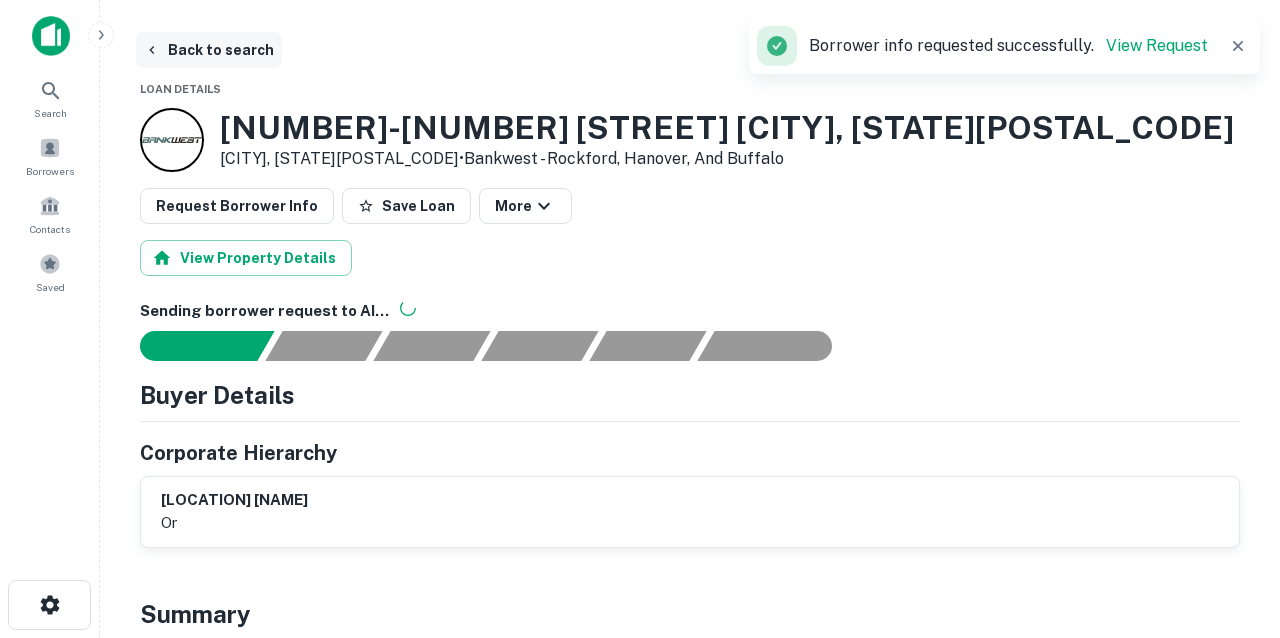 click on "Back to search" at bounding box center (209, 50) 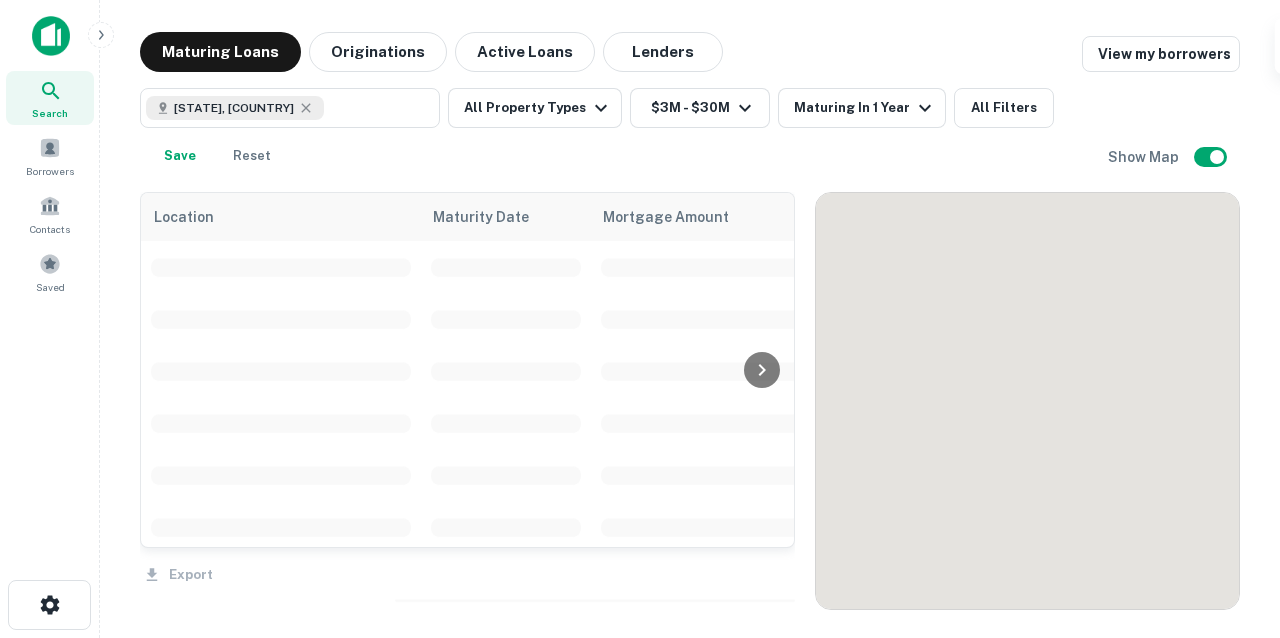 scroll, scrollTop: 4762, scrollLeft: 0, axis: vertical 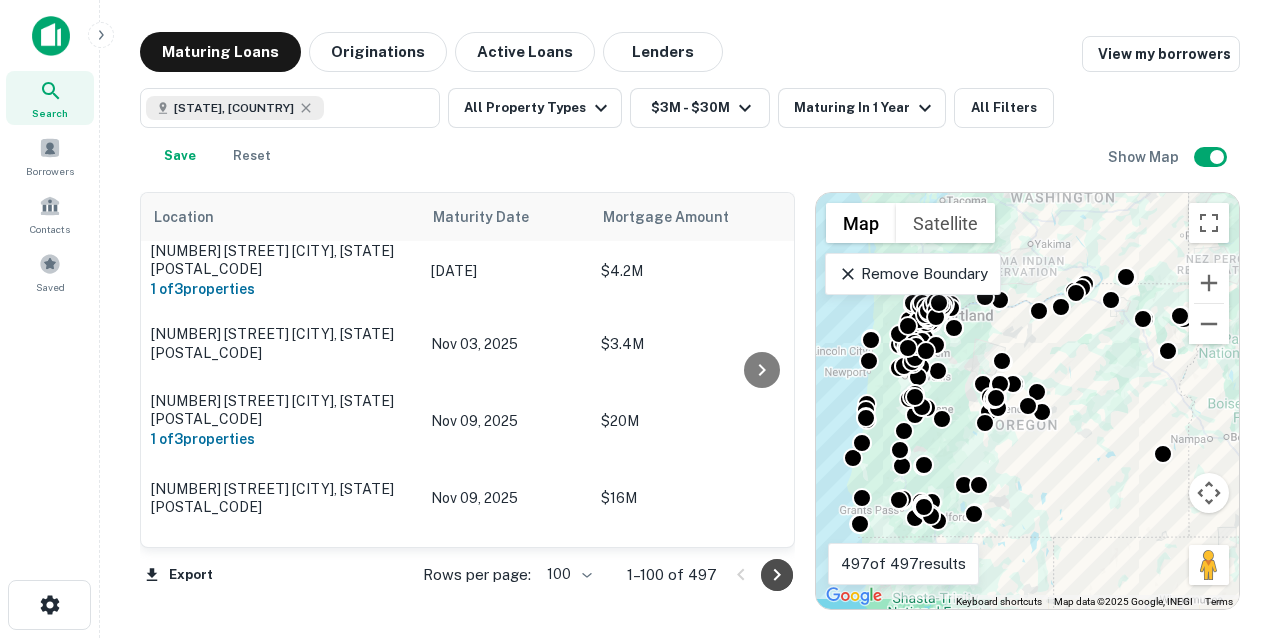 click 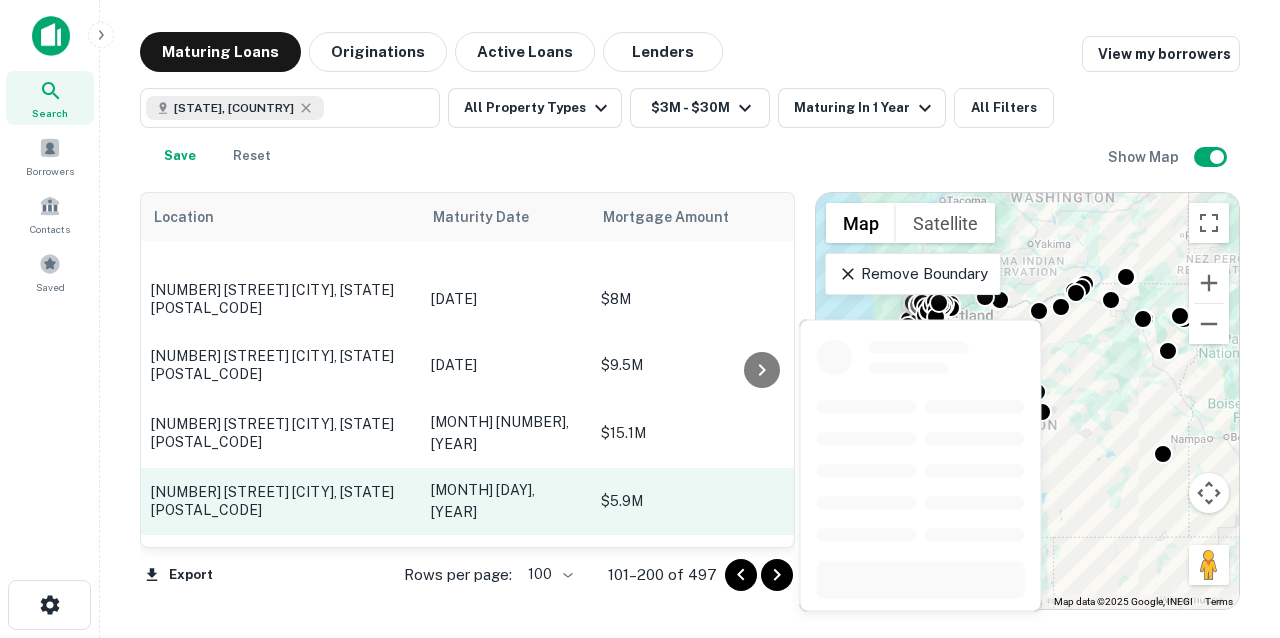 scroll, scrollTop: 6711, scrollLeft: 0, axis: vertical 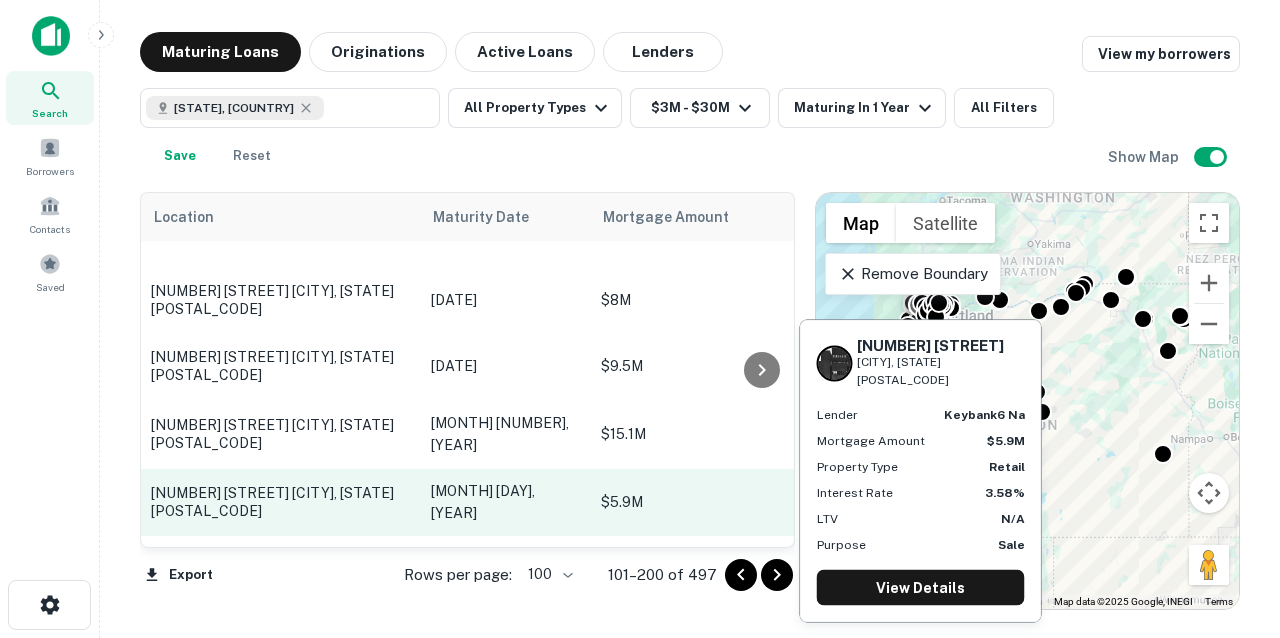 click on "4543 Se Tualatin Valley Hwy Hillsboro, OR97123" at bounding box center [281, 502] 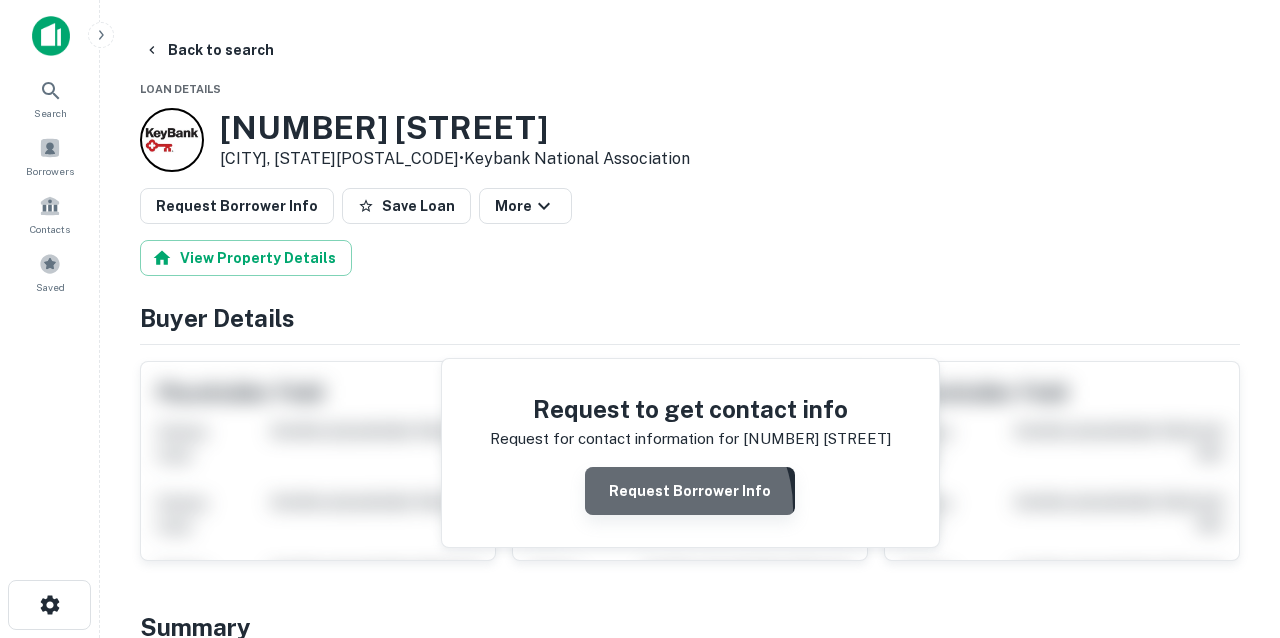 click on "Request Borrower Info" at bounding box center (690, 491) 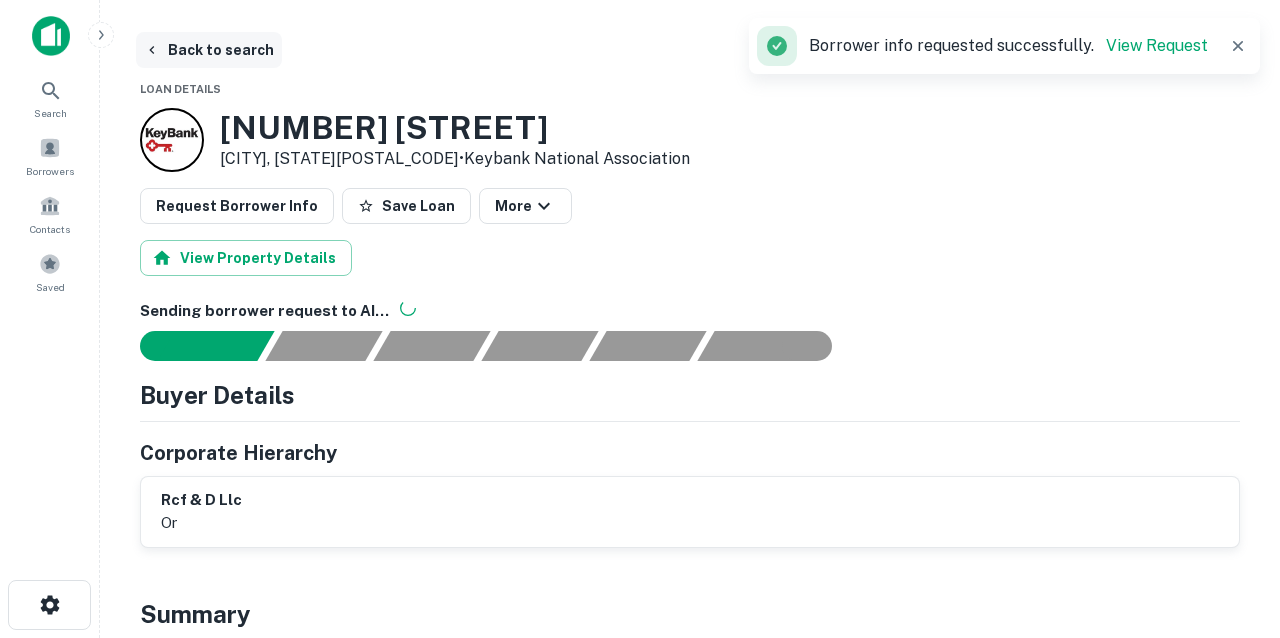 click on "Back to search" at bounding box center (209, 50) 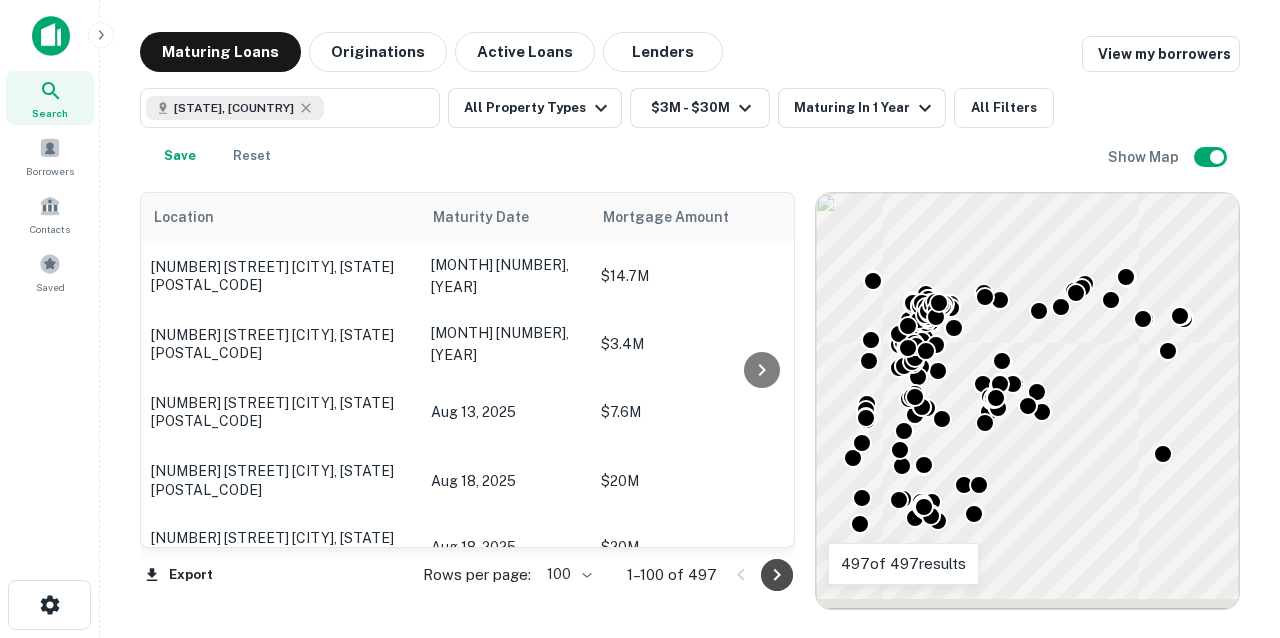 scroll, scrollTop: 6711, scrollLeft: 0, axis: vertical 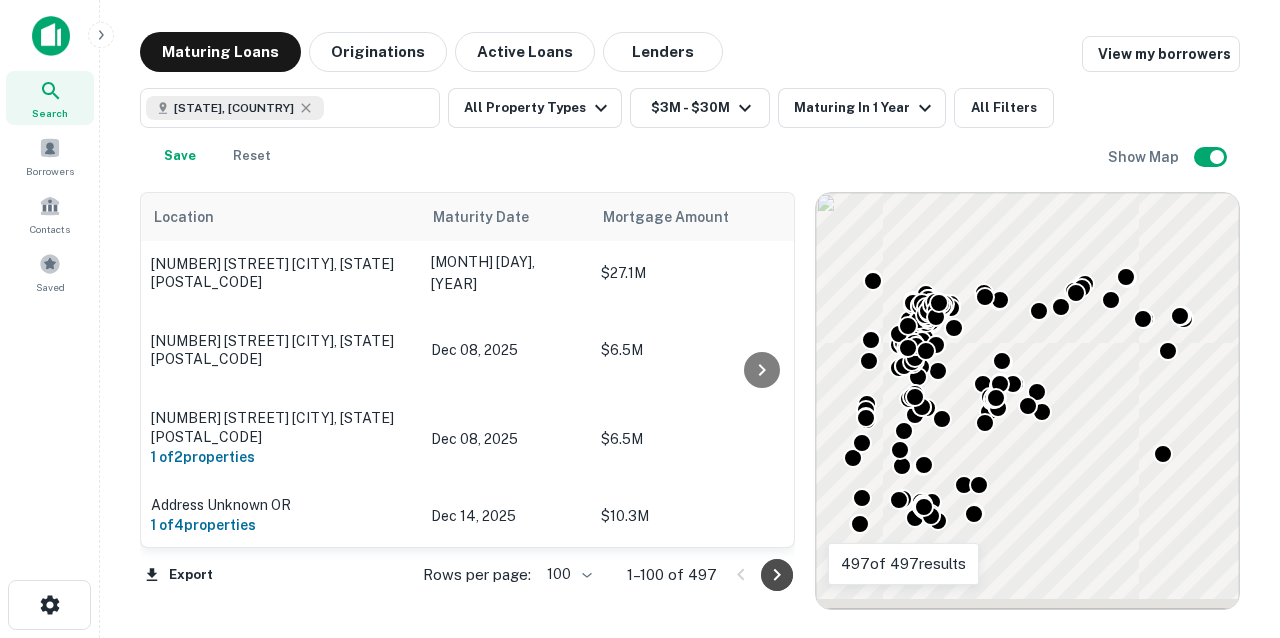 click 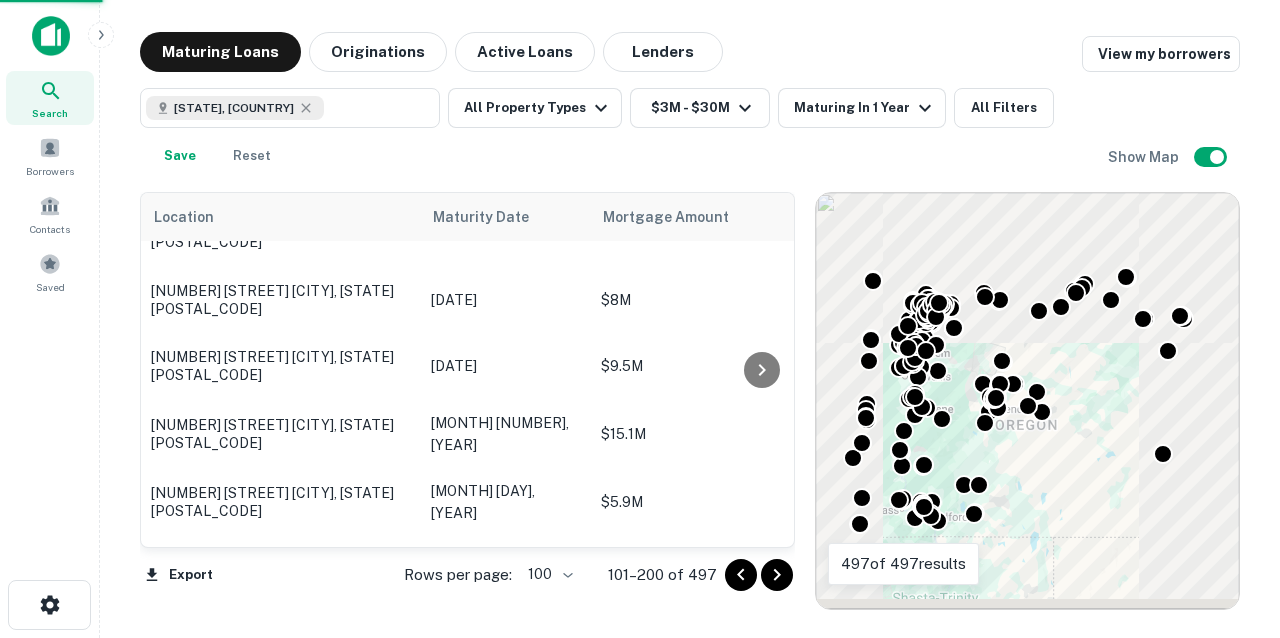 click 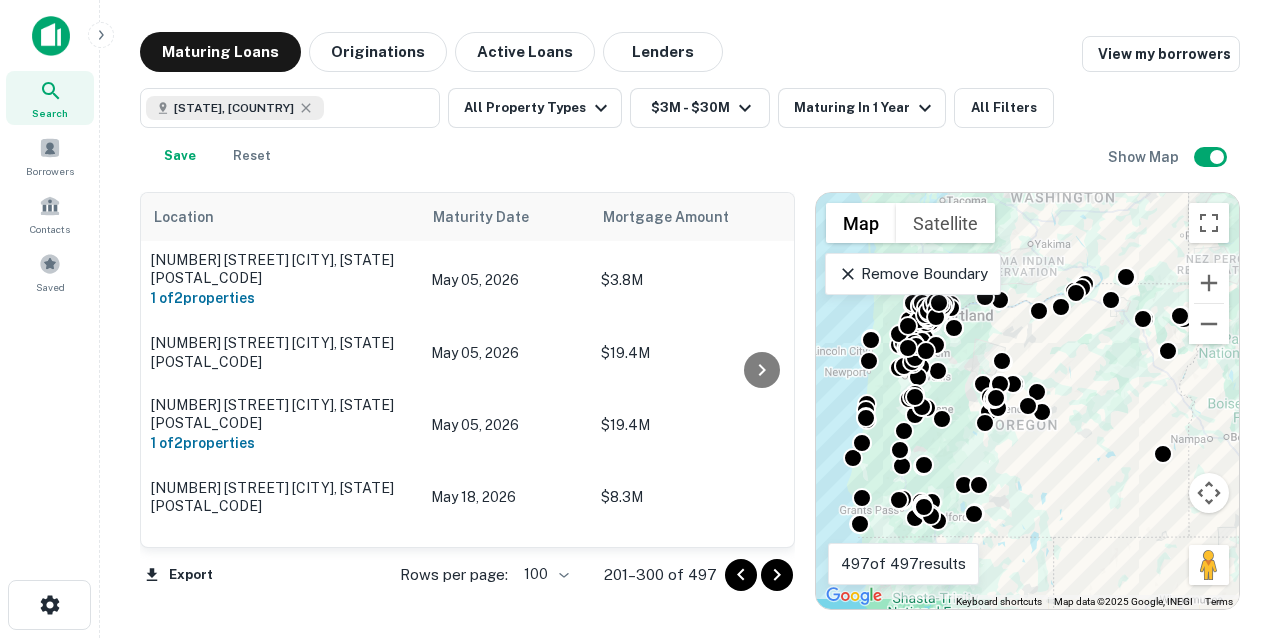 scroll, scrollTop: 0, scrollLeft: 0, axis: both 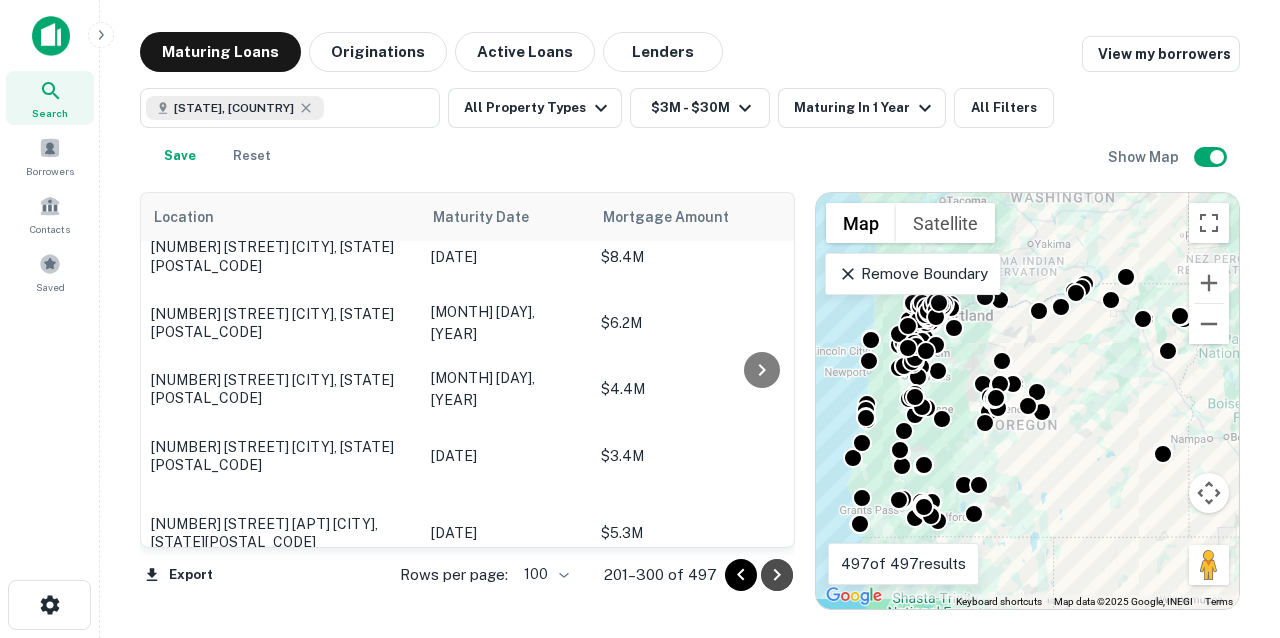 click 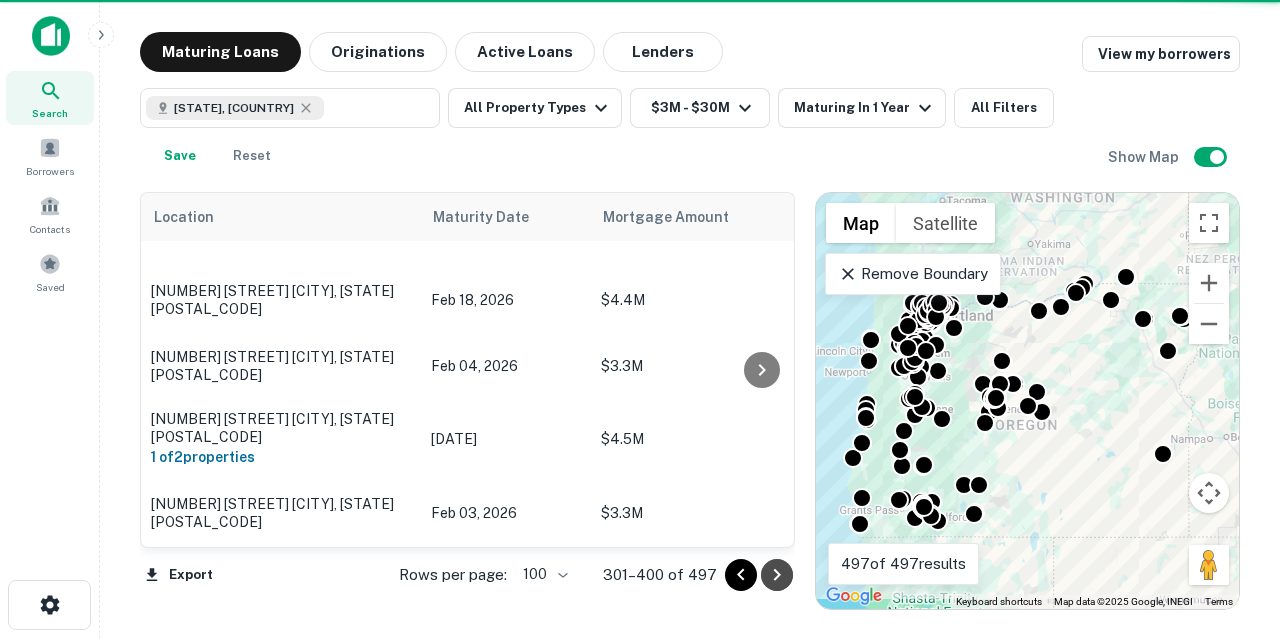 click 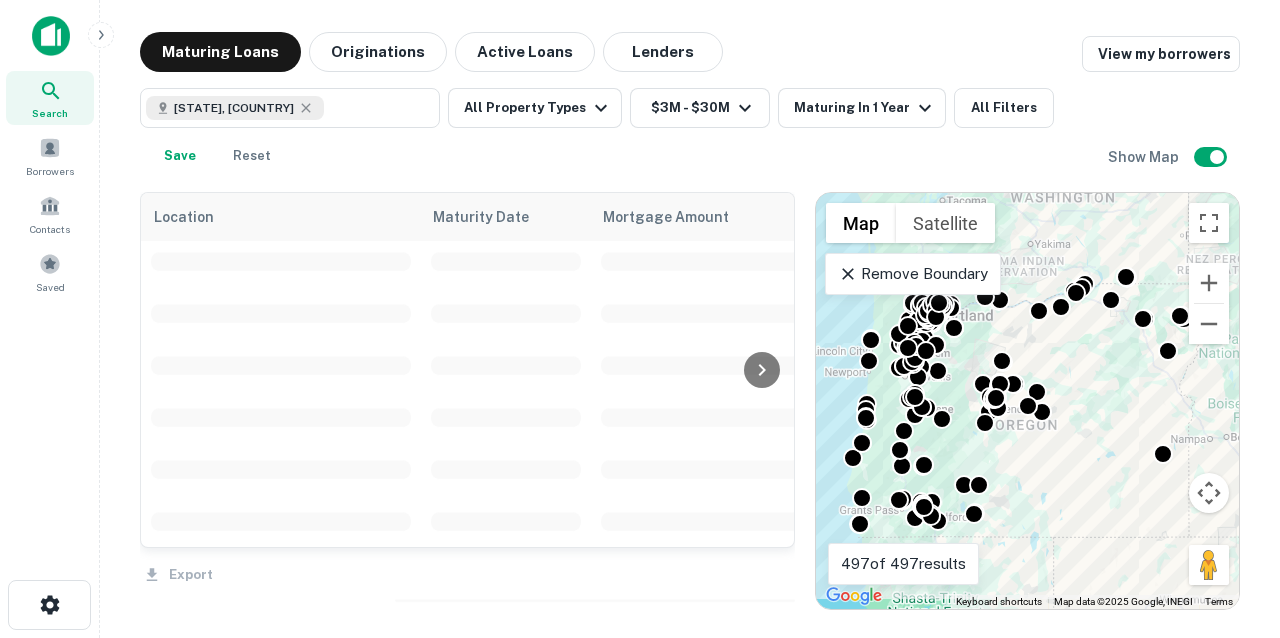 scroll, scrollTop: 4894, scrollLeft: 0, axis: vertical 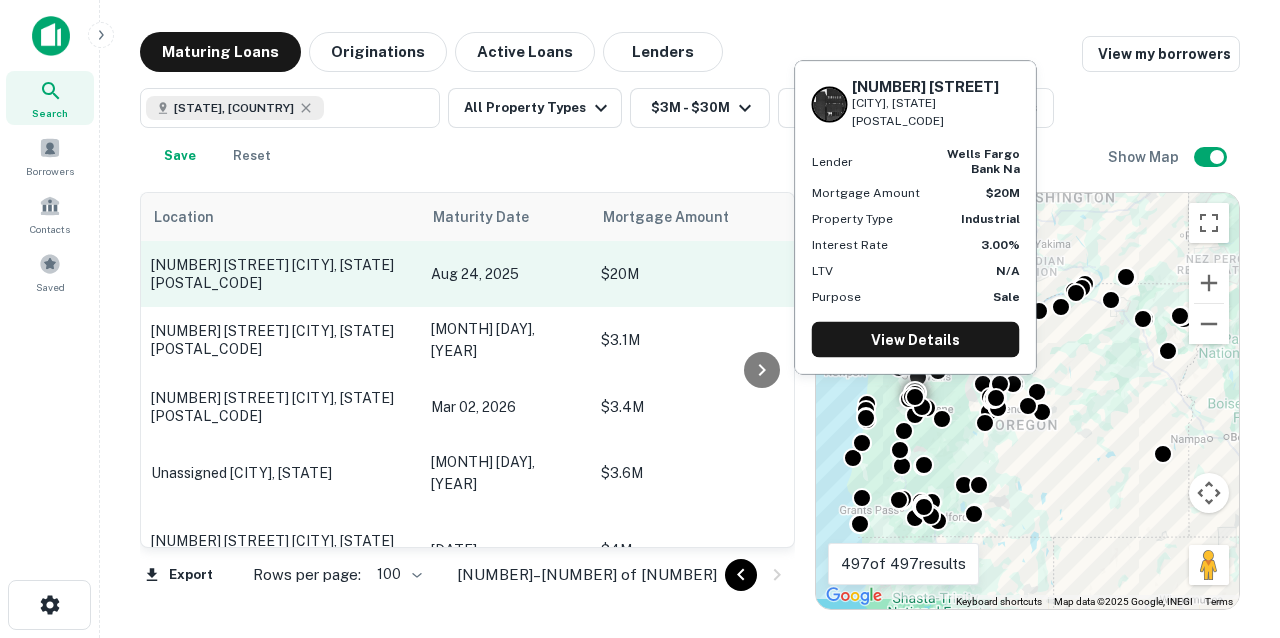 click on "[NUMBER] [STREET] [CITY], [STATE][POSTAL_CODE]" at bounding box center [281, 274] 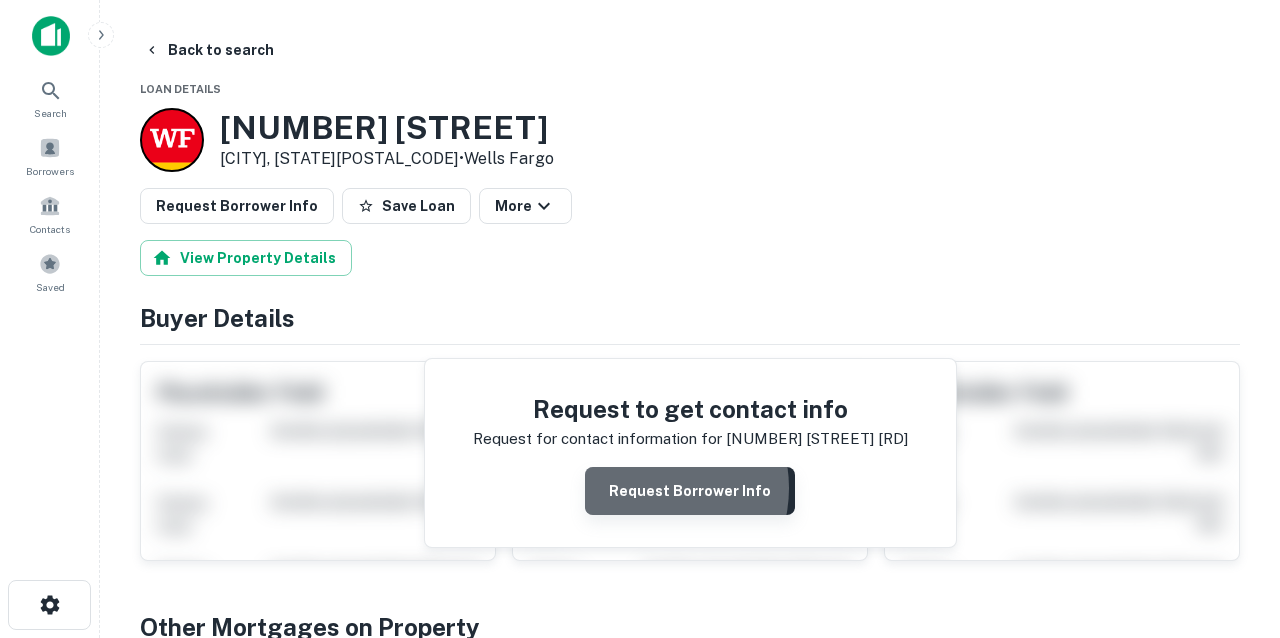 click on "Request Borrower Info" at bounding box center (690, 491) 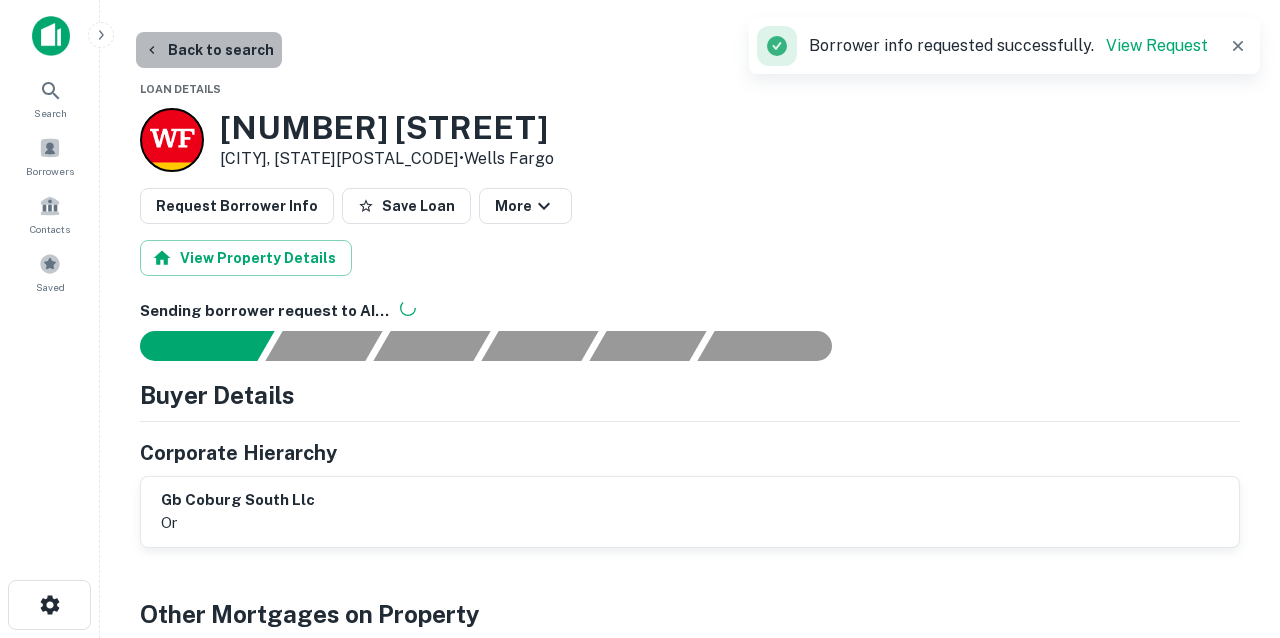 click on "Back to search" at bounding box center [209, 50] 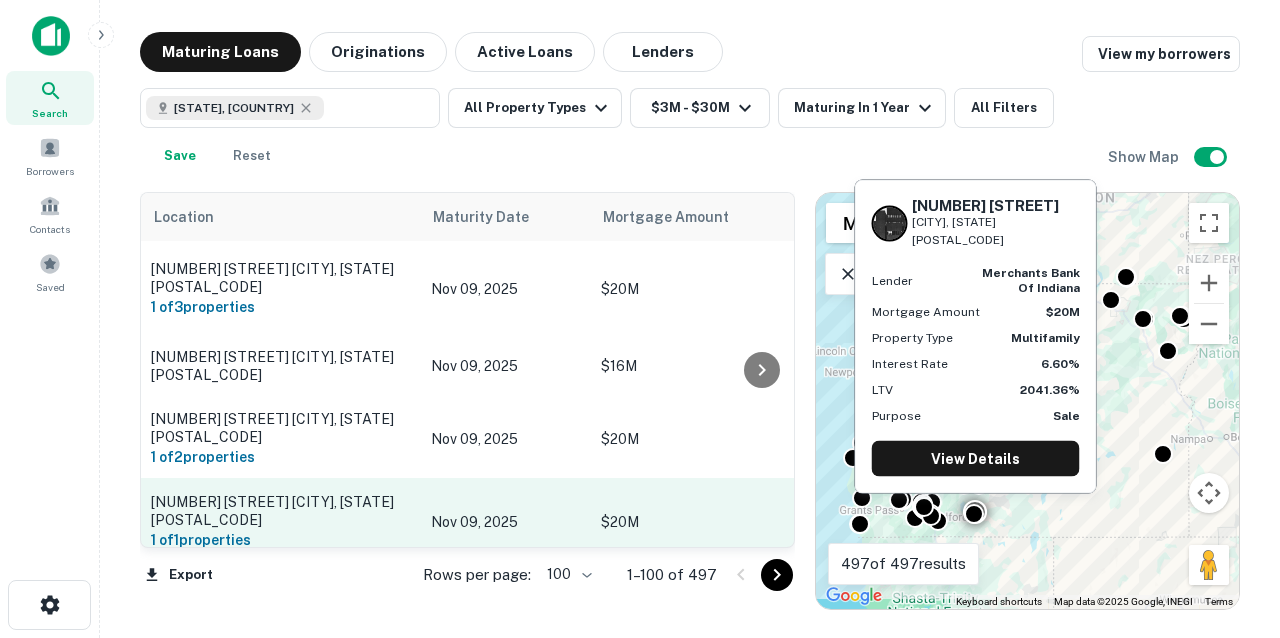 scroll, scrollTop: 7214, scrollLeft: 0, axis: vertical 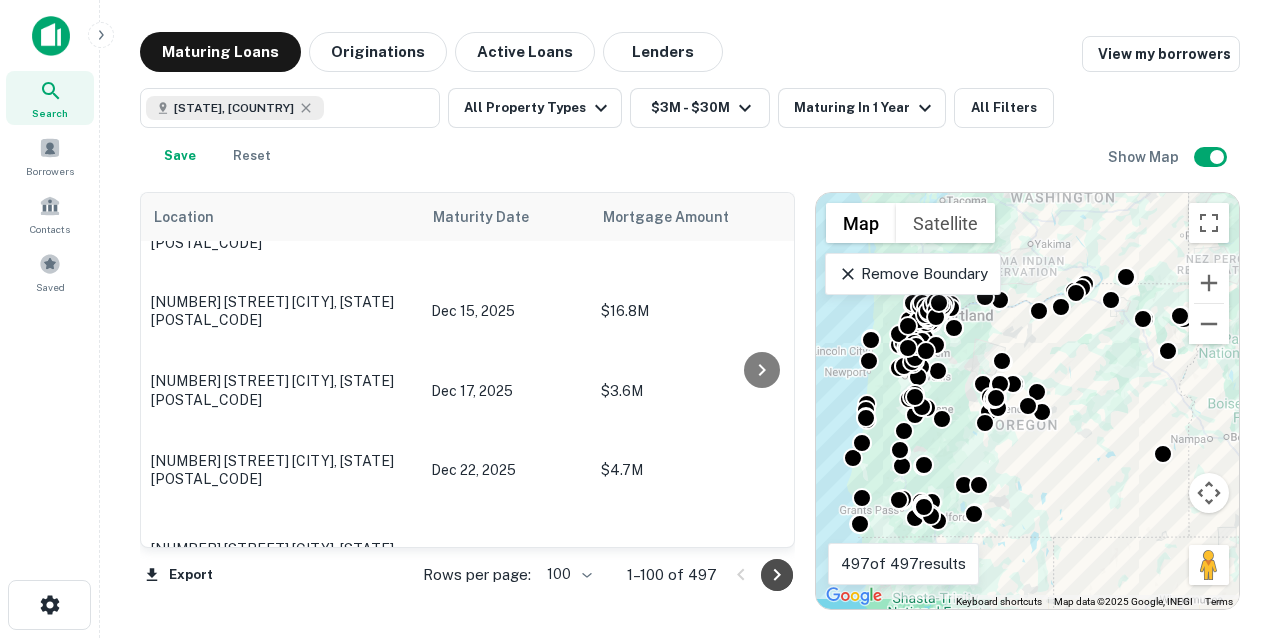 click 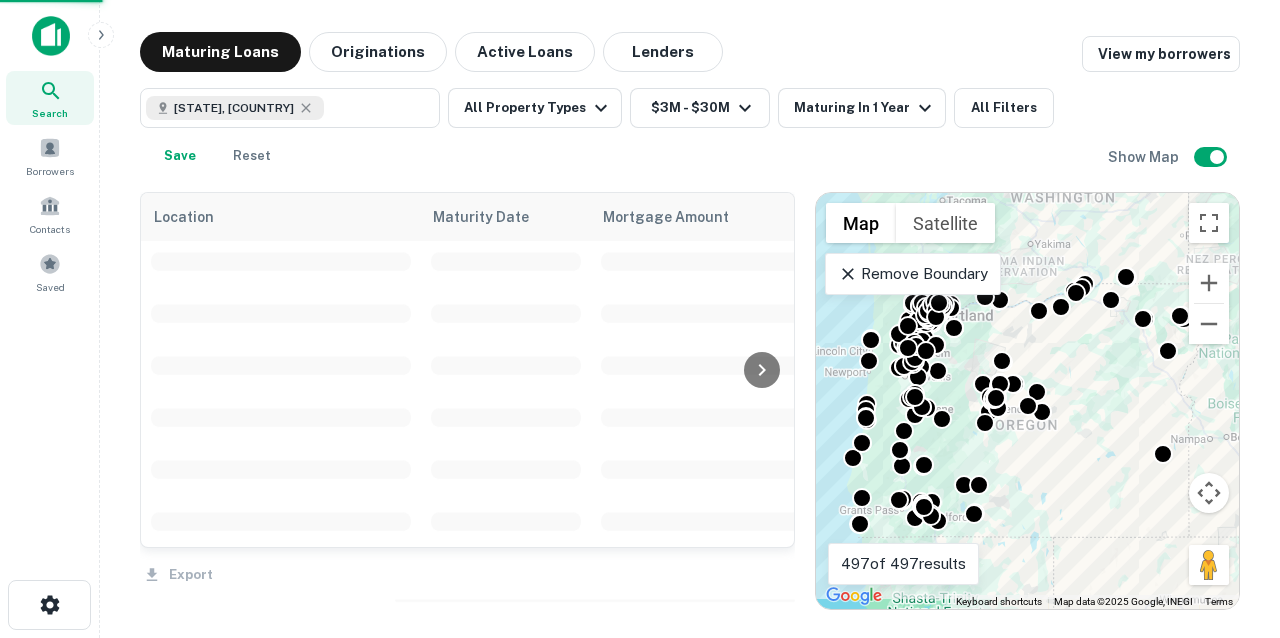 scroll, scrollTop: 4894, scrollLeft: 0, axis: vertical 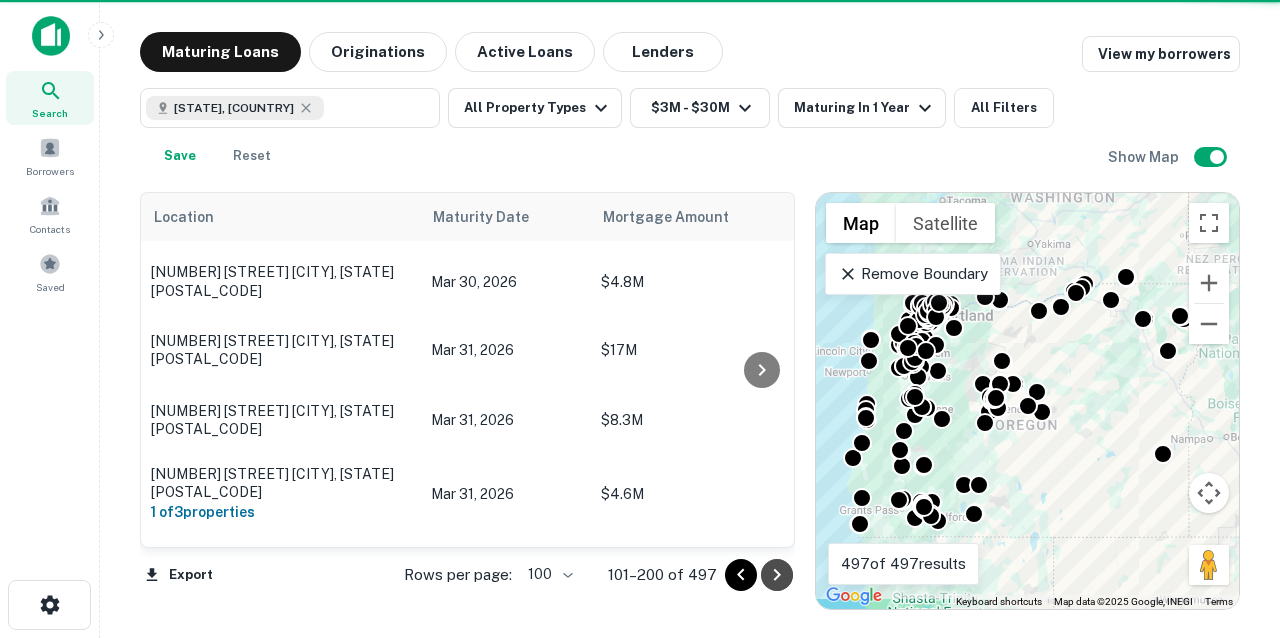 click 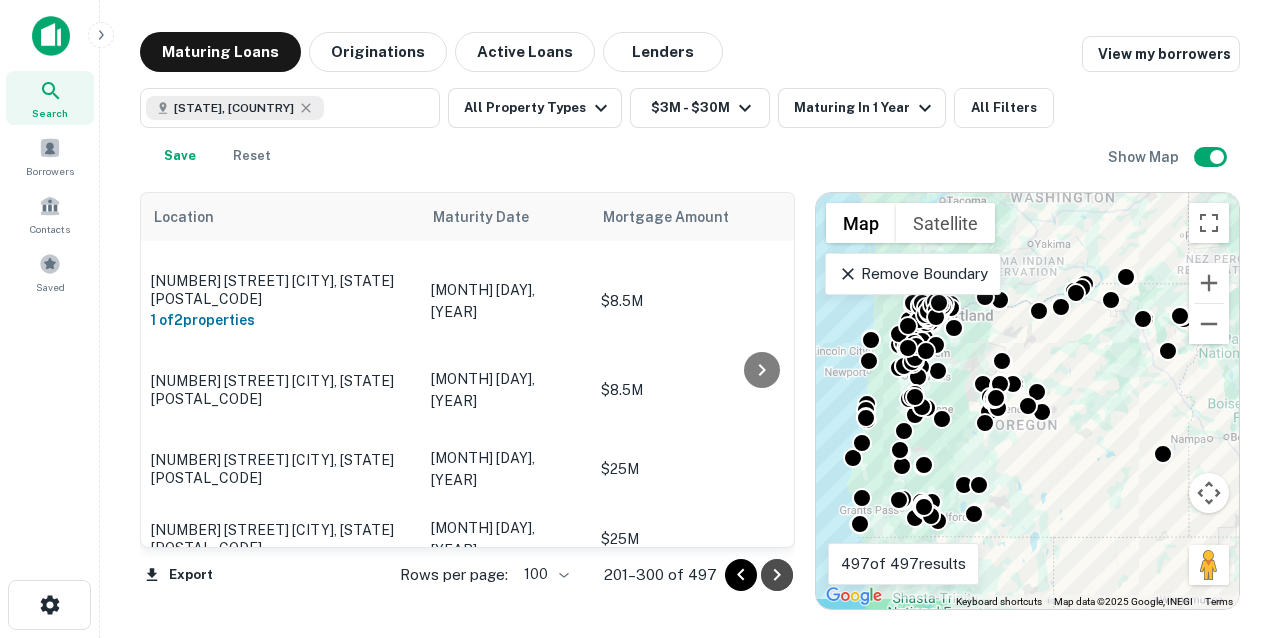 click 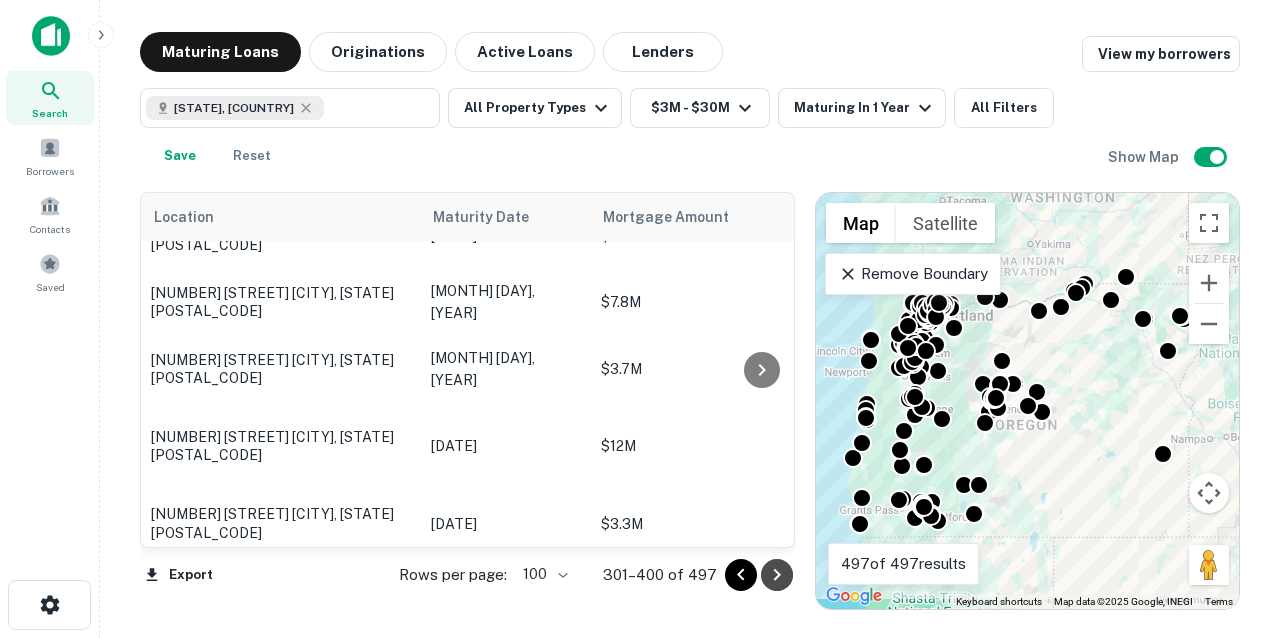click 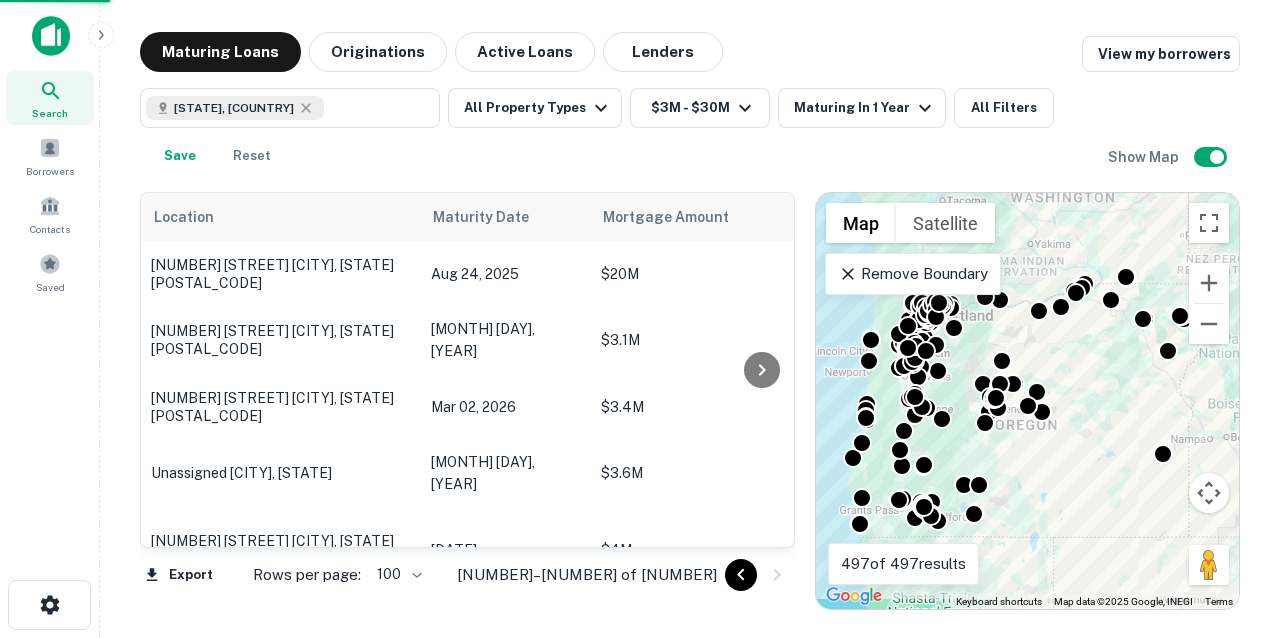 click at bounding box center [759, 575] 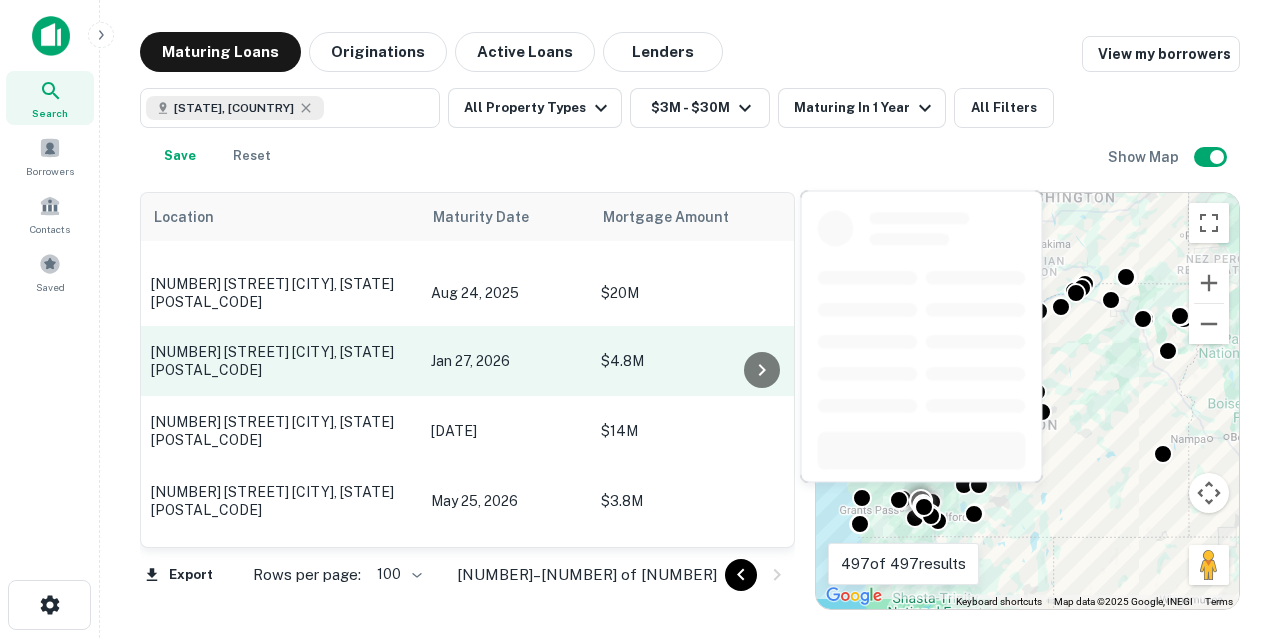 scroll, scrollTop: 5261, scrollLeft: 0, axis: vertical 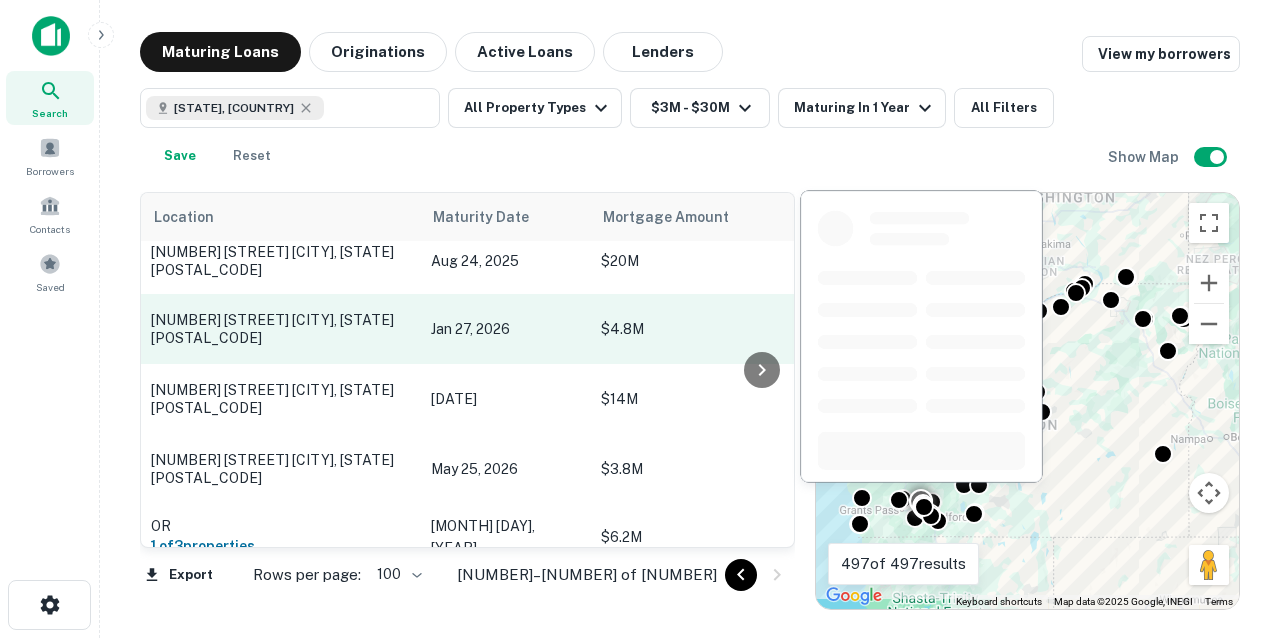 click on "[NUMBER] [STREET] [CITY], [STATE][POSTAL_CODE]" at bounding box center [281, 329] 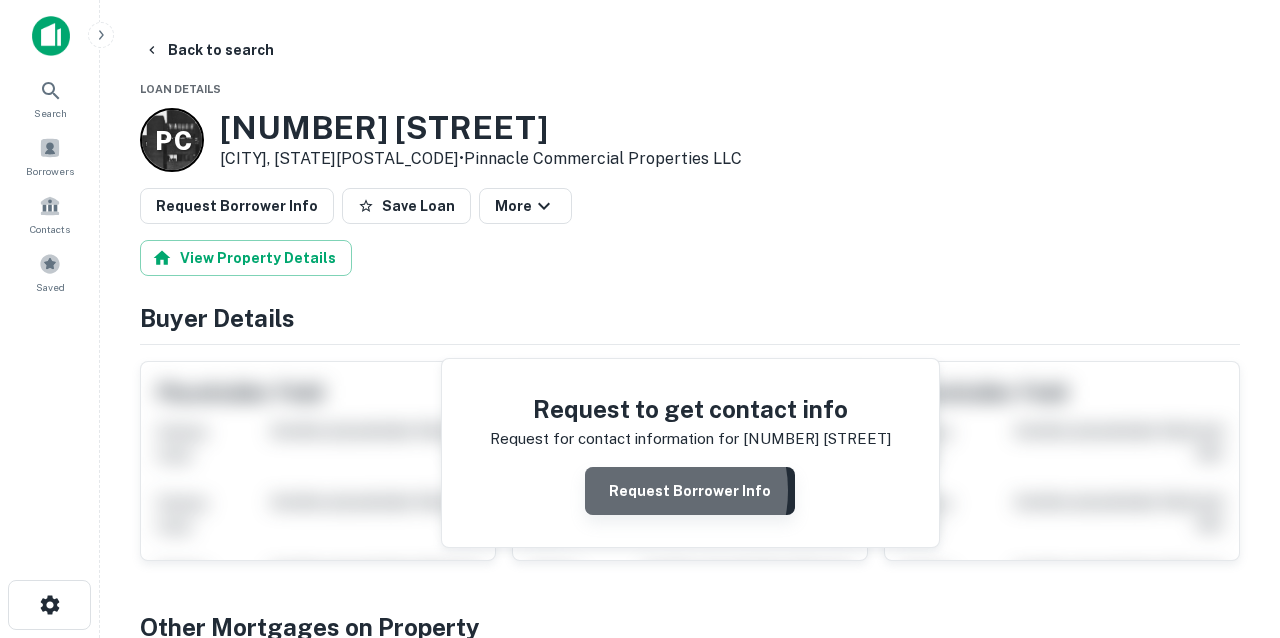 click on "Request Borrower Info" at bounding box center [690, 491] 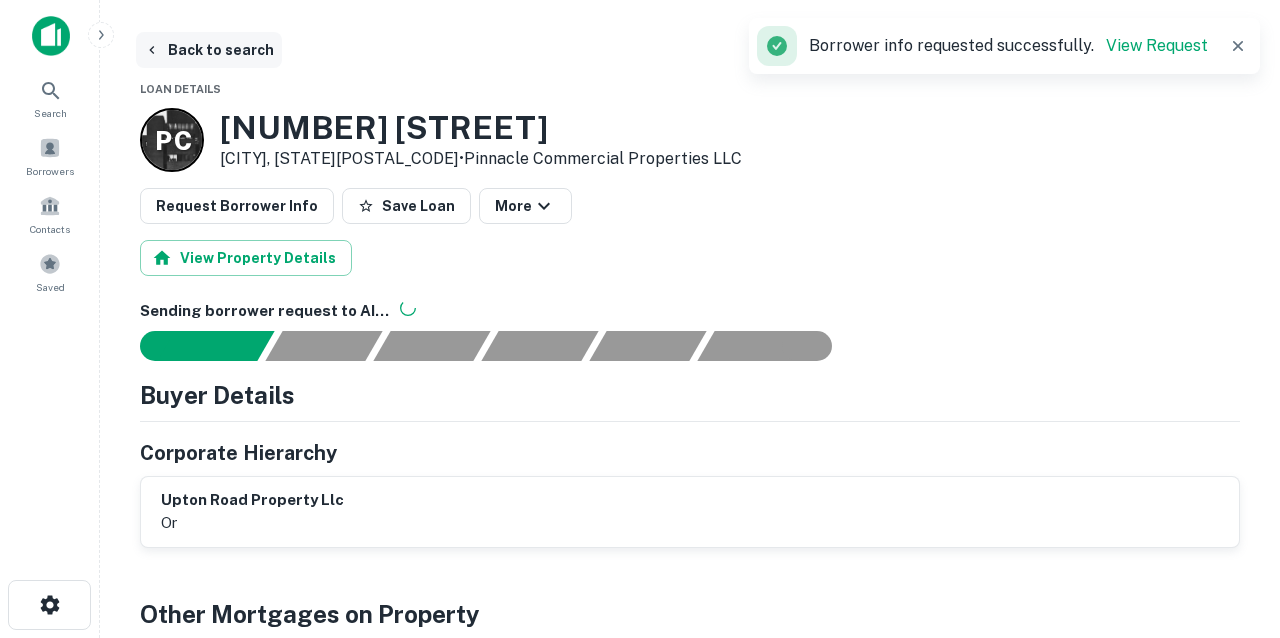 click on "Back to search" at bounding box center [209, 50] 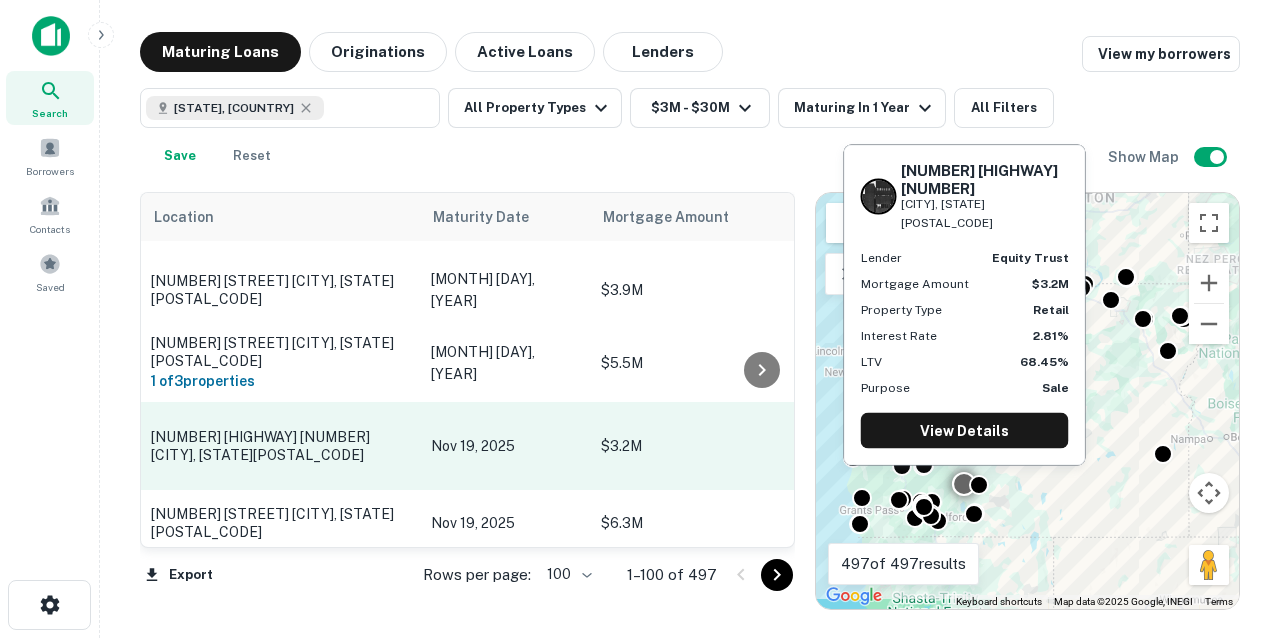 scroll, scrollTop: 5675, scrollLeft: 0, axis: vertical 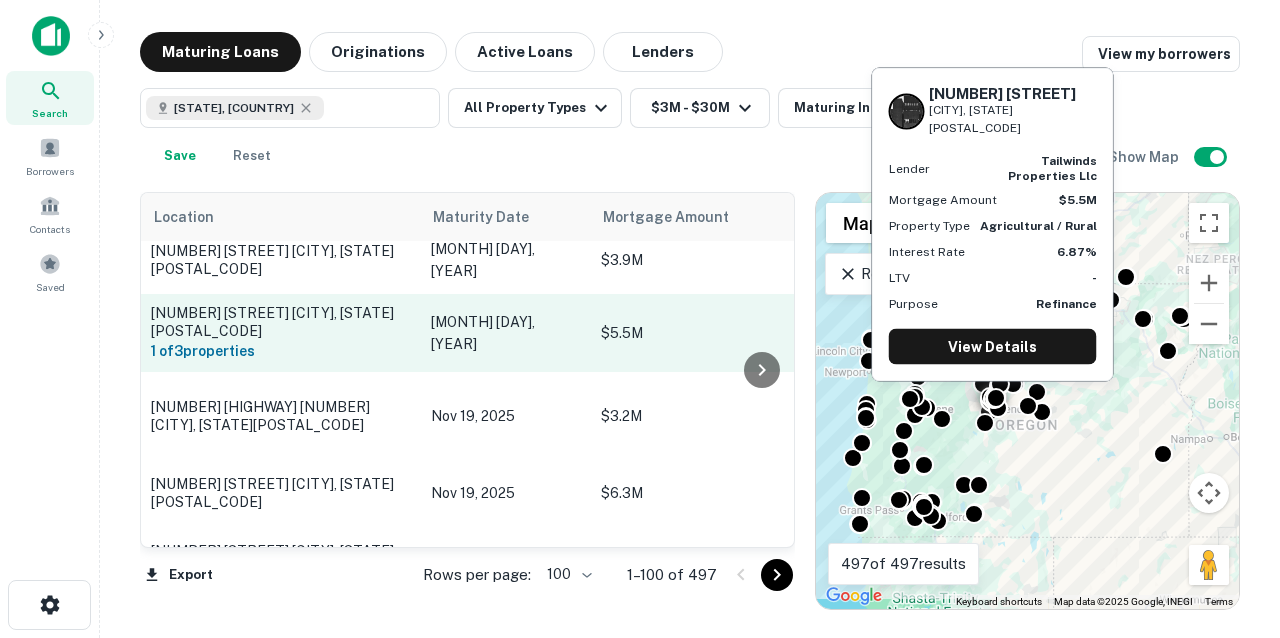 click on "[NUMBER] [STREET] [CITY], [STATE][POSTAL_CODE]" at bounding box center [281, 322] 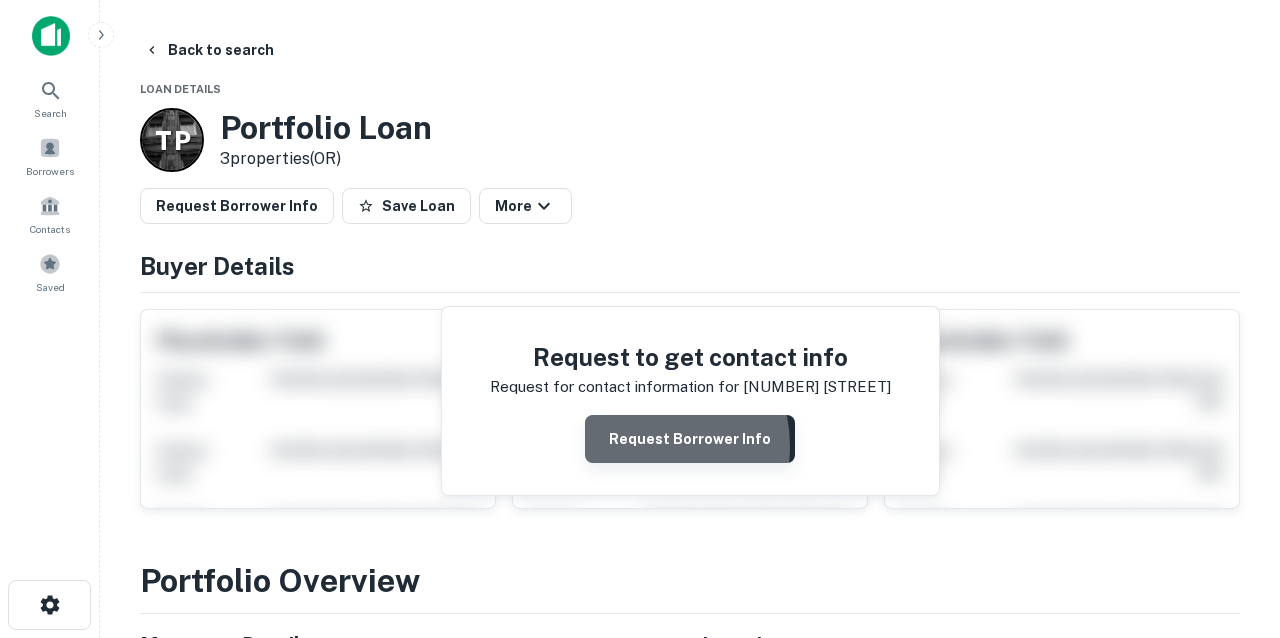 click on "Request Borrower Info" at bounding box center [690, 439] 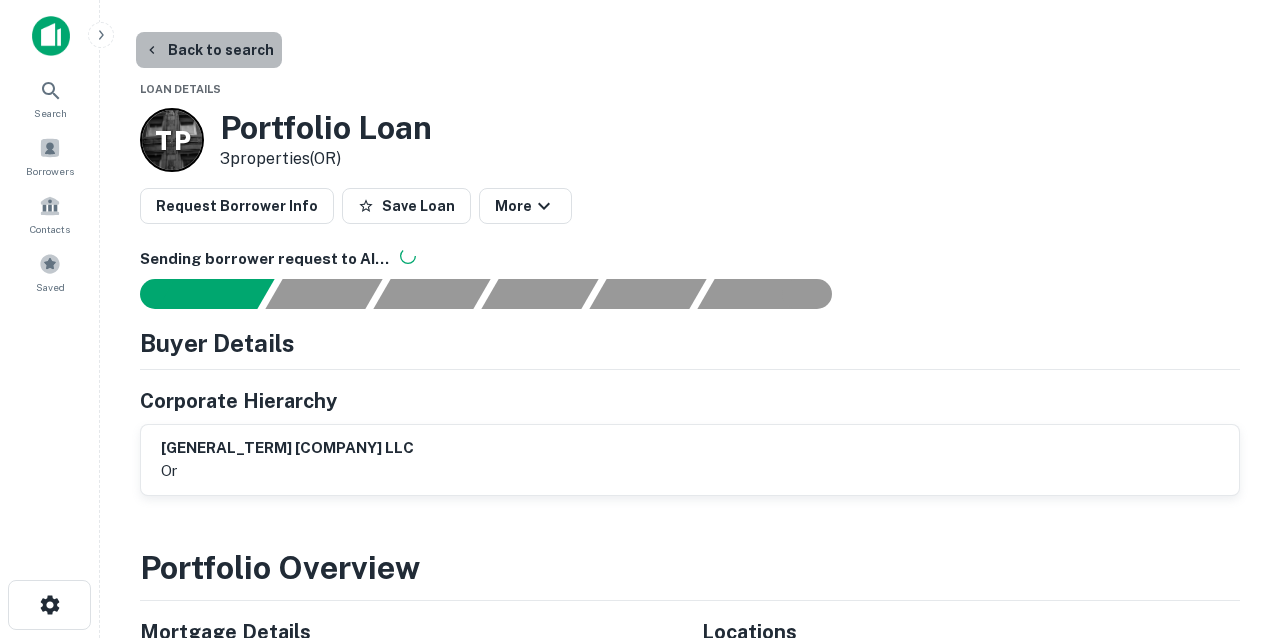 click on "Back to search" at bounding box center (209, 50) 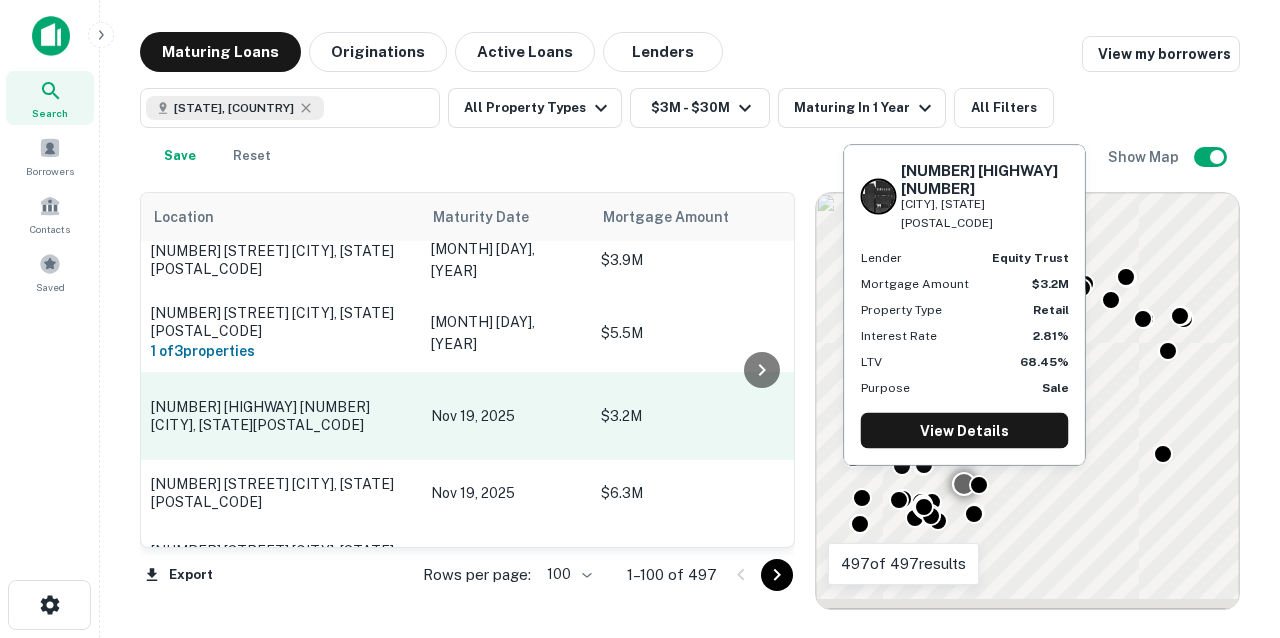scroll, scrollTop: 5743, scrollLeft: 0, axis: vertical 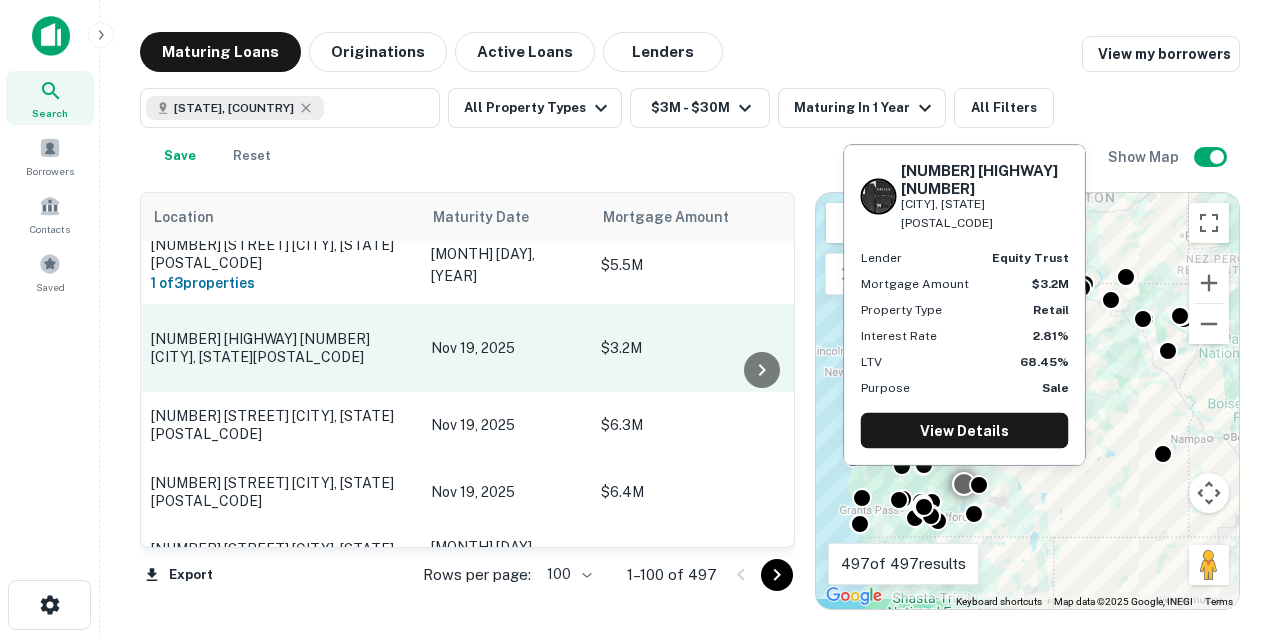 click on "[NUMBER] [HIGHWAY] [NUMBER] [CITY], [STATE][POSTAL_CODE]" at bounding box center (281, 348) 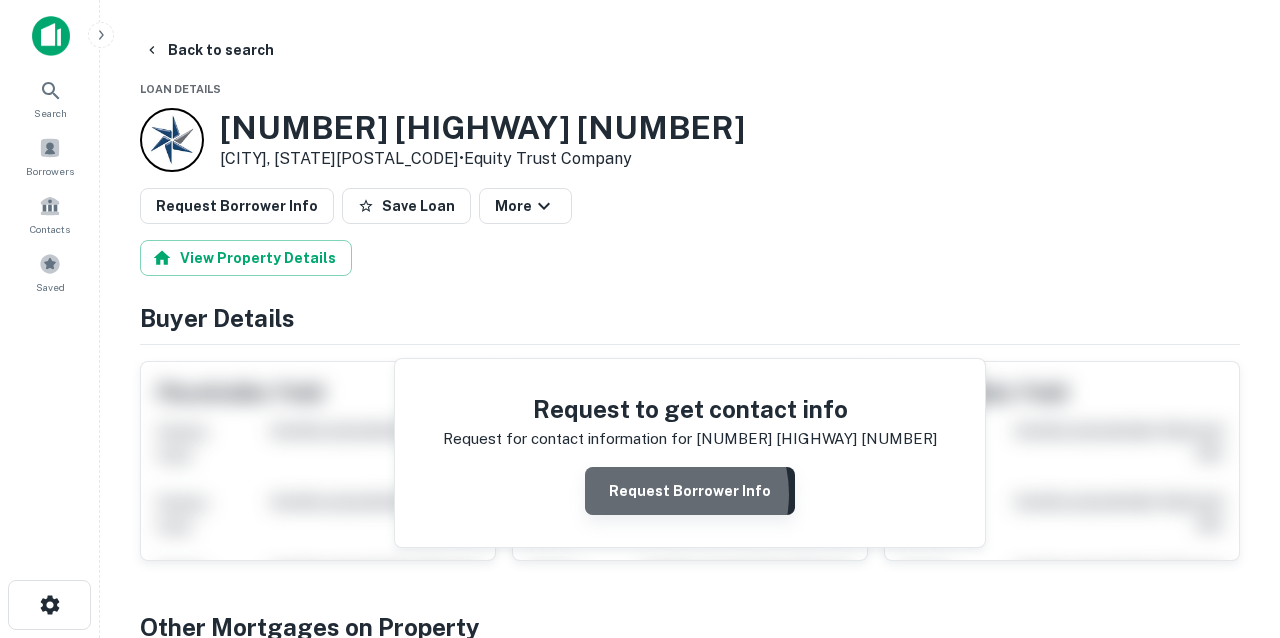 click on "Request Borrower Info" at bounding box center [690, 491] 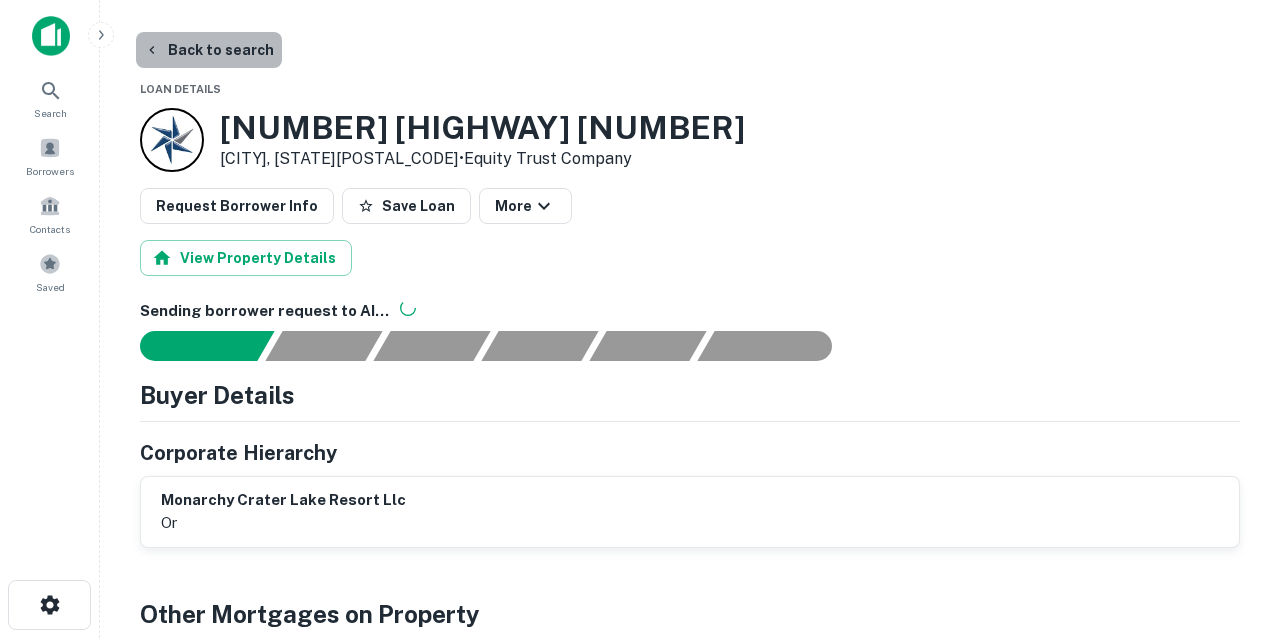 click on "Back to search" at bounding box center [209, 50] 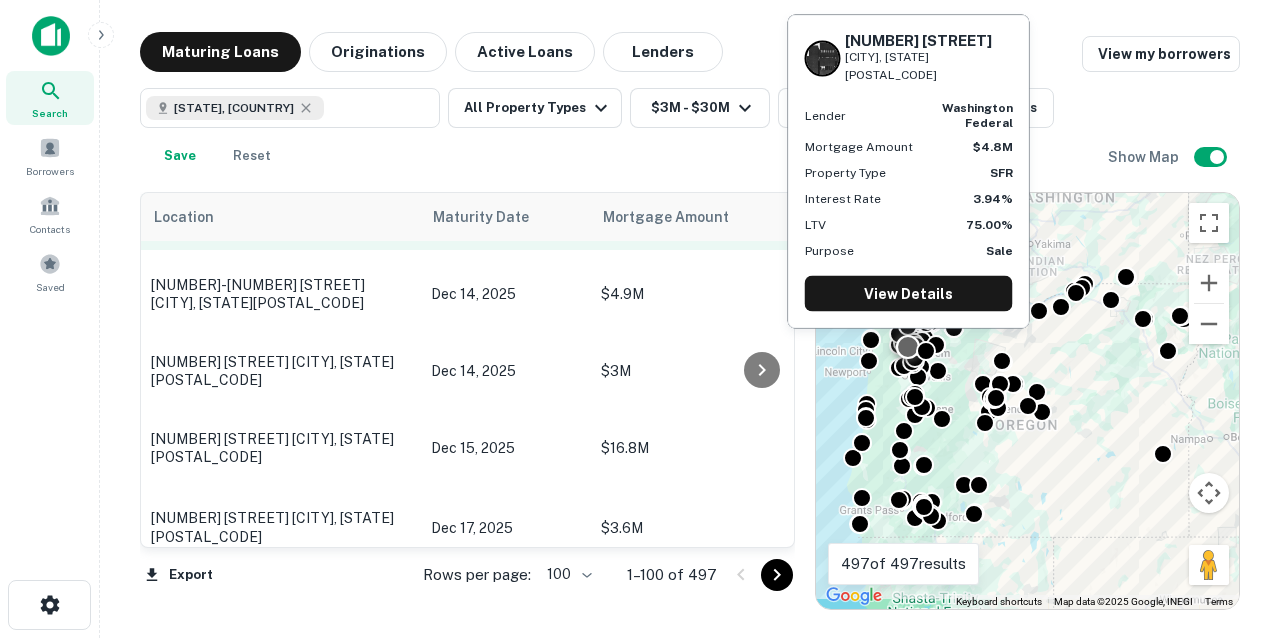 scroll, scrollTop: 7078, scrollLeft: 0, axis: vertical 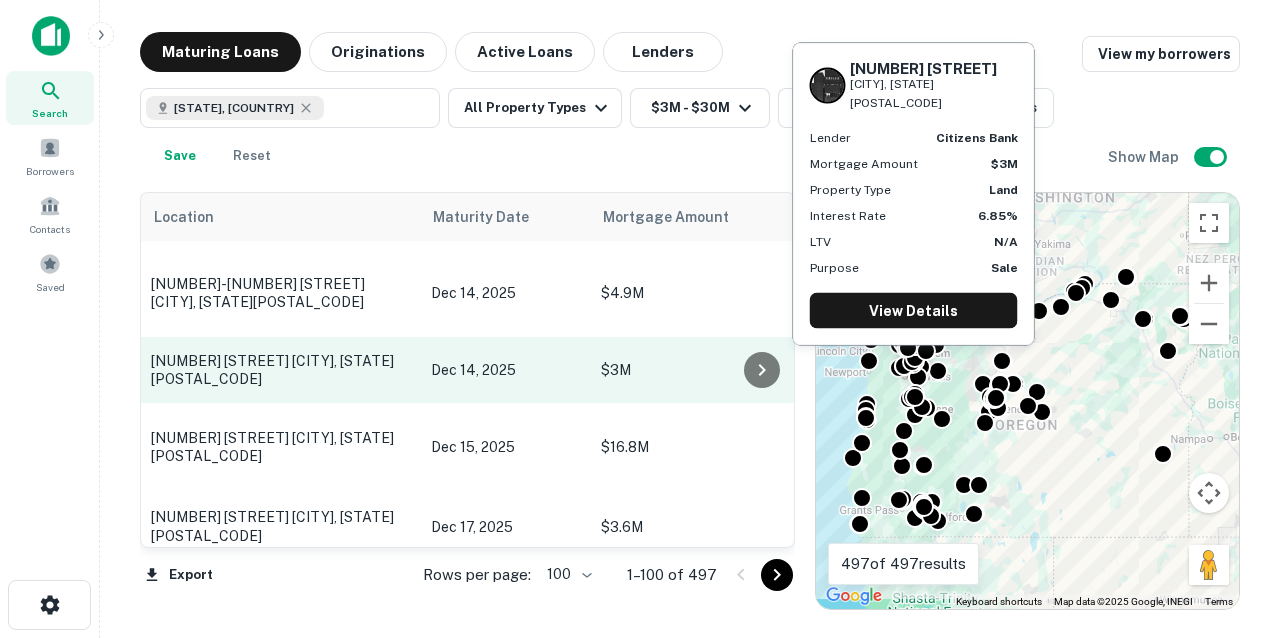 click on "[NUMBER] [STREET] [CITY], [STATE][POSTAL_CODE]" at bounding box center (281, 370) 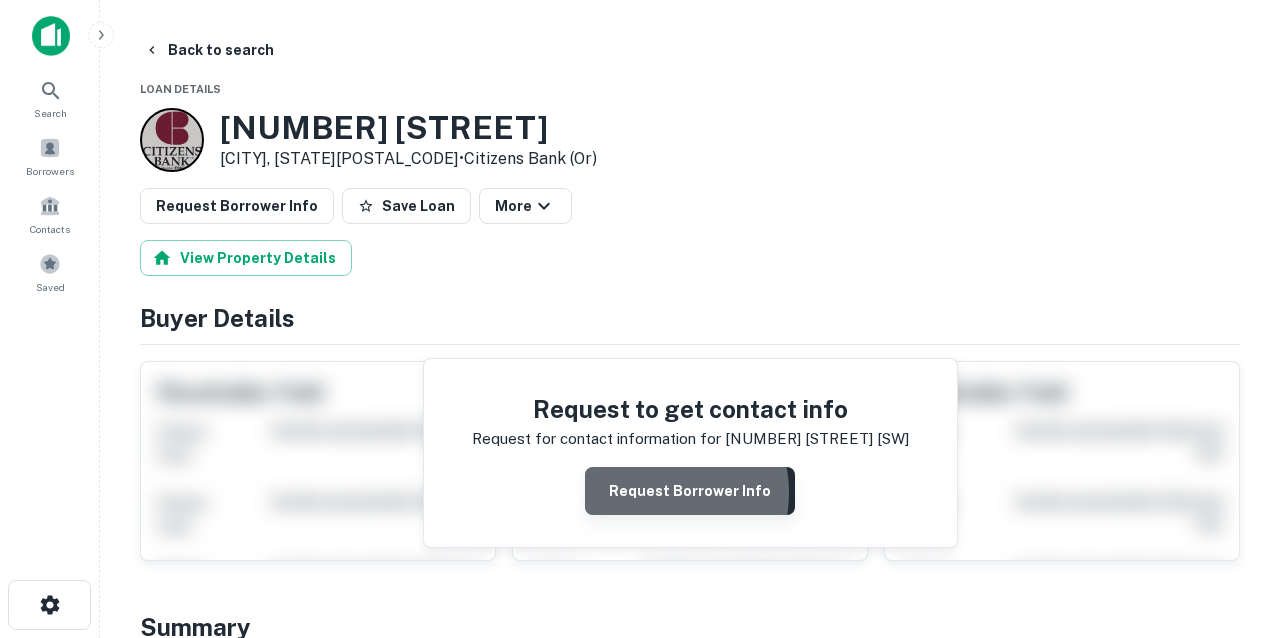 click on "Request Borrower Info" at bounding box center (690, 491) 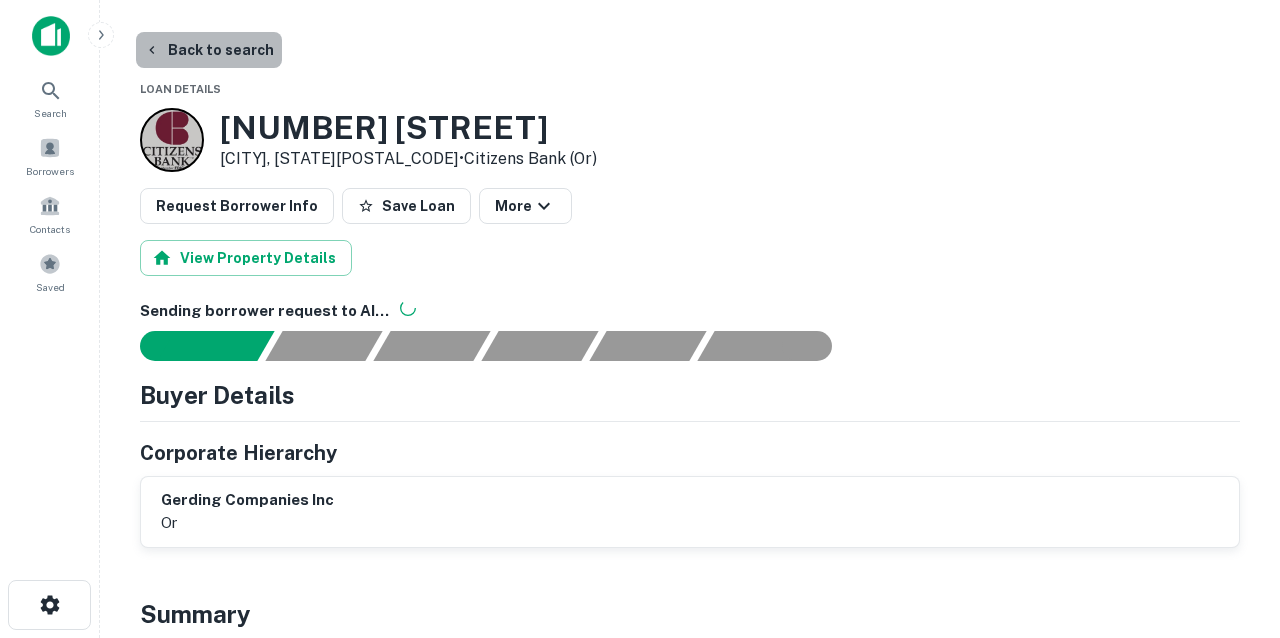 click on "Back to search" at bounding box center (209, 50) 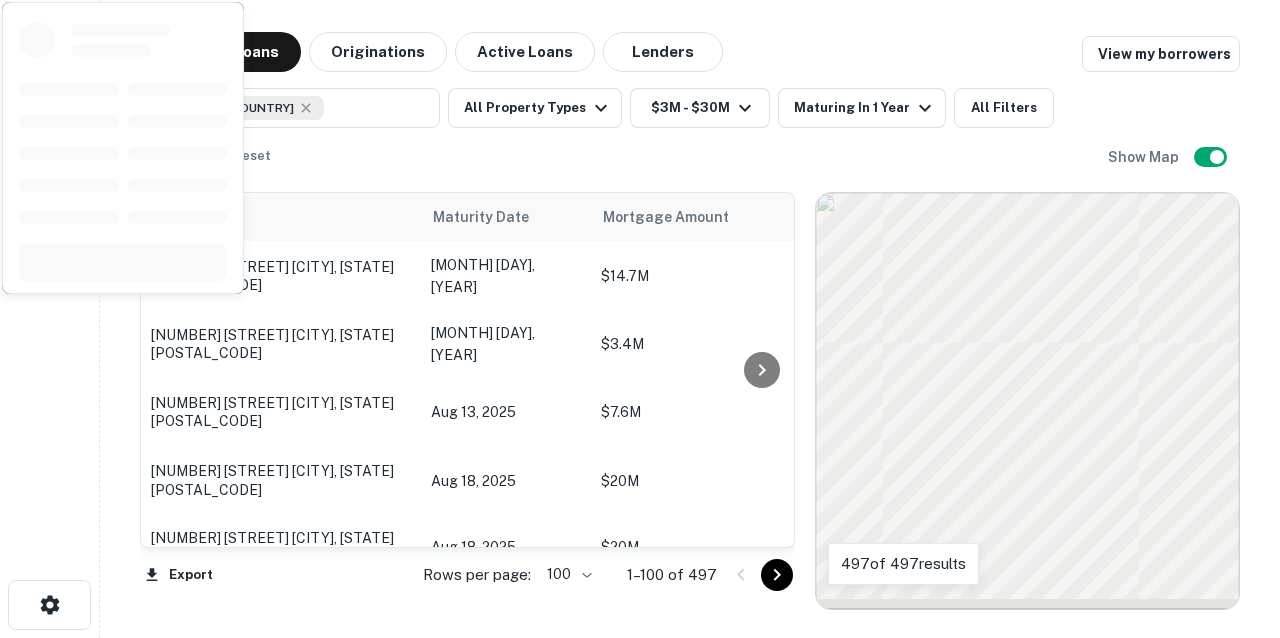 scroll, scrollTop: 7214, scrollLeft: 0, axis: vertical 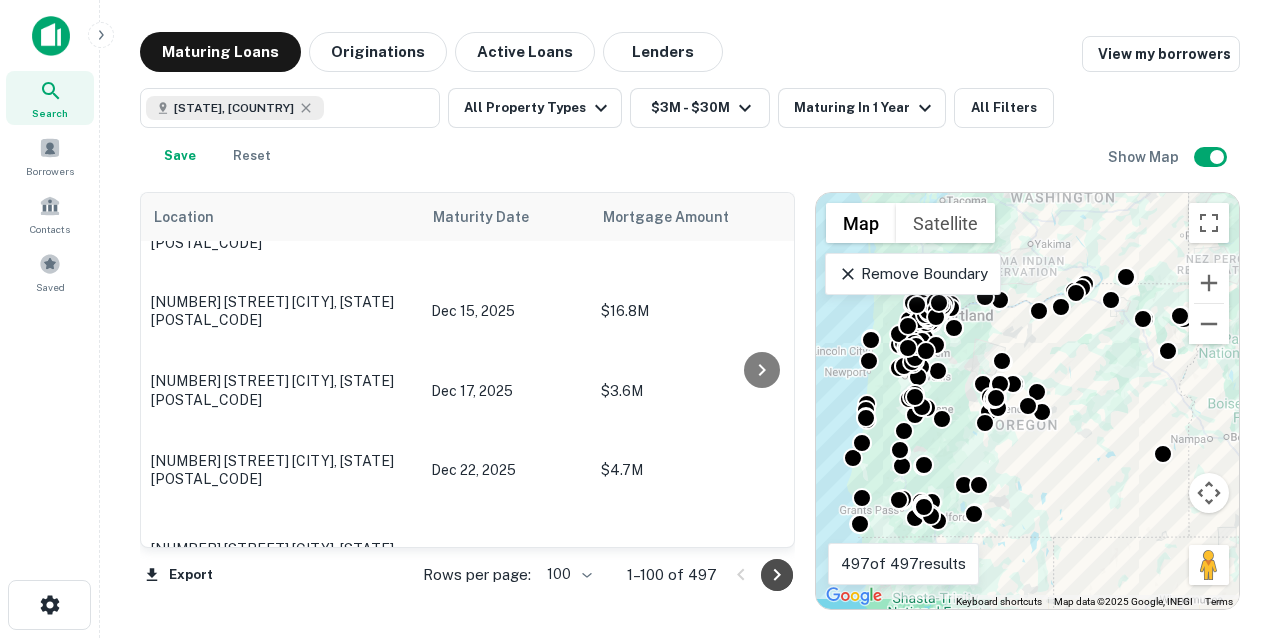 click 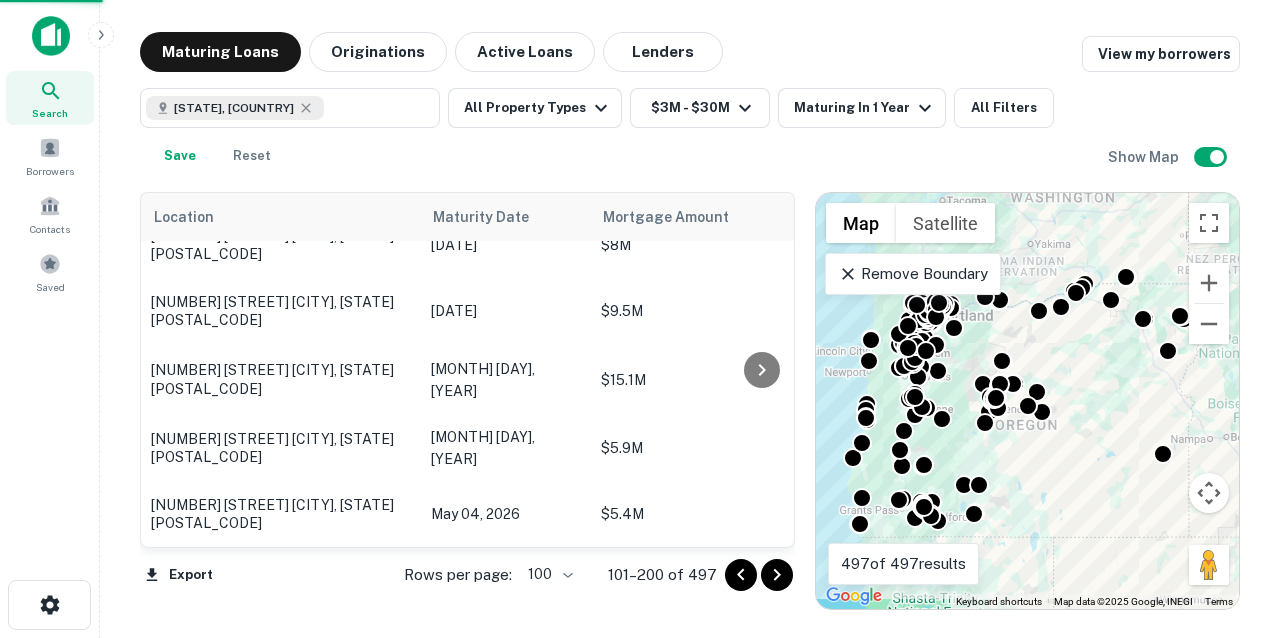 scroll, scrollTop: 6711, scrollLeft: 0, axis: vertical 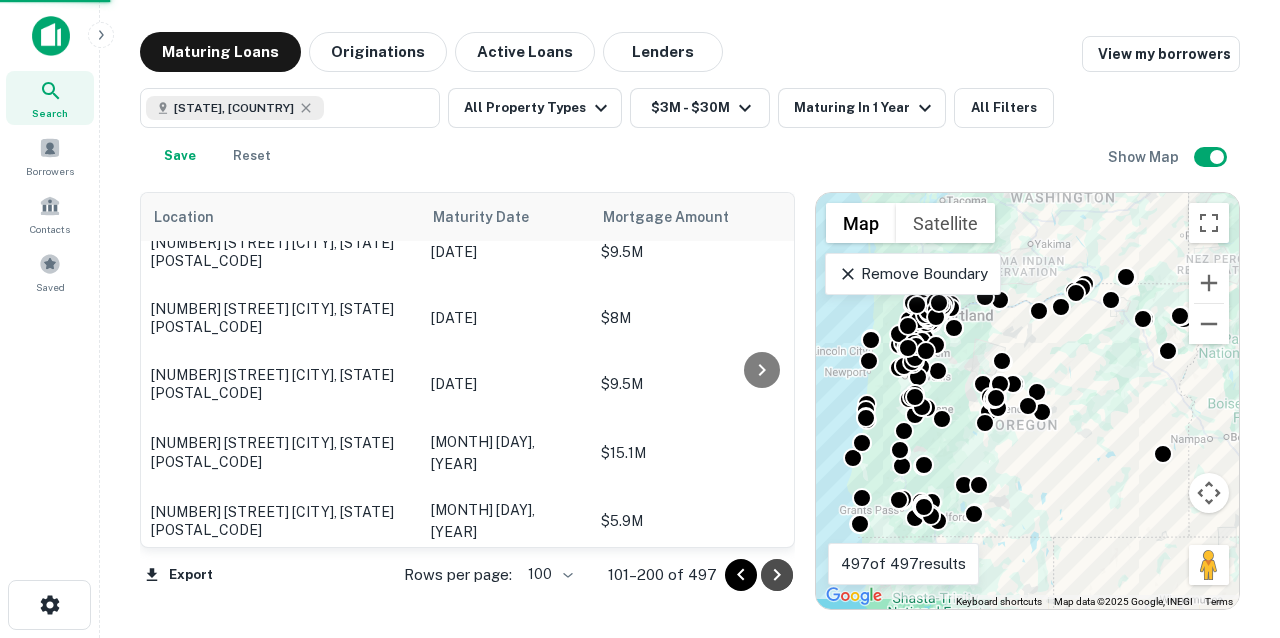 click 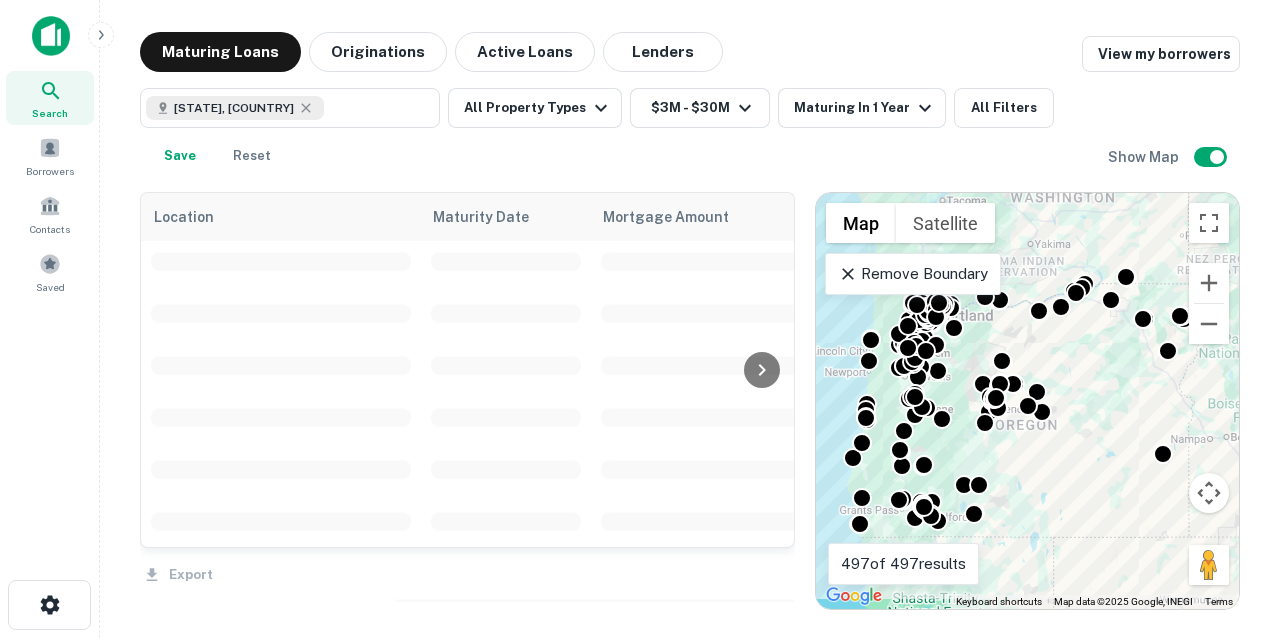scroll, scrollTop: 4894, scrollLeft: 0, axis: vertical 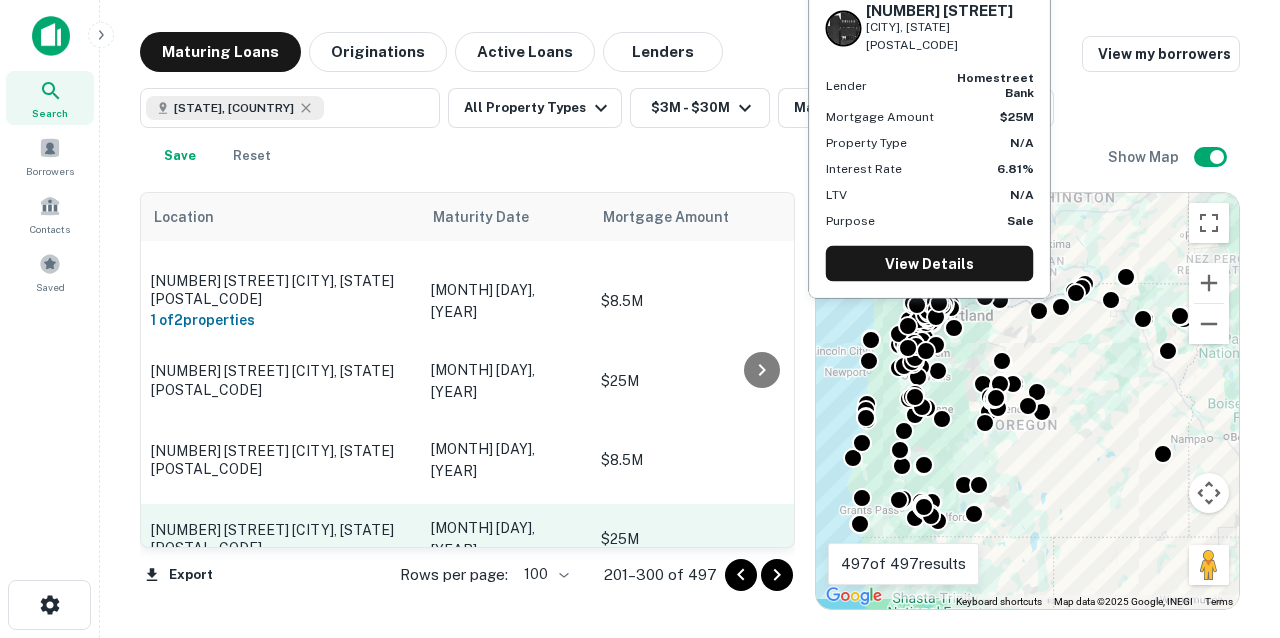 click on "[NUMBER] [STREET] [CITY], [STATE][POSTAL_CODE]" at bounding box center (281, 539) 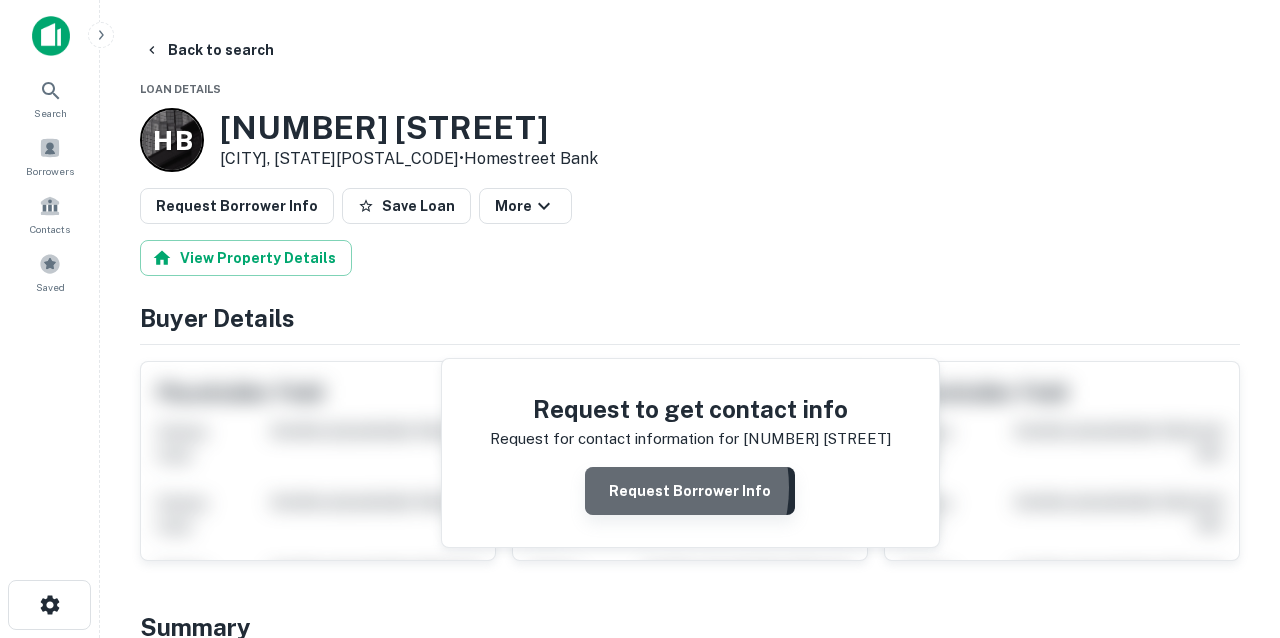 click on "Request Borrower Info" at bounding box center [690, 491] 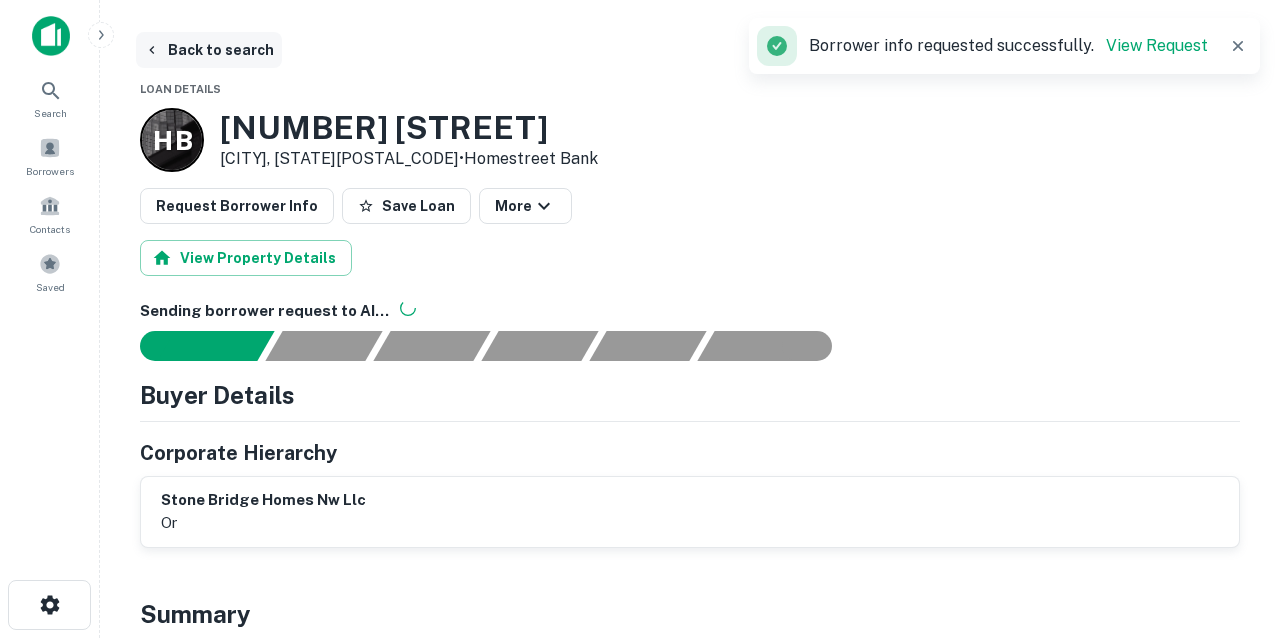 click on "Back to search" at bounding box center (209, 50) 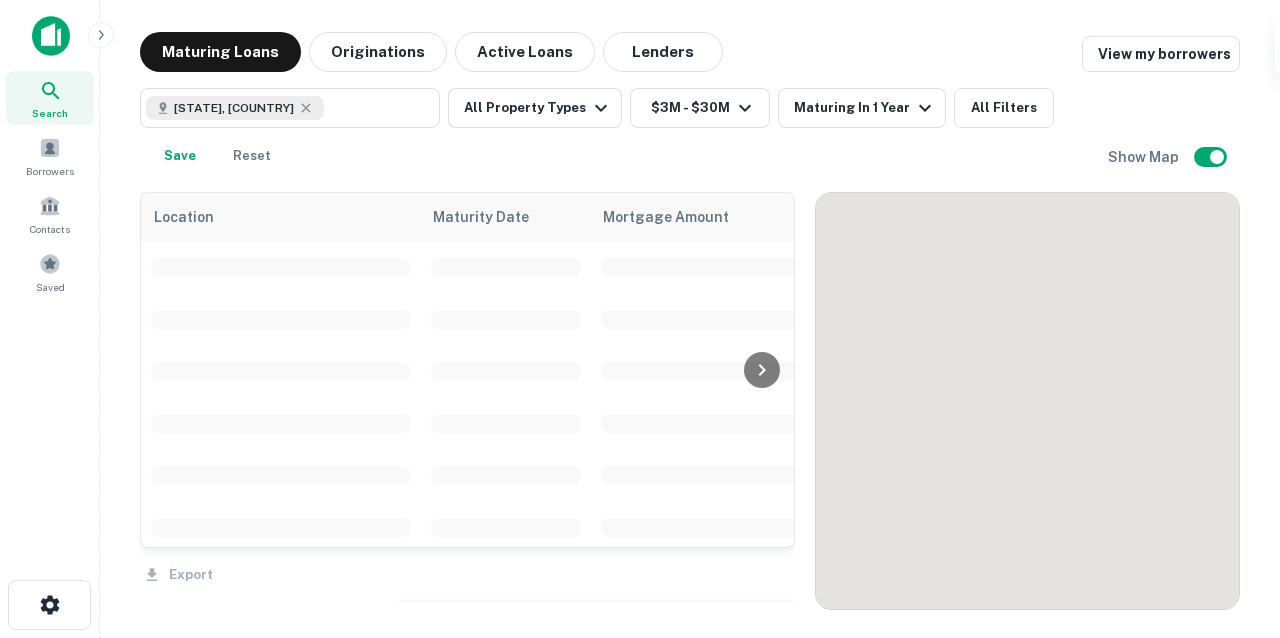 scroll, scrollTop: 4894, scrollLeft: 0, axis: vertical 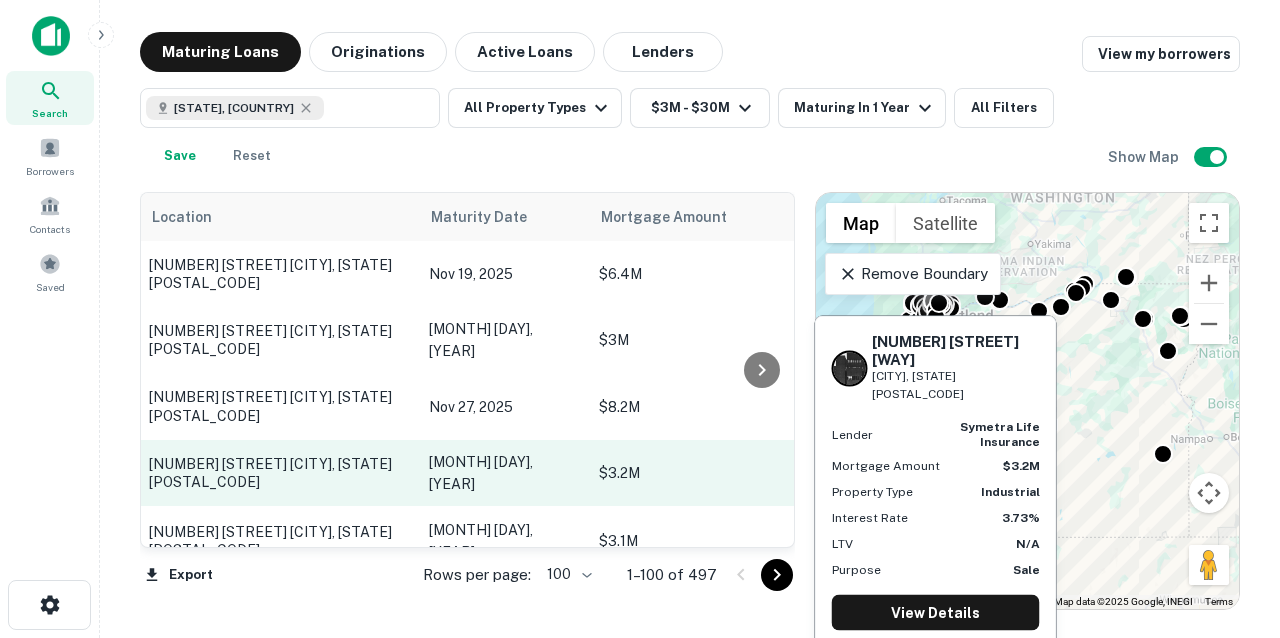 click on "[NUMBER] [STREET] [CITY], [STATE][POSTAL_CODE]" at bounding box center [279, 473] 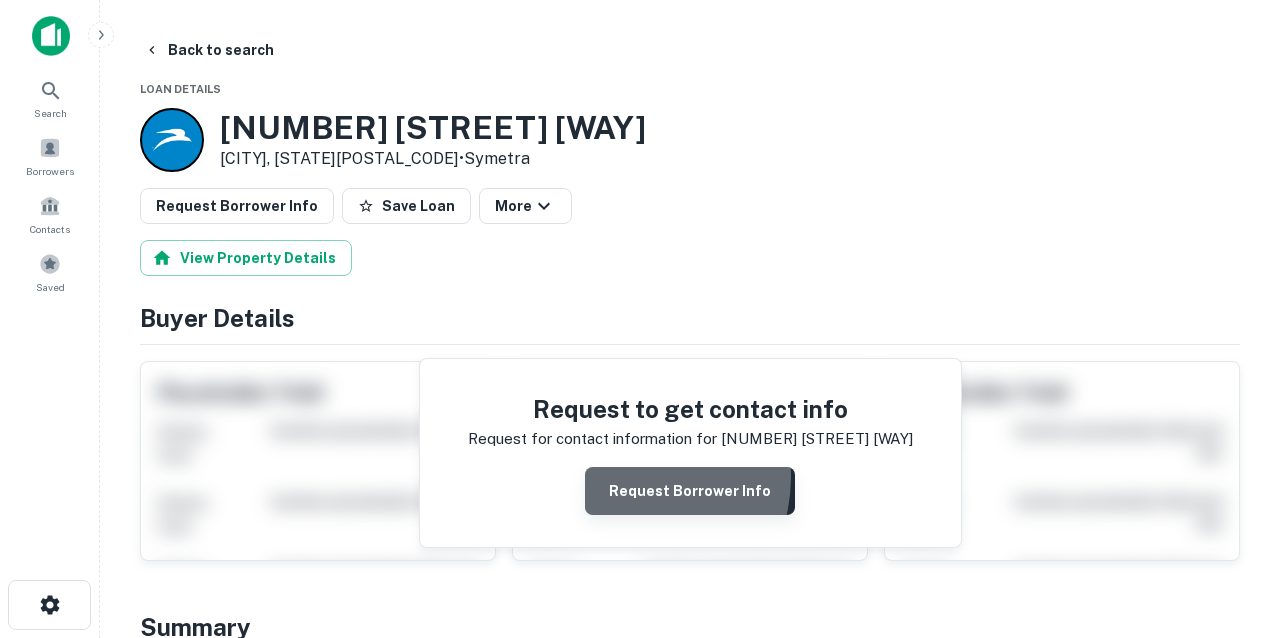 click on "Request Borrower Info" at bounding box center (690, 491) 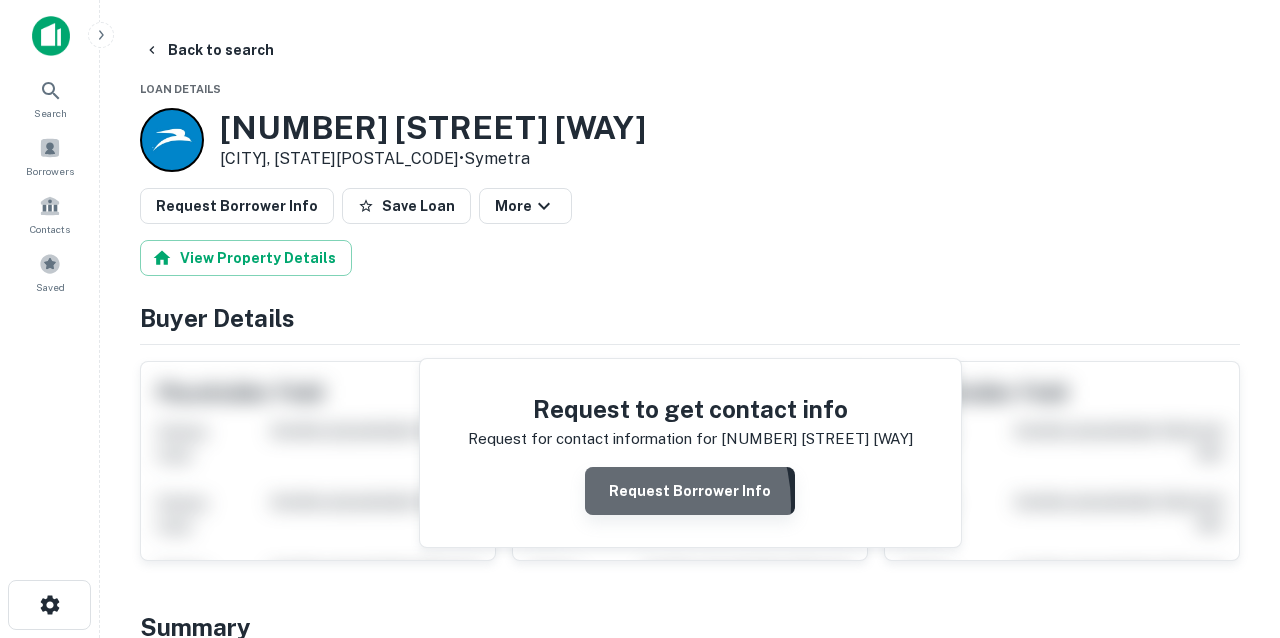 click on "Request Borrower Info" at bounding box center (690, 491) 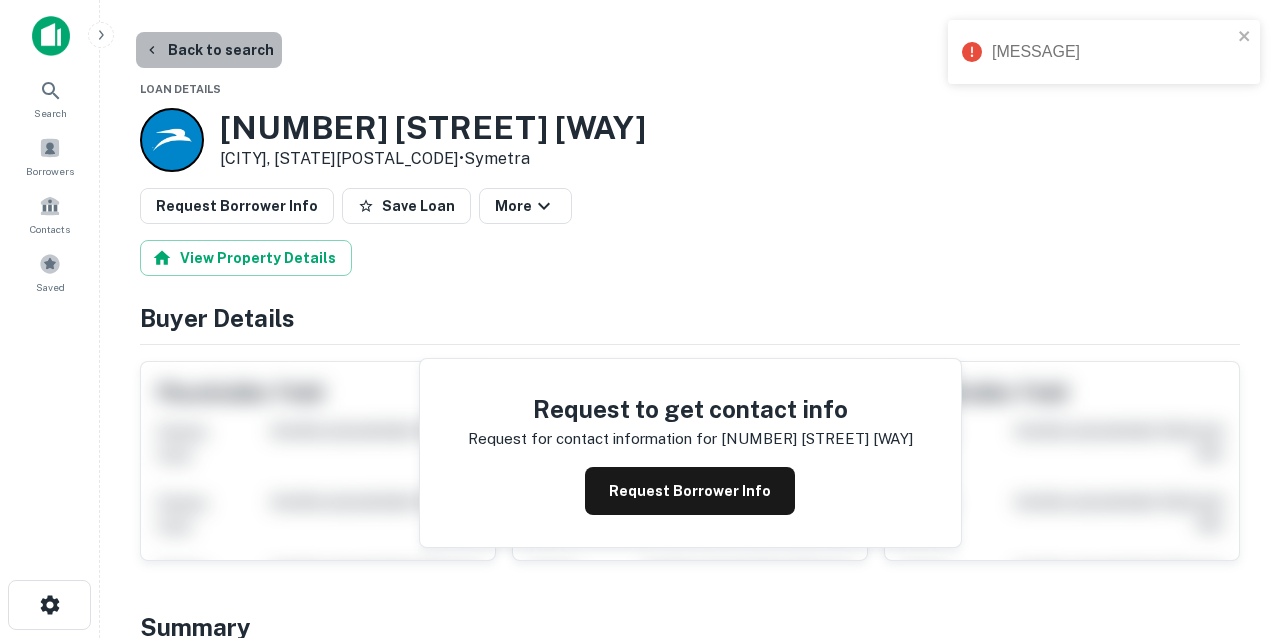 click on "Back to search" at bounding box center (209, 50) 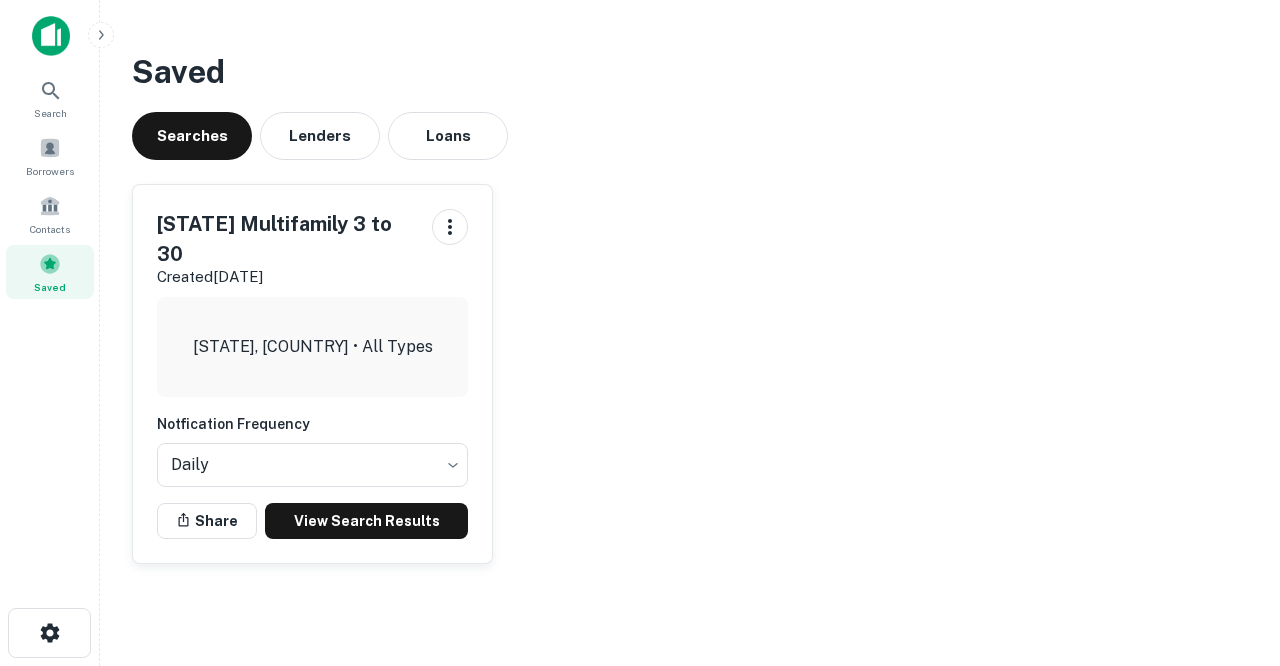 scroll, scrollTop: 0, scrollLeft: 0, axis: both 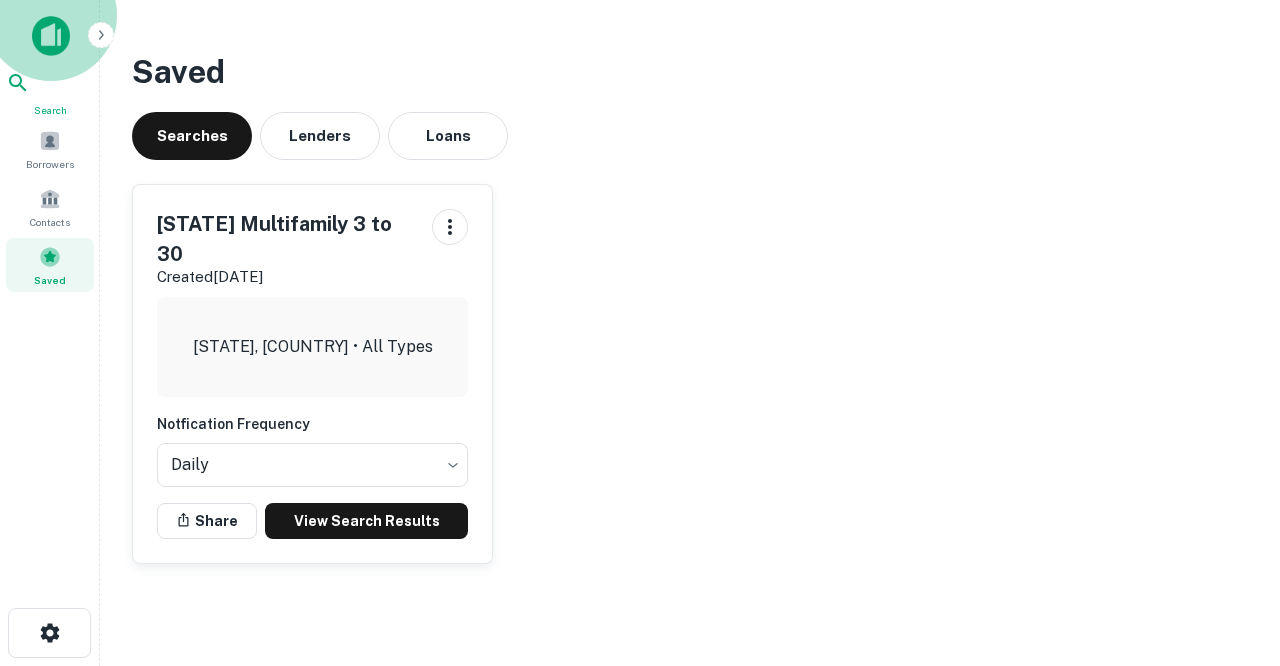 click 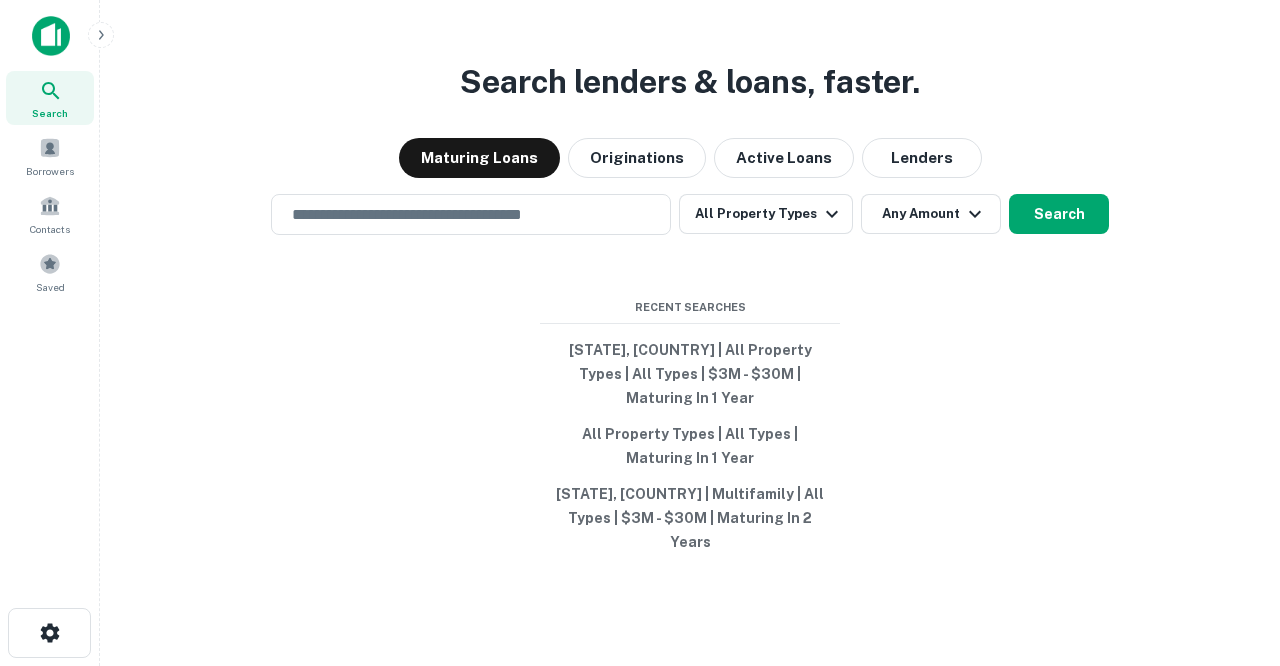 scroll, scrollTop: 0, scrollLeft: 0, axis: both 